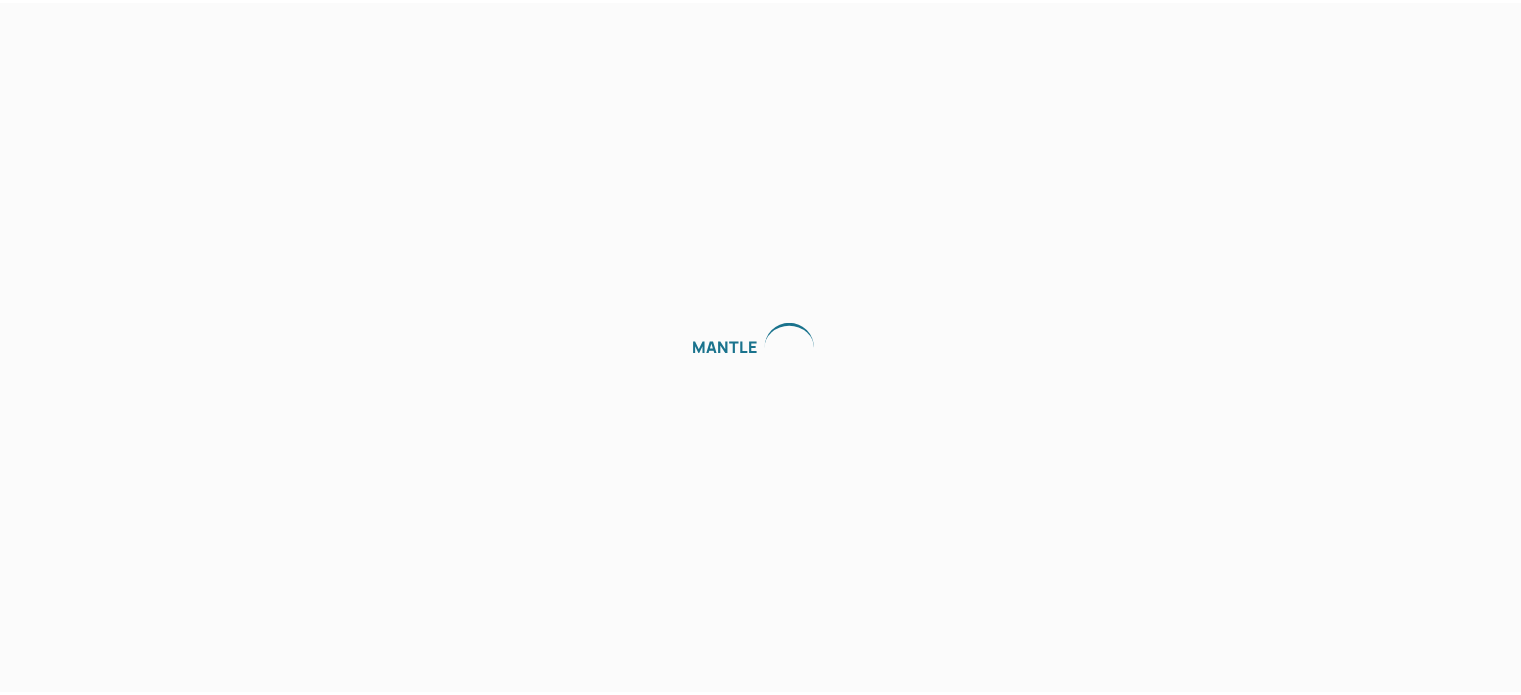 scroll, scrollTop: 0, scrollLeft: 0, axis: both 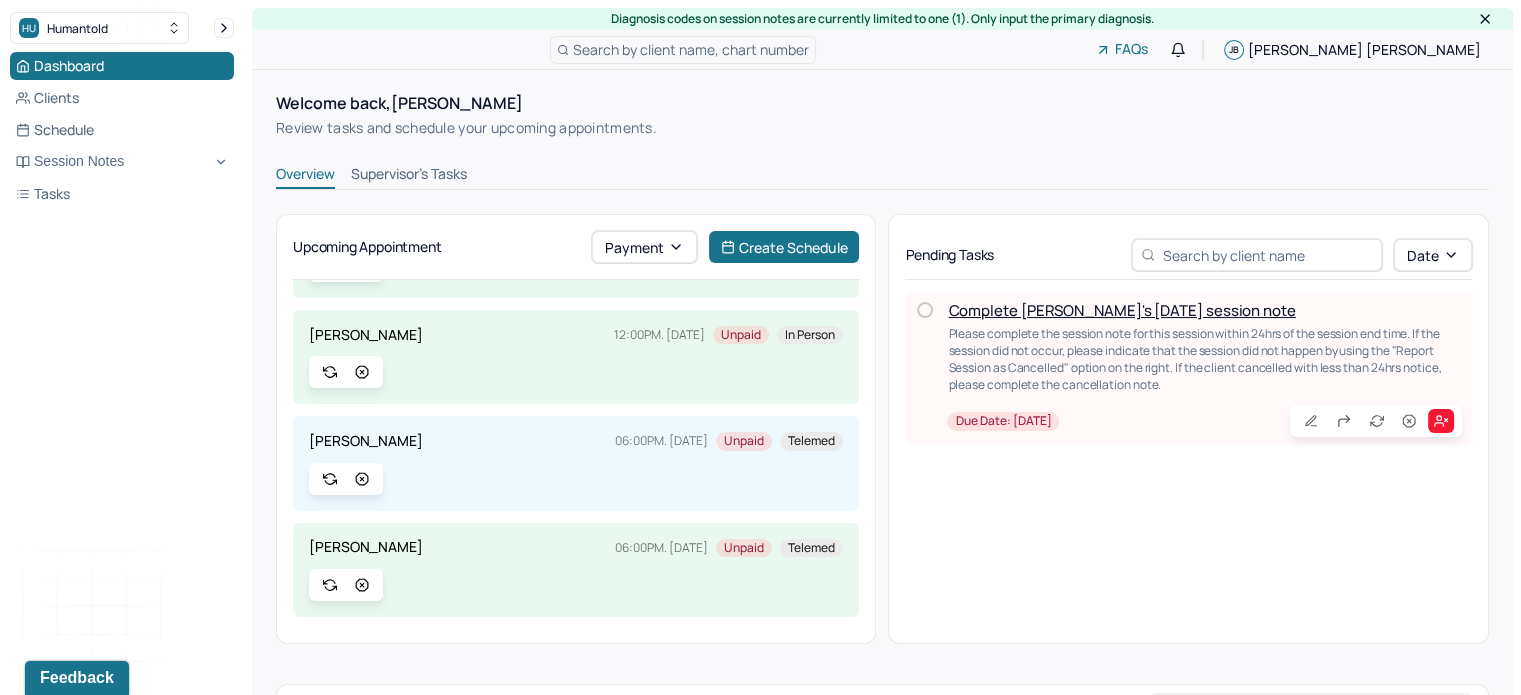 drag, startPoint x: 1404, startPoint y: 417, endPoint x: 1400, endPoint y: 451, distance: 34.234486 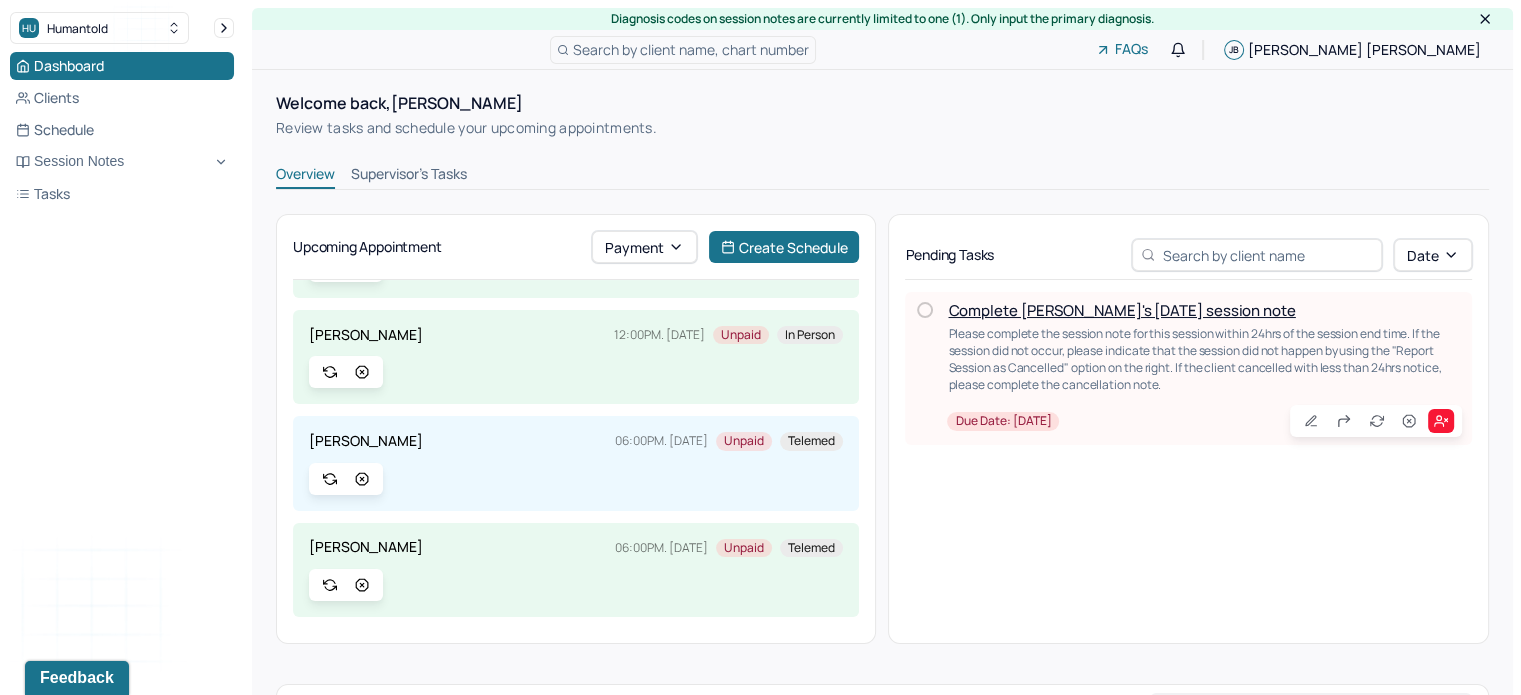 drag, startPoint x: 1400, startPoint y: 451, endPoint x: 1437, endPoint y: 475, distance: 44.102154 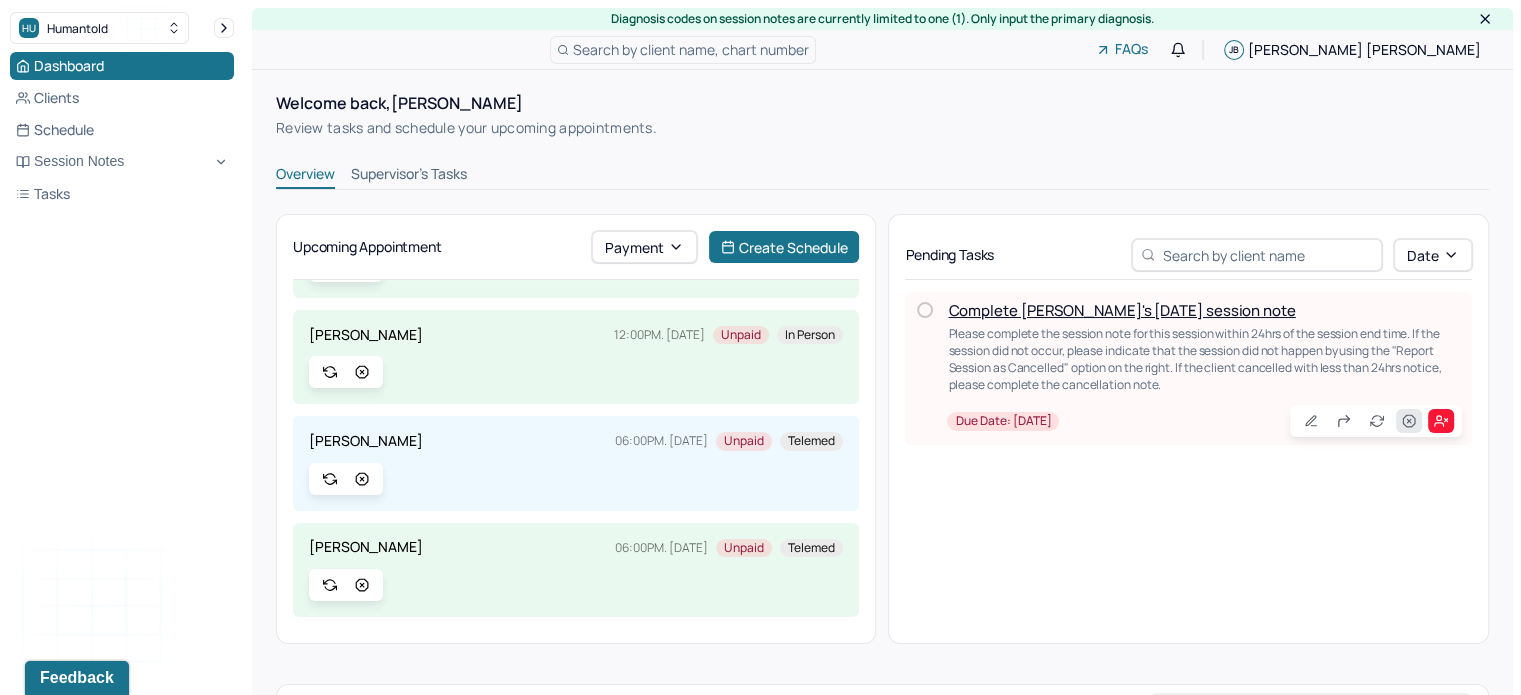 click 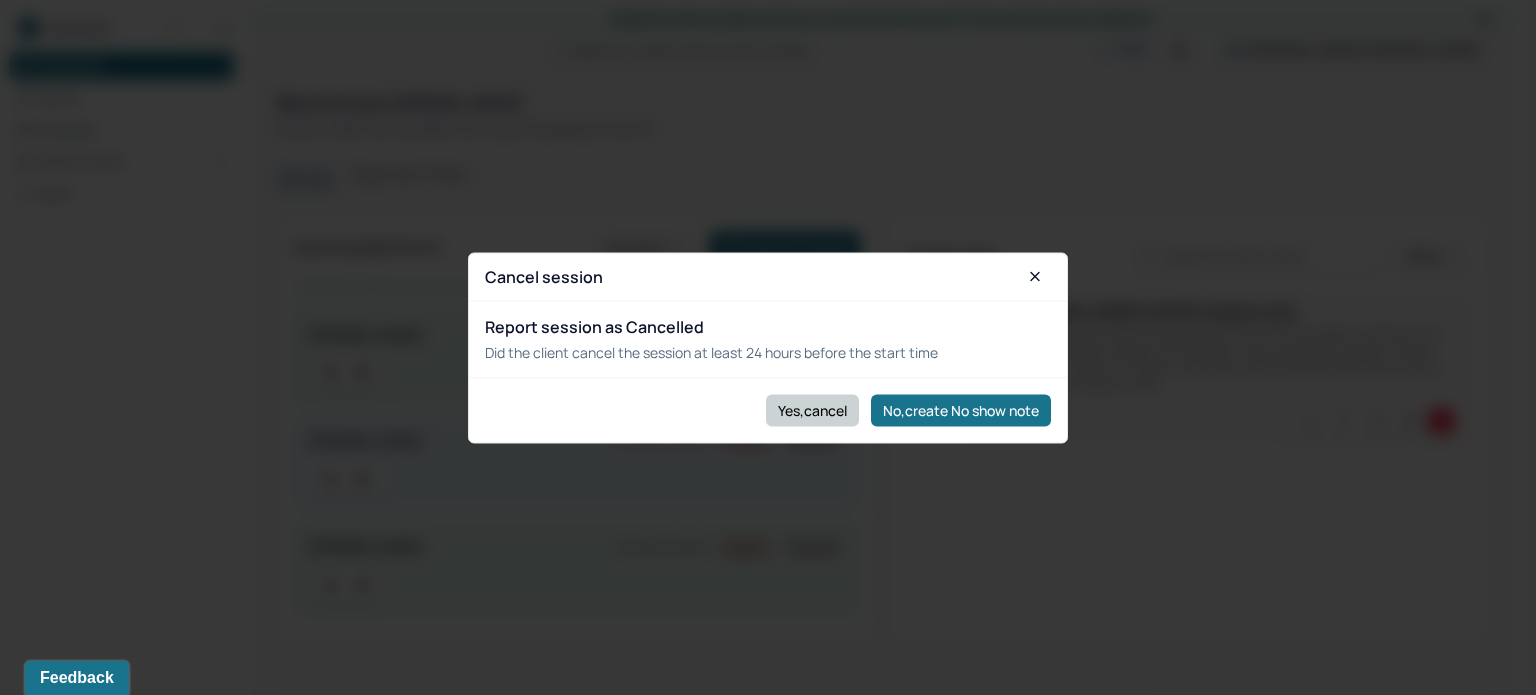 click on "Yes,cancel" at bounding box center [812, 410] 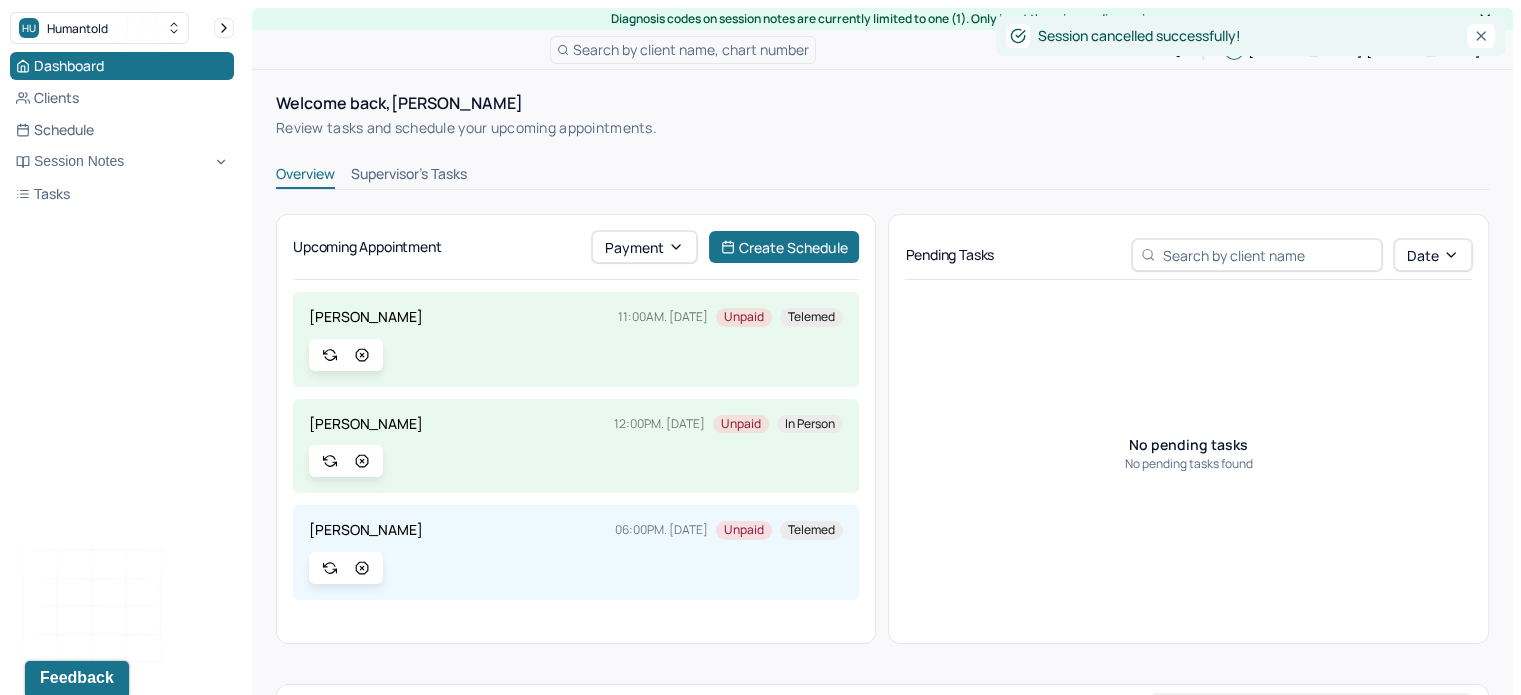 scroll, scrollTop: 0, scrollLeft: 0, axis: both 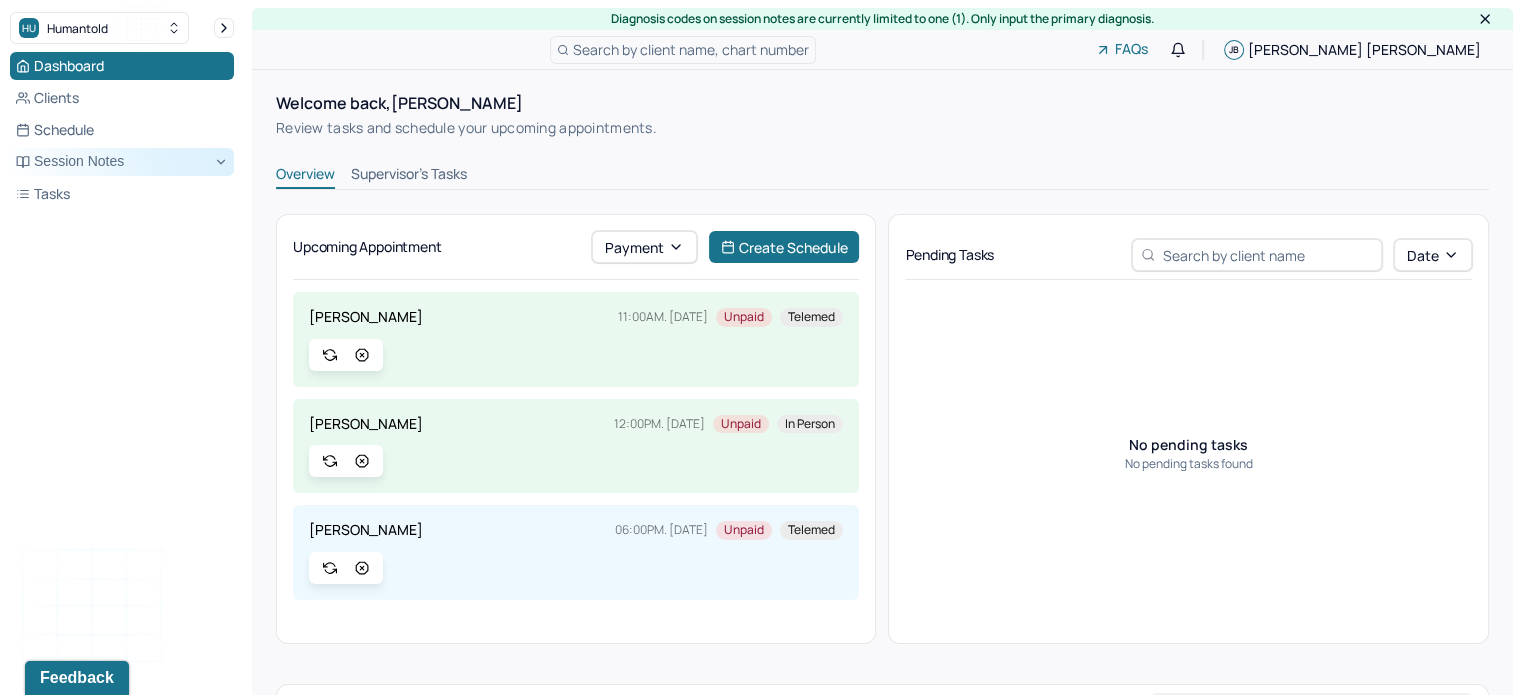 click on "Session Notes" at bounding box center [122, 162] 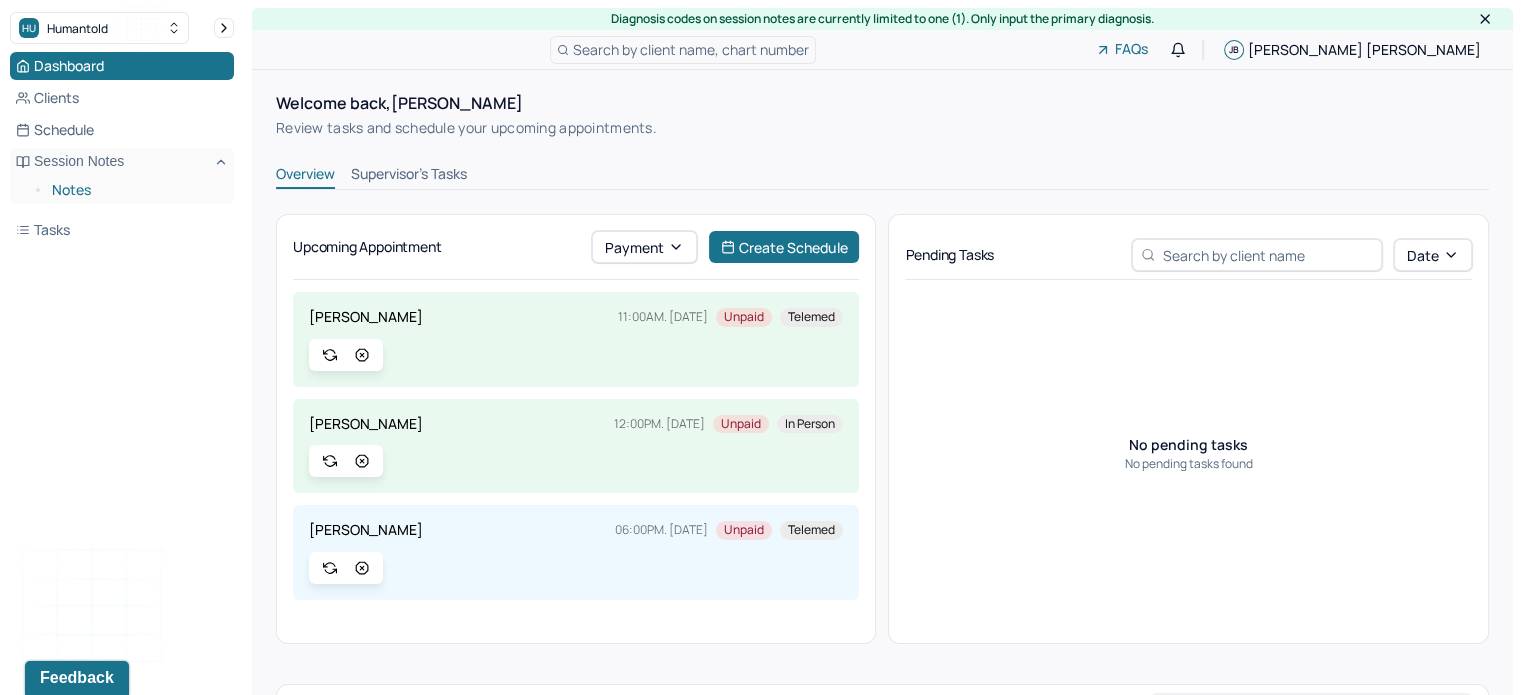 click on "Notes" at bounding box center (135, 190) 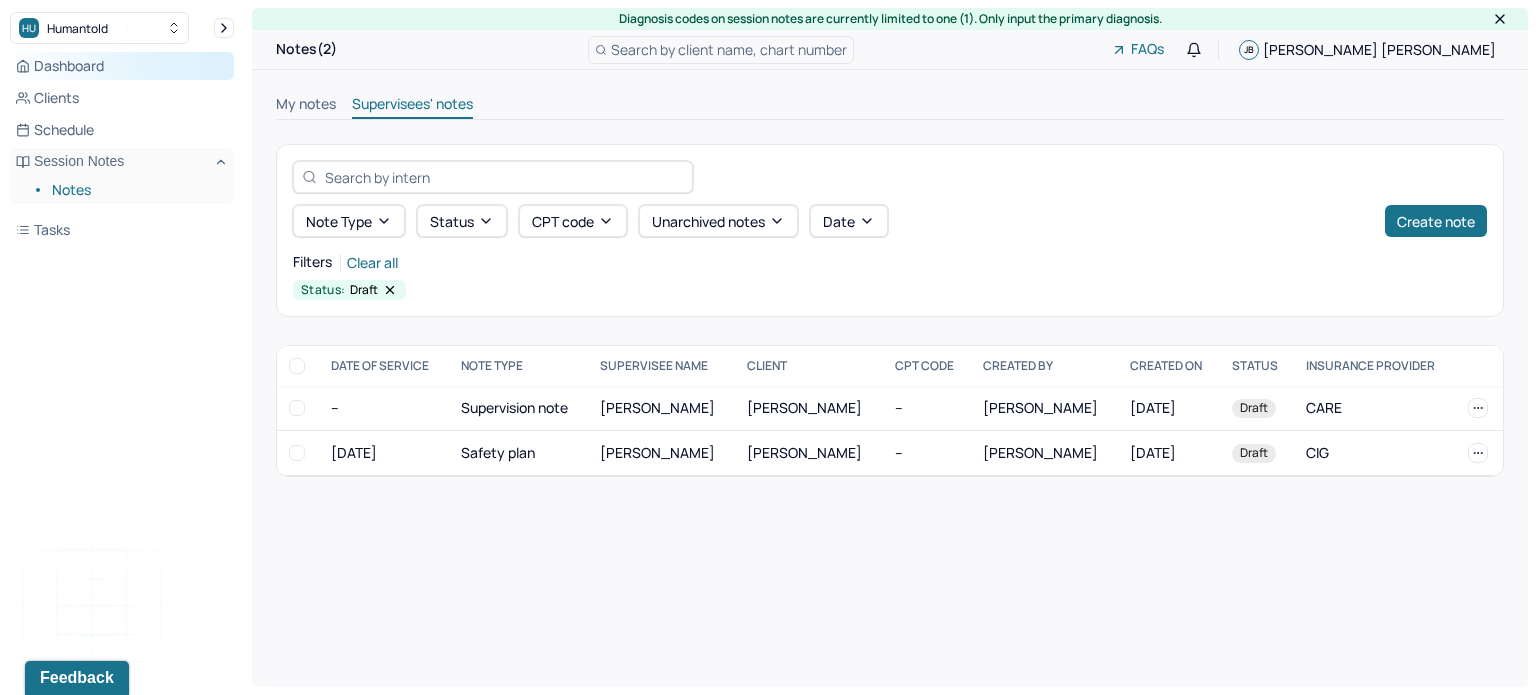 click on "Dashboard" at bounding box center (122, 66) 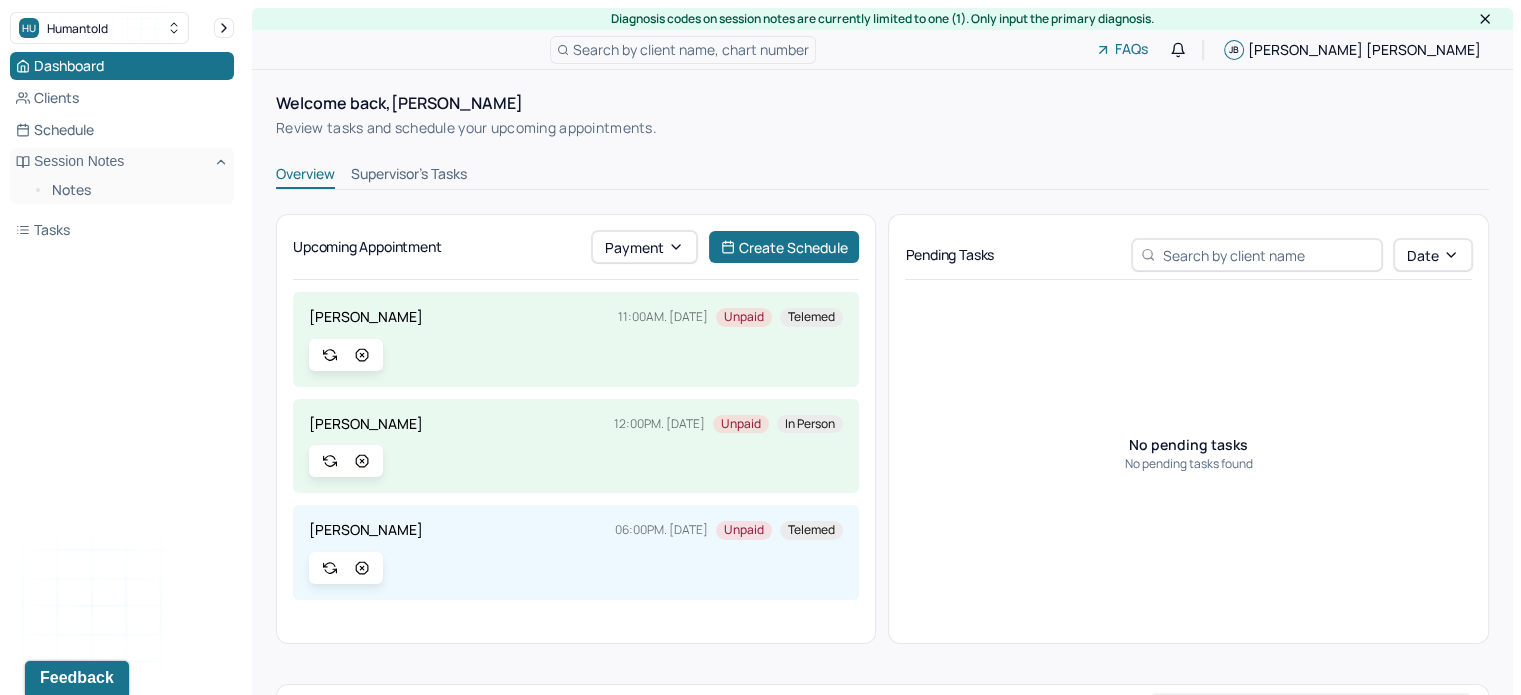 click on "Dashboard Clients Schedule Session Notes Notes Tasks" at bounding box center (122, 148) 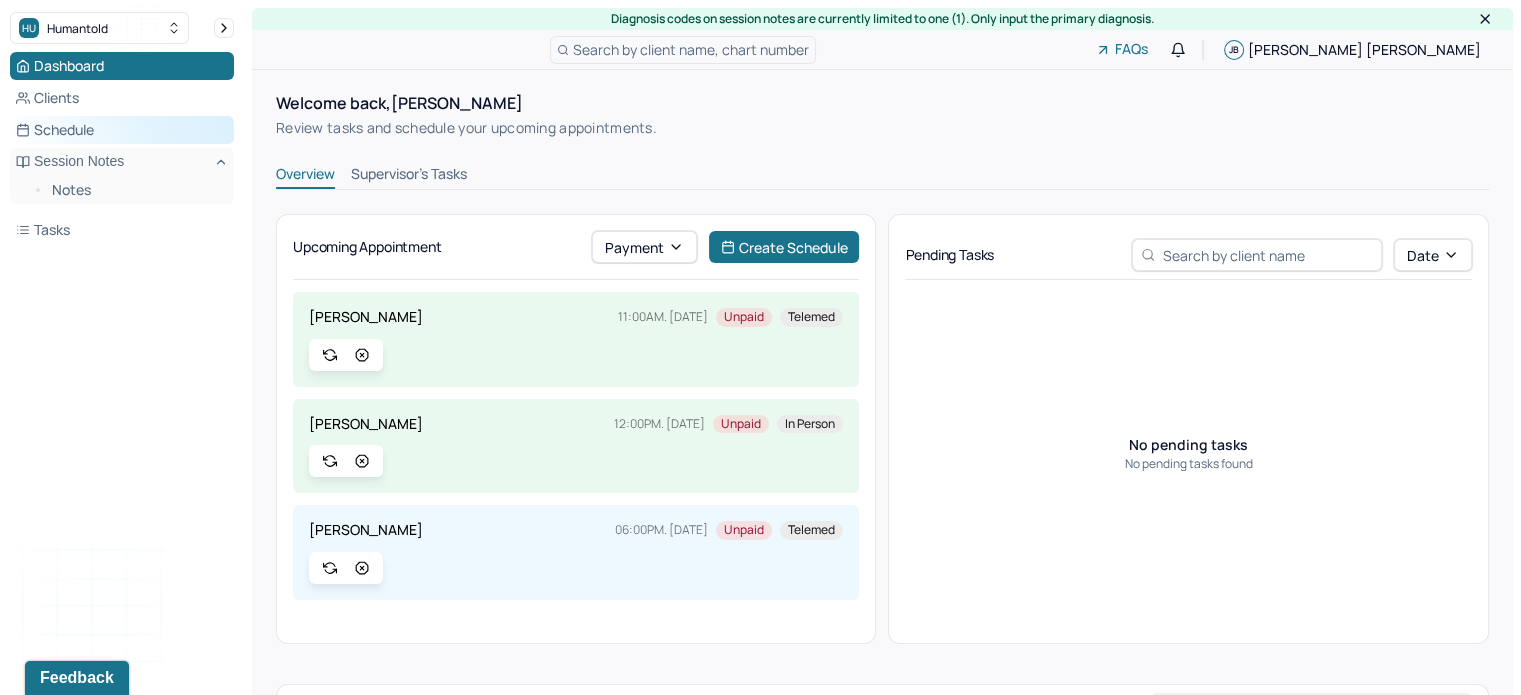 click on "Schedule" at bounding box center (122, 130) 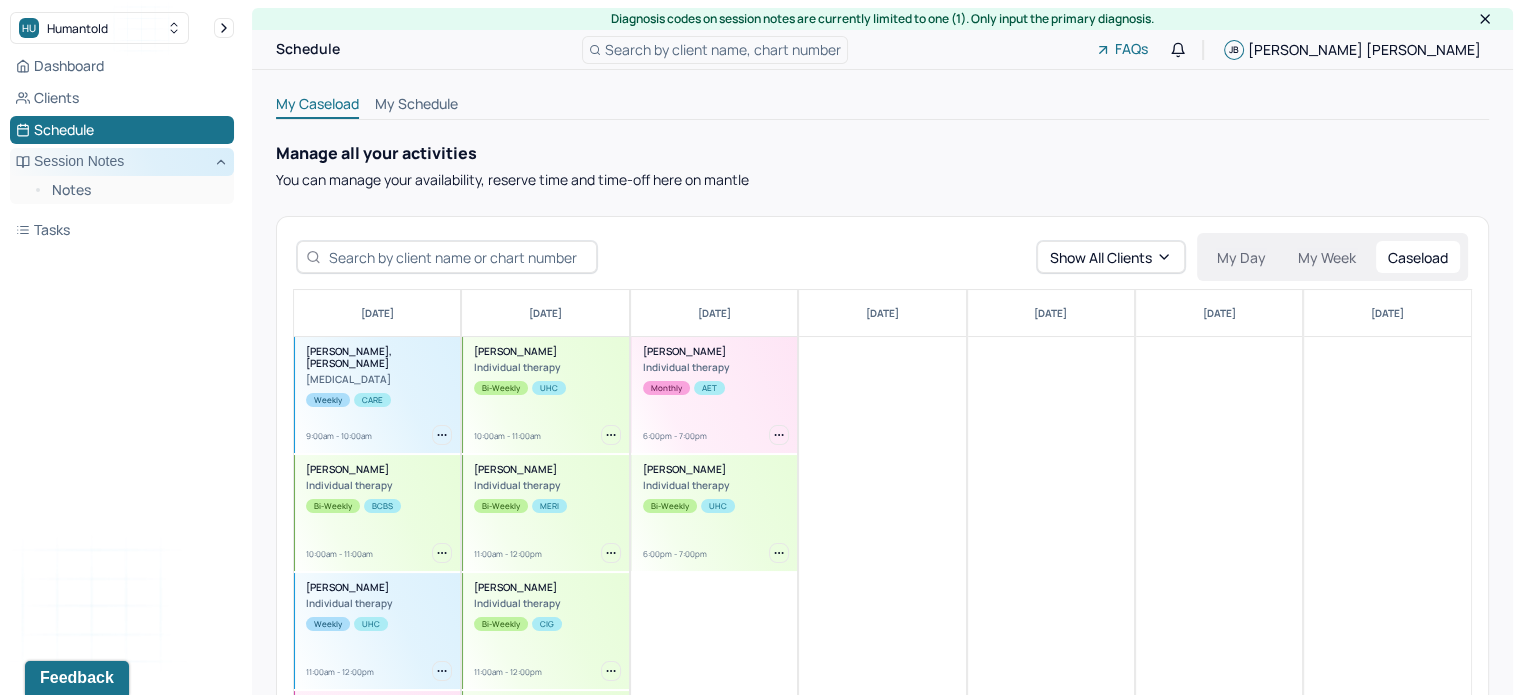 click on "Session Notes" at bounding box center [122, 162] 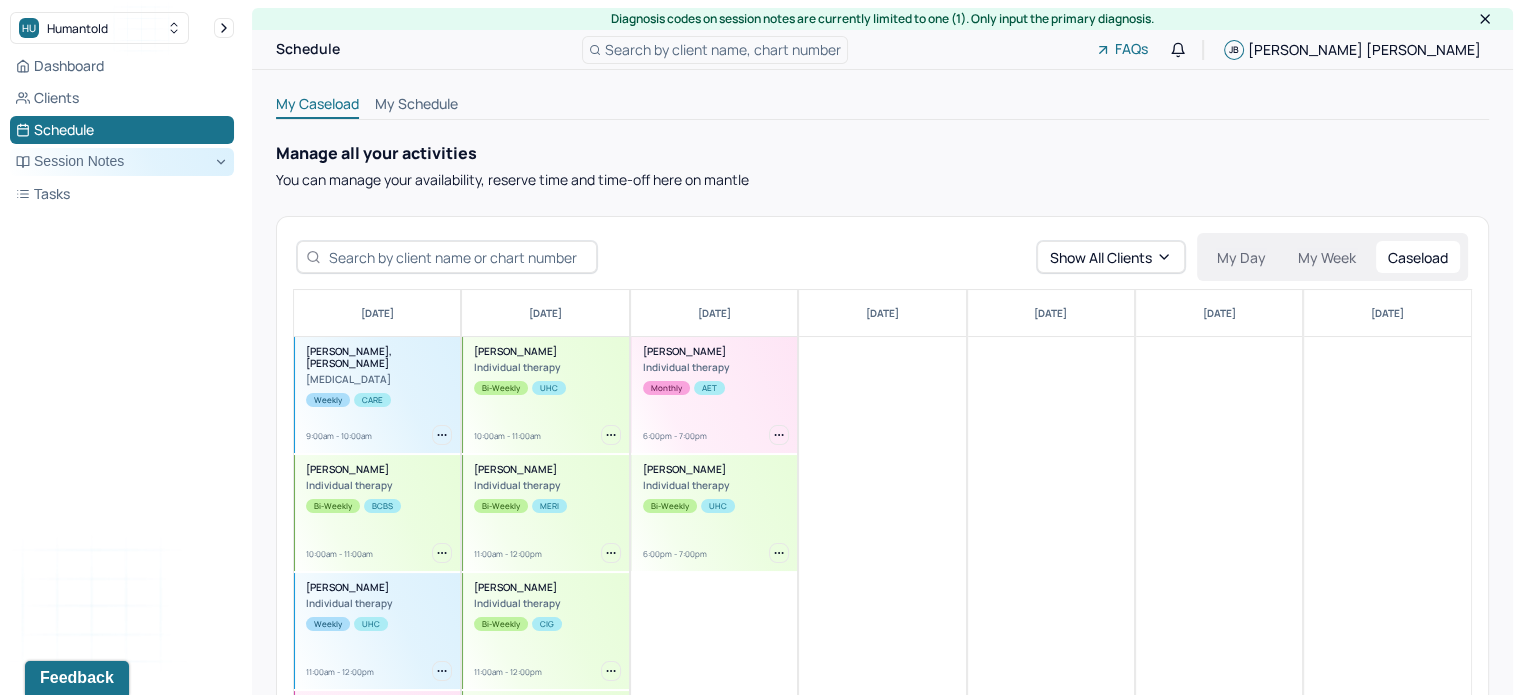 click on "Session Notes" at bounding box center [122, 162] 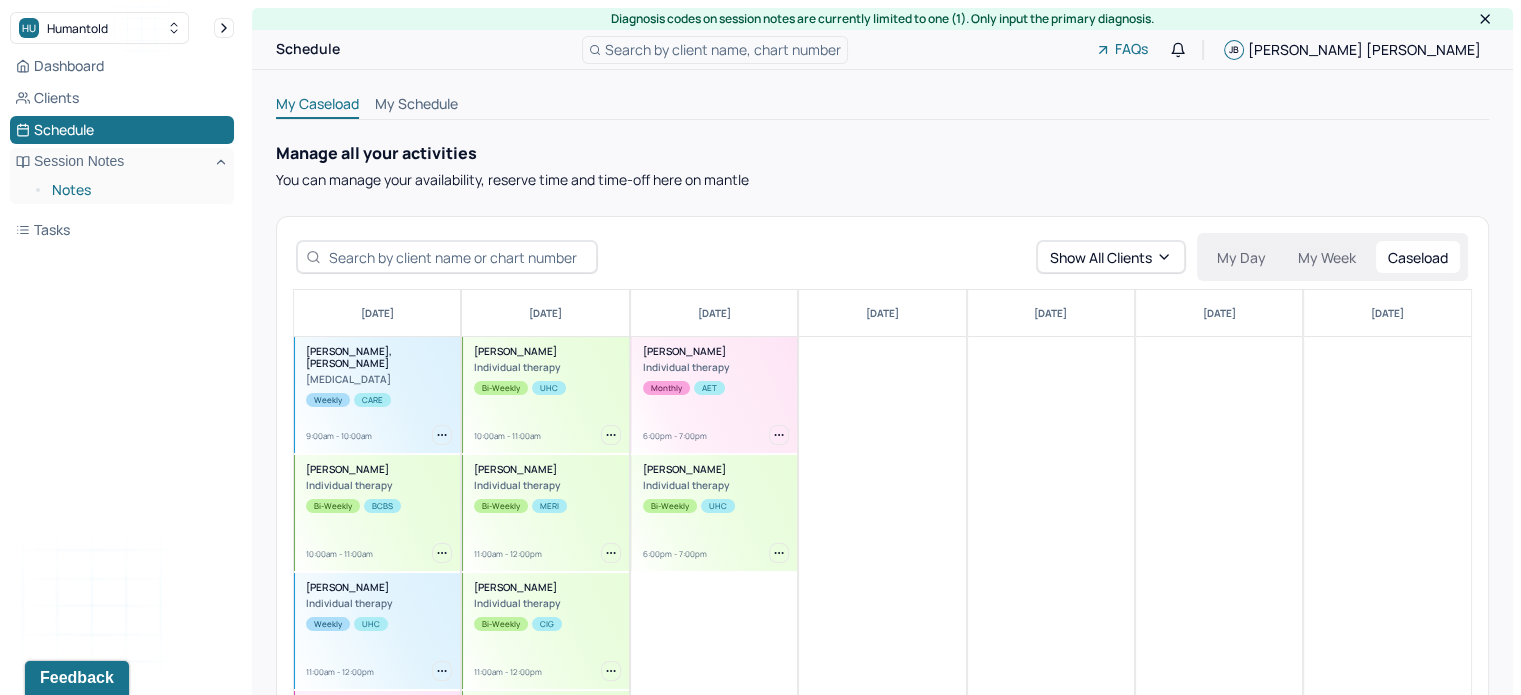click on "Notes" at bounding box center (135, 190) 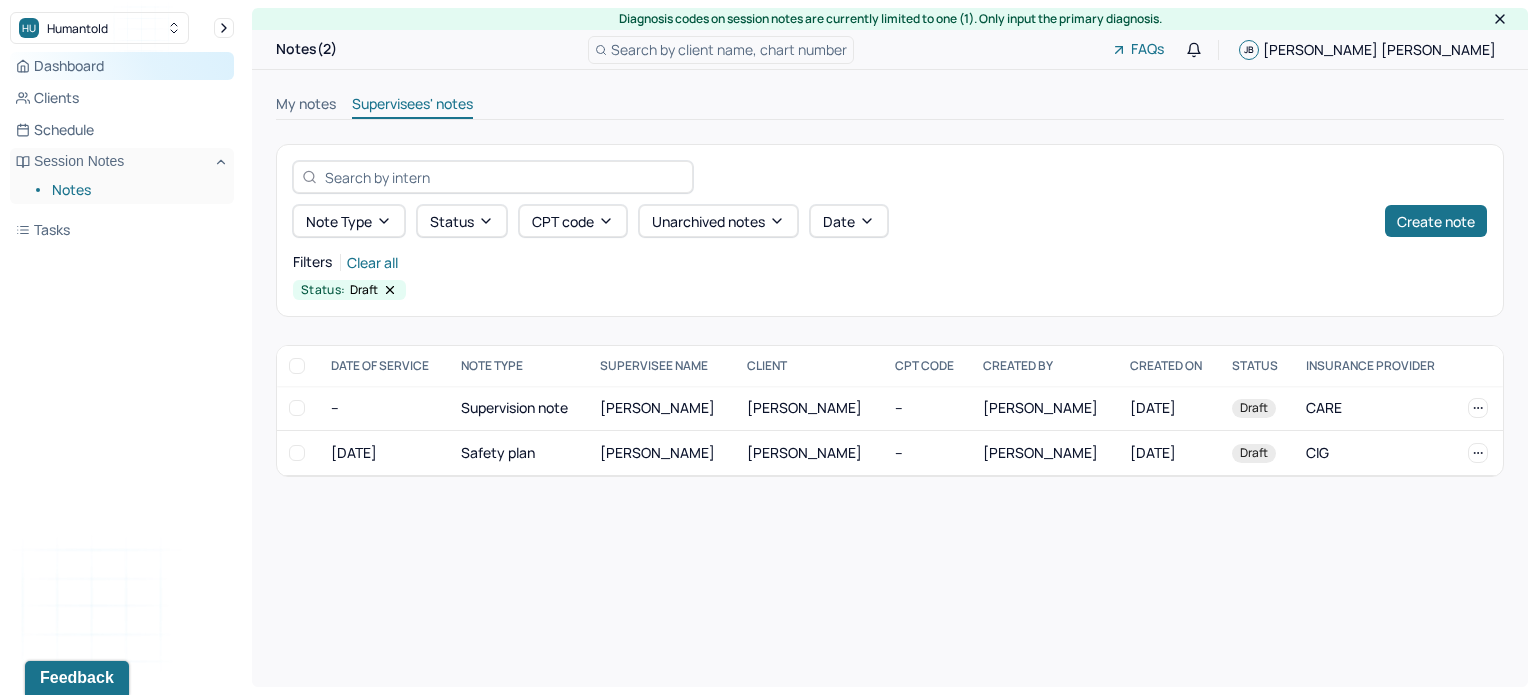 click on "Dashboard" at bounding box center [122, 66] 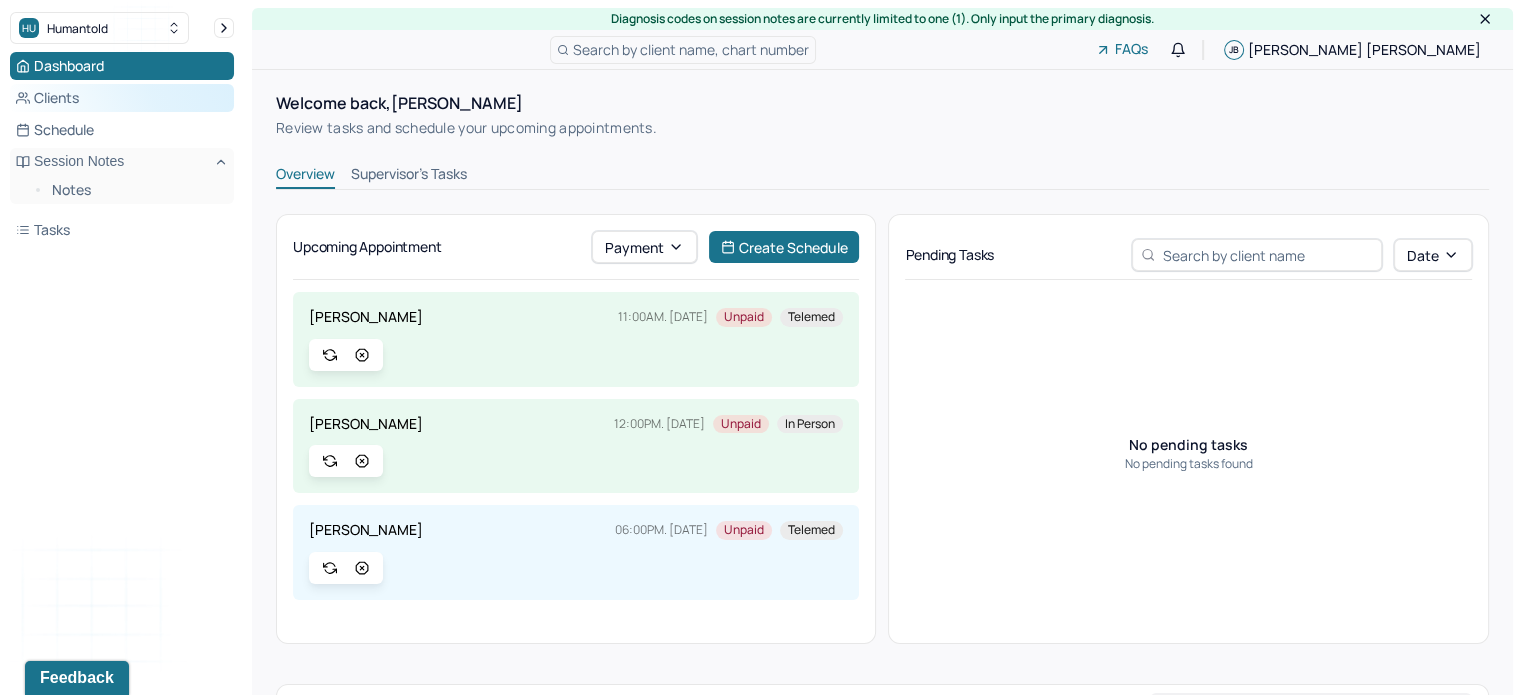 click on "Clients" at bounding box center (122, 98) 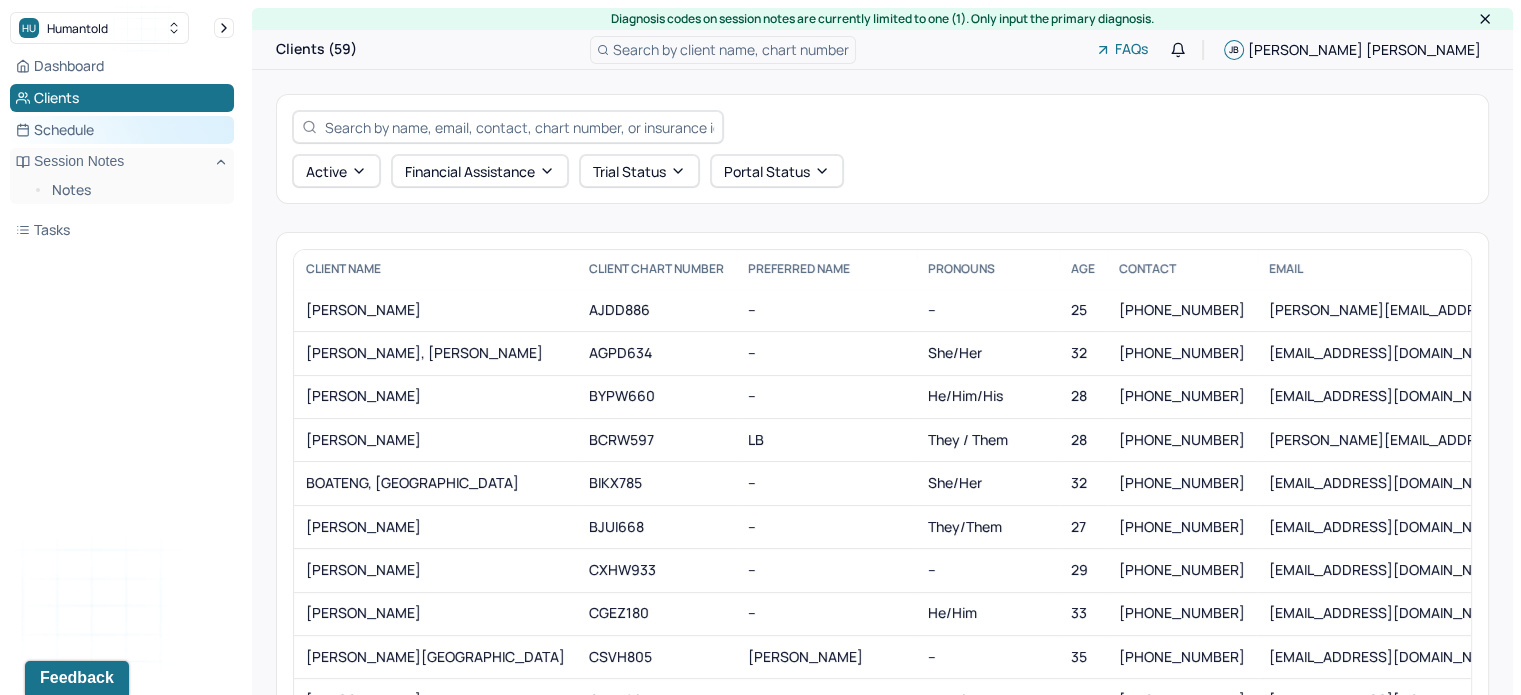 click on "Schedule" at bounding box center [122, 130] 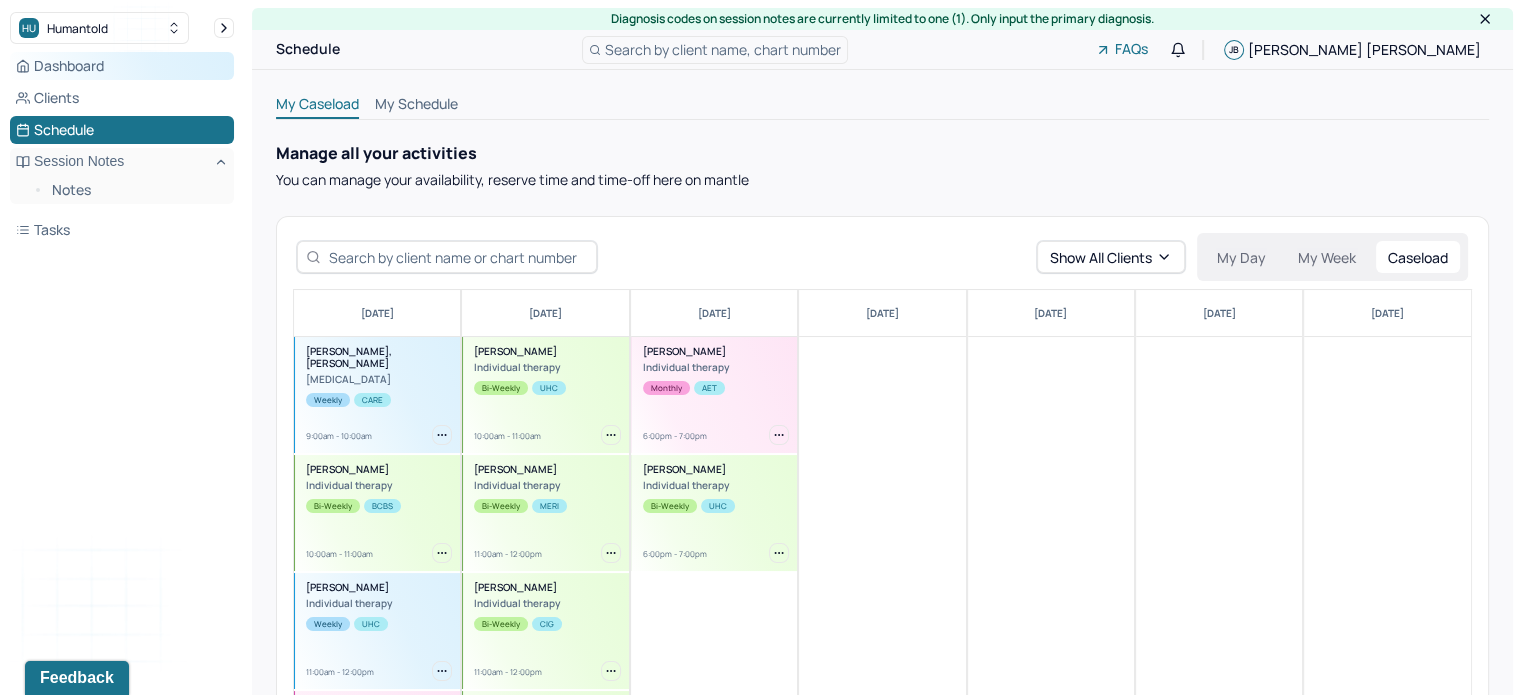 click on "Dashboard" at bounding box center [122, 66] 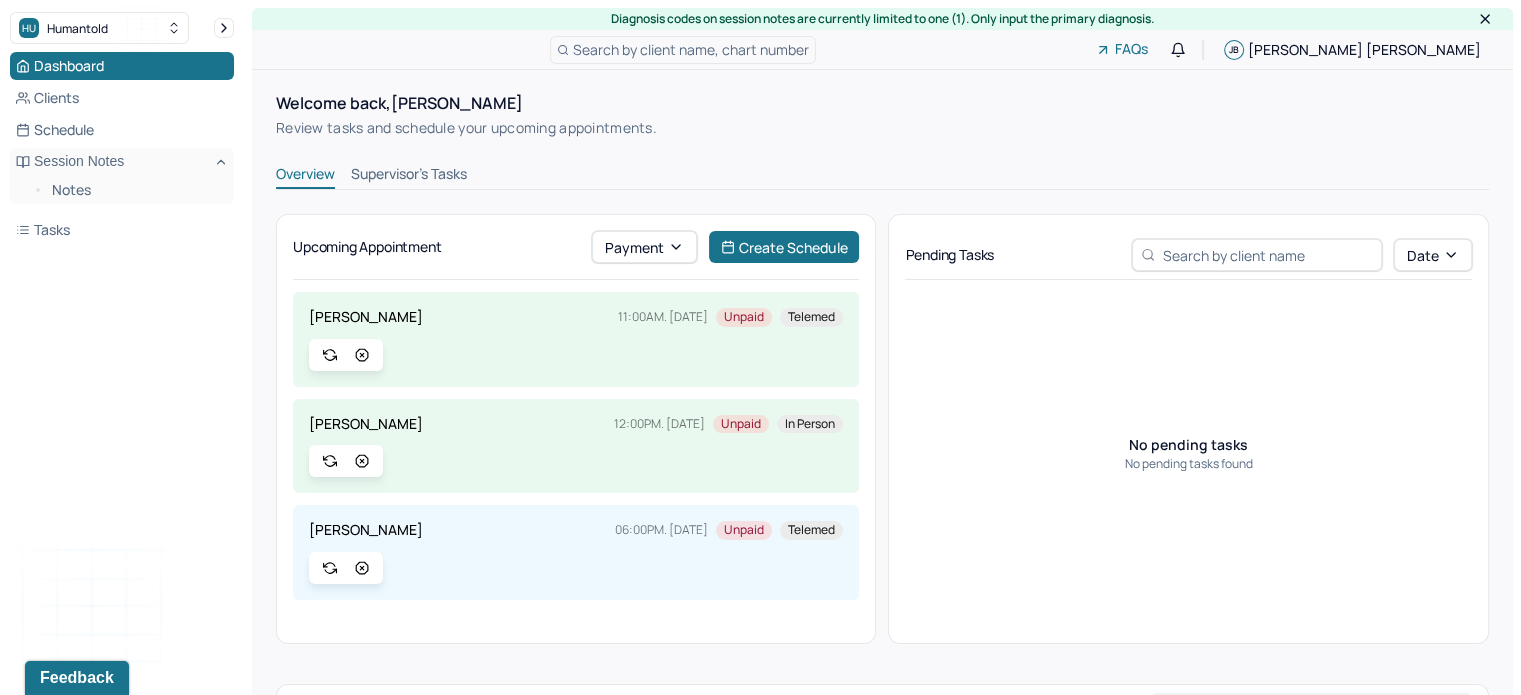 click at bounding box center [1268, 255] 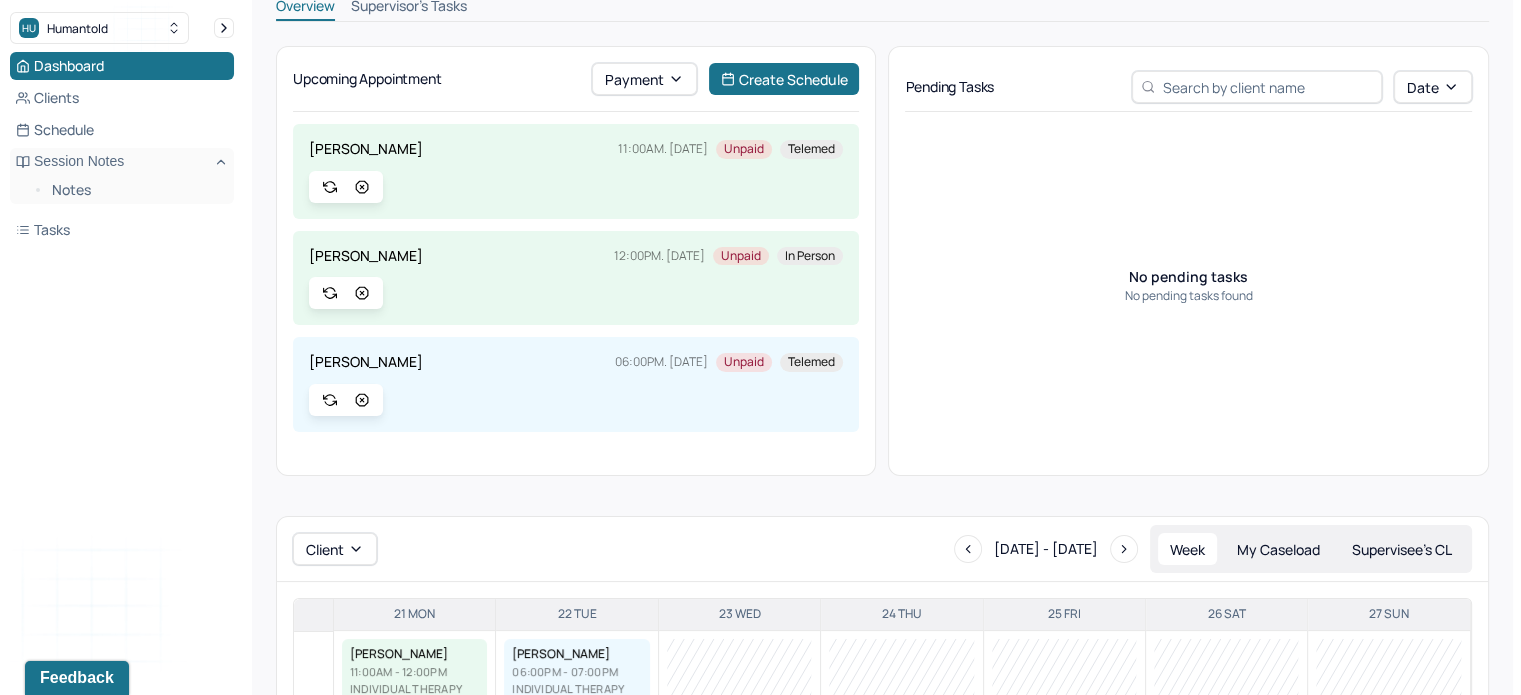 scroll, scrollTop: 0, scrollLeft: 0, axis: both 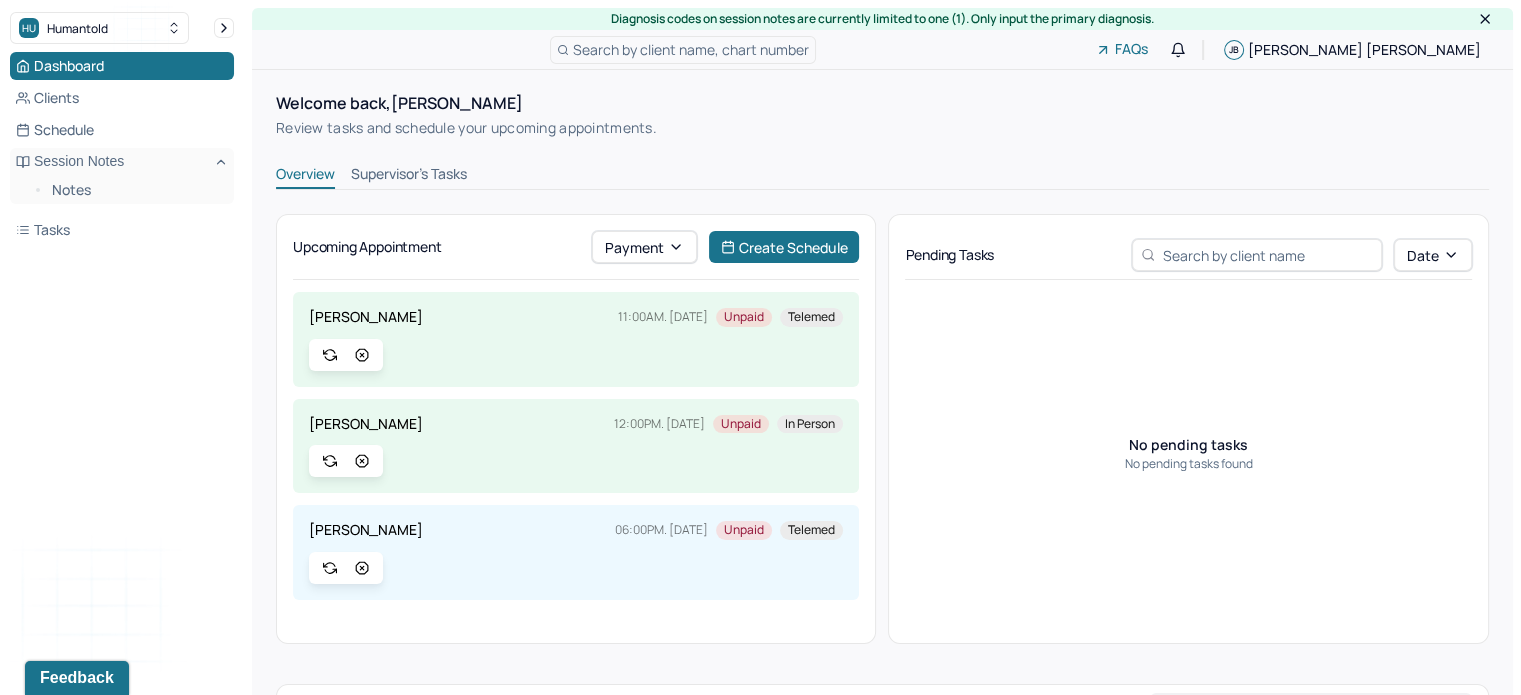 click on "Pending Tasks" at bounding box center (949, 255) 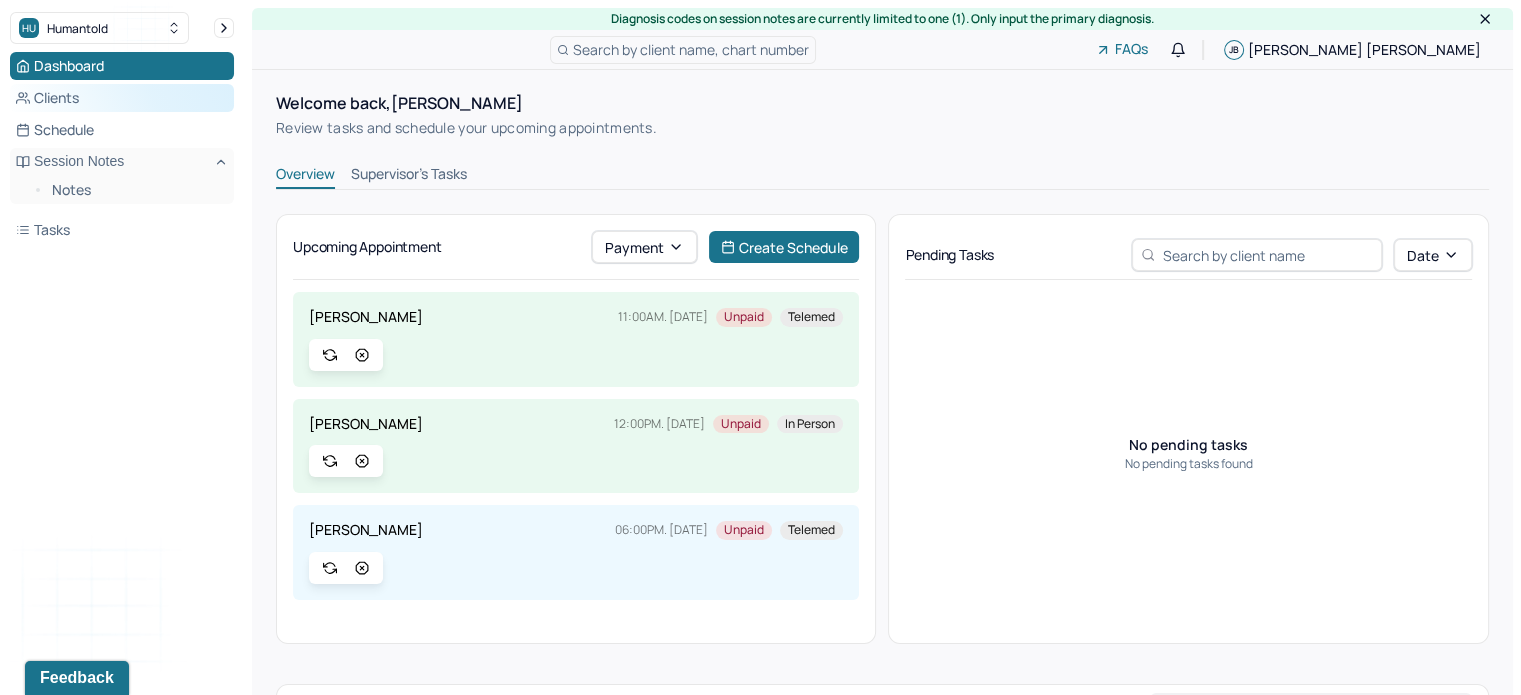 click on "Clients" at bounding box center (122, 98) 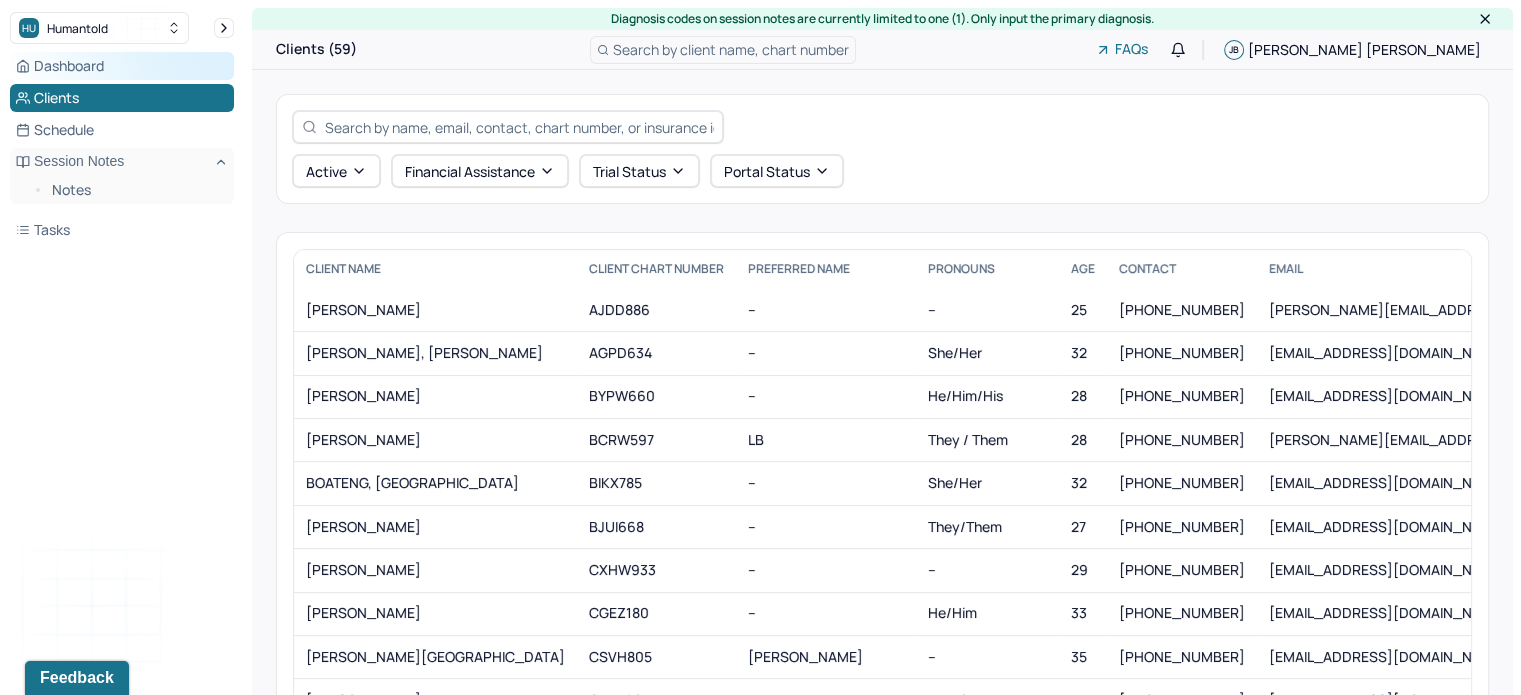 click on "Dashboard" at bounding box center [122, 66] 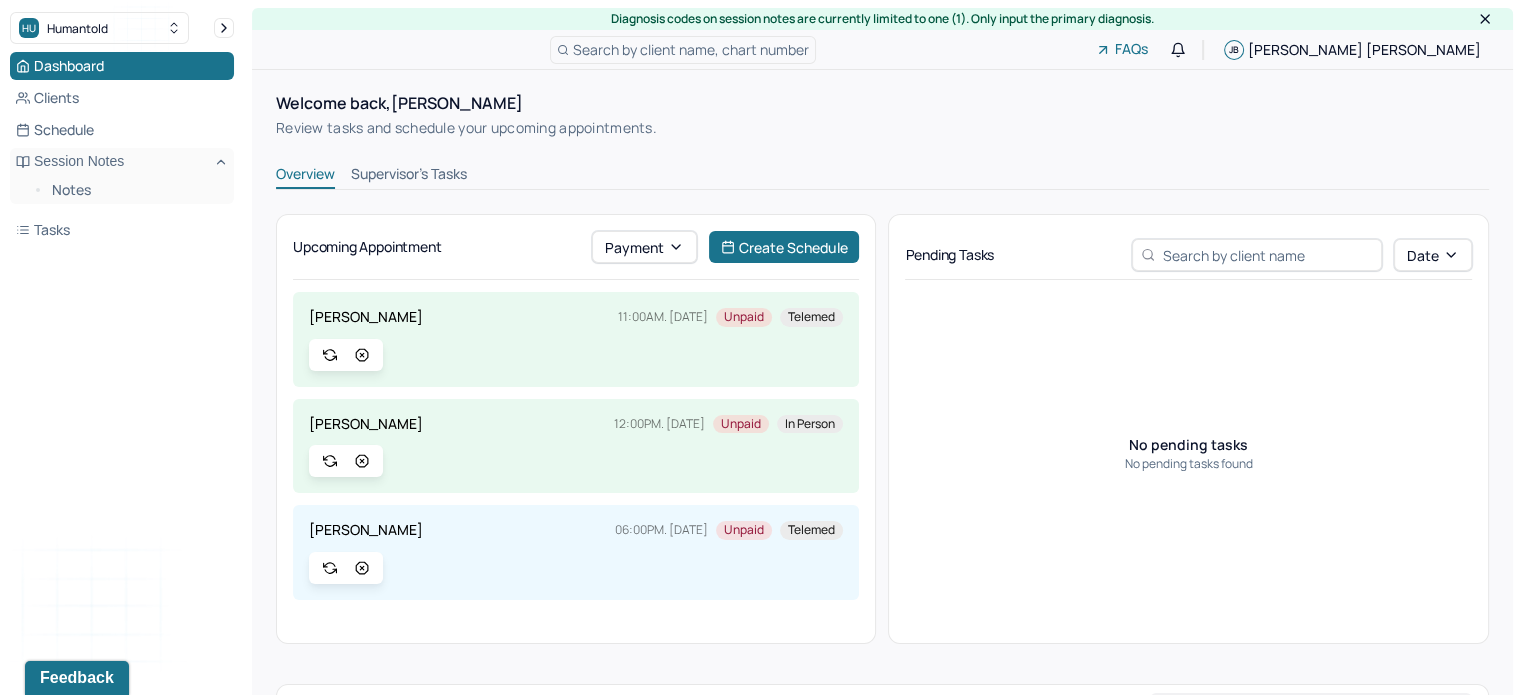 click on "Overview Supervisor's Tasks" at bounding box center [882, 177] 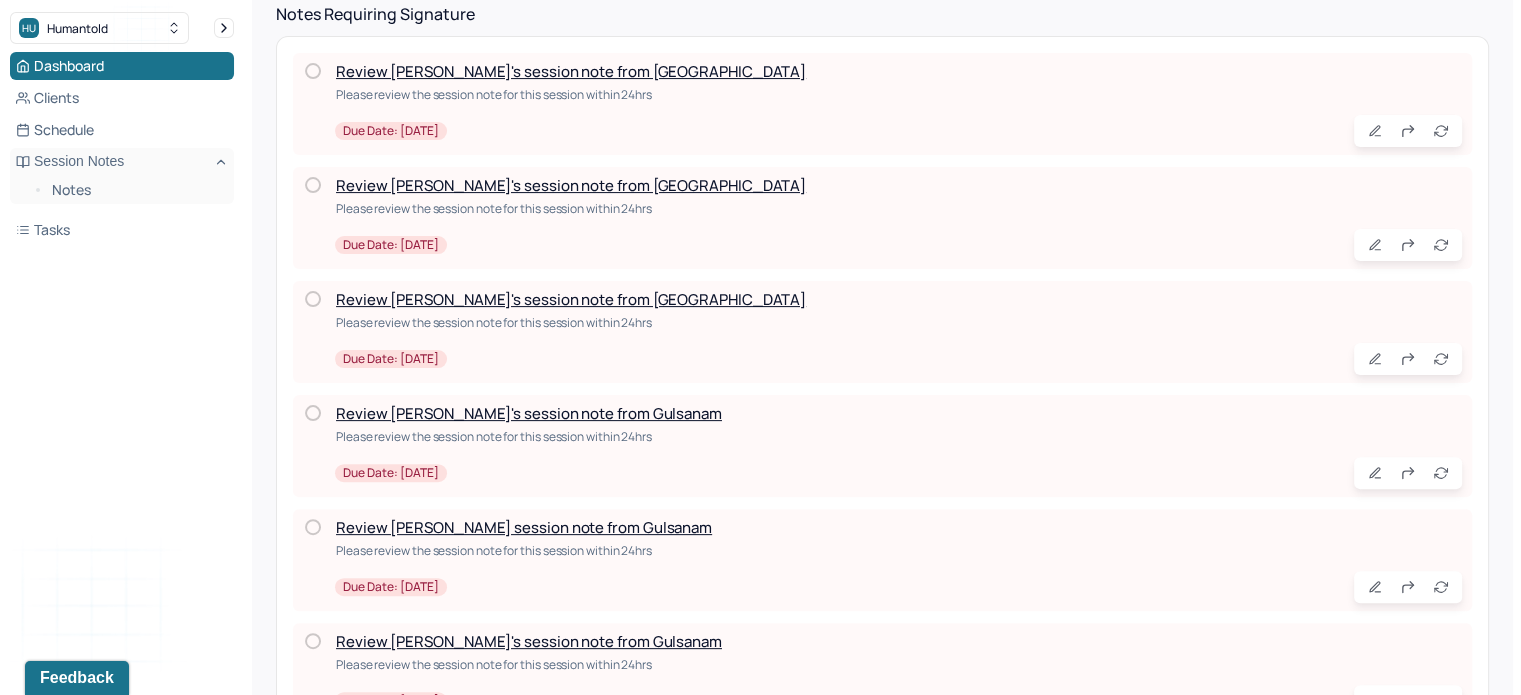 scroll, scrollTop: 699, scrollLeft: 0, axis: vertical 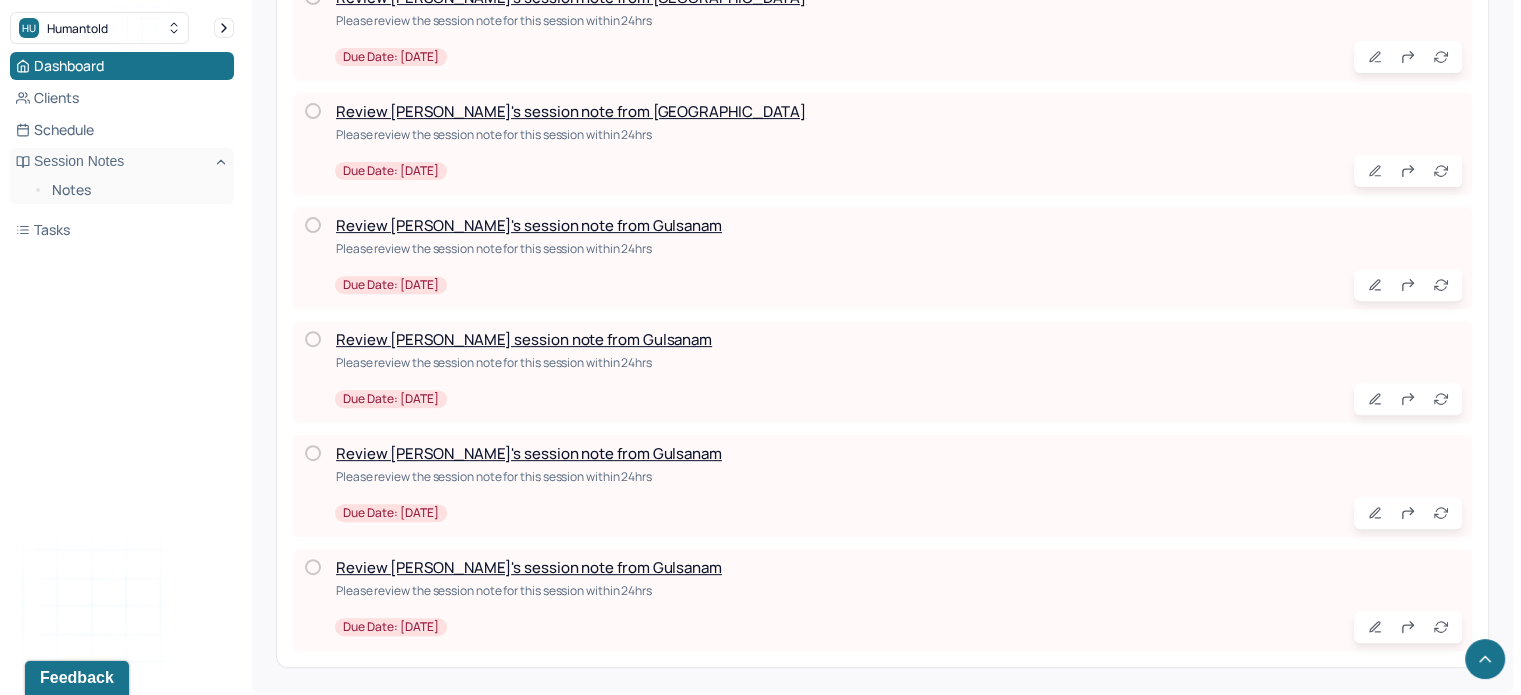 click at bounding box center [313, 567] 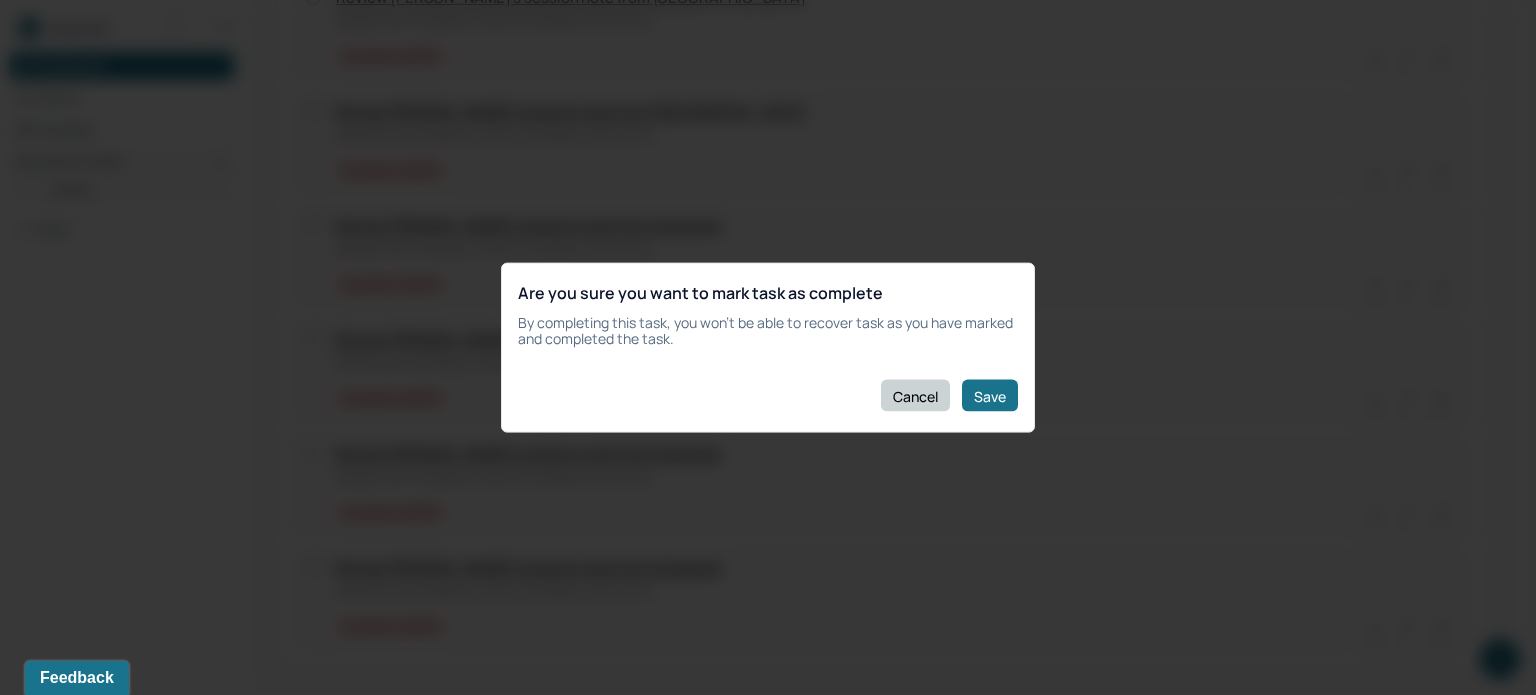 click on "Cancel" at bounding box center [915, 396] 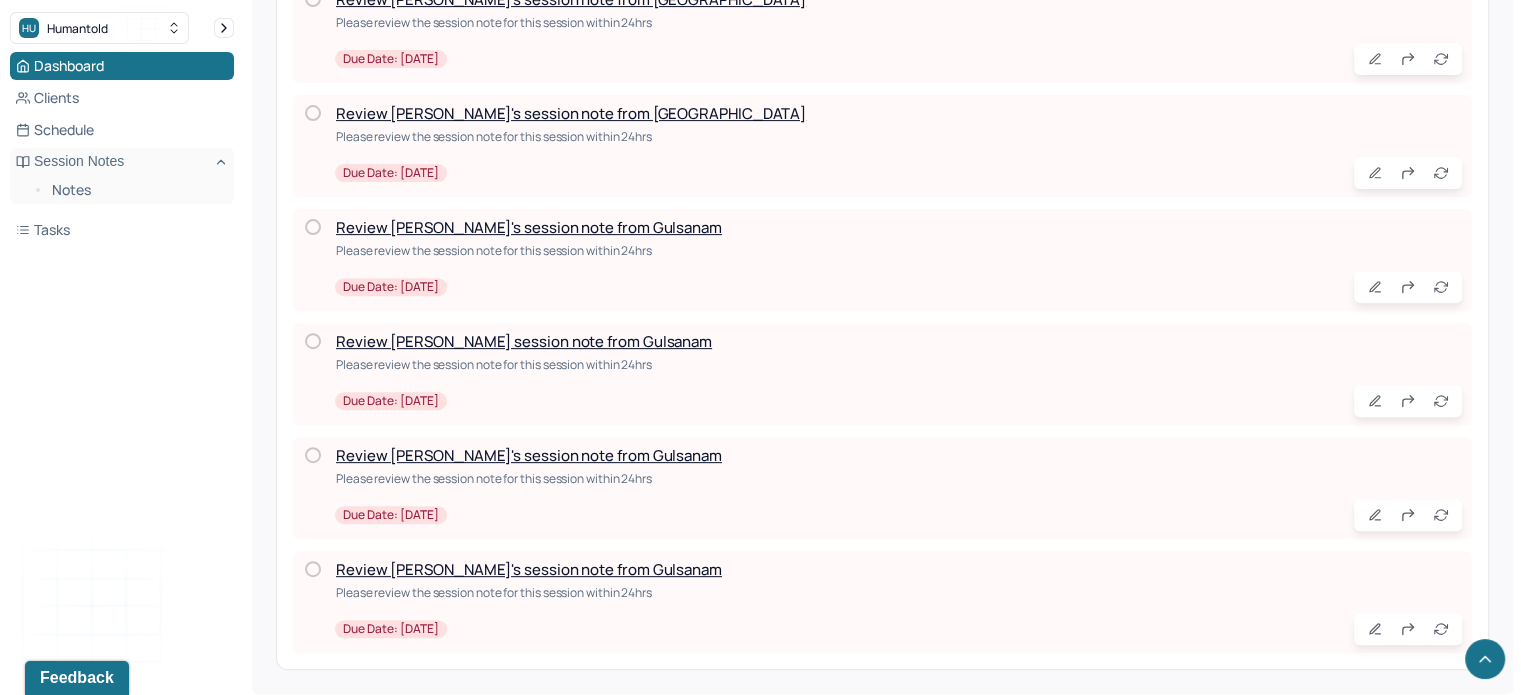 scroll, scrollTop: 699, scrollLeft: 0, axis: vertical 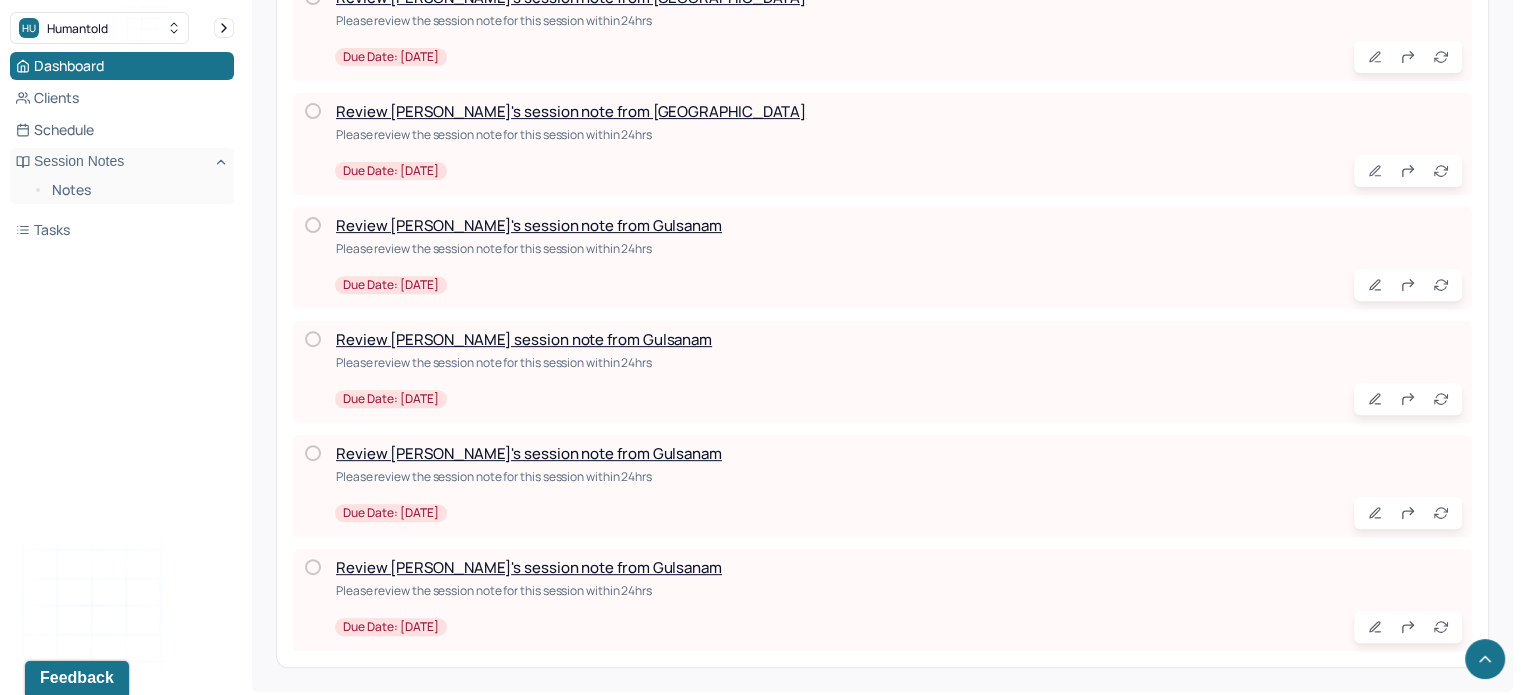 click on "Review [PERSON_NAME]'s session note from Gulsanam" at bounding box center (529, 567) 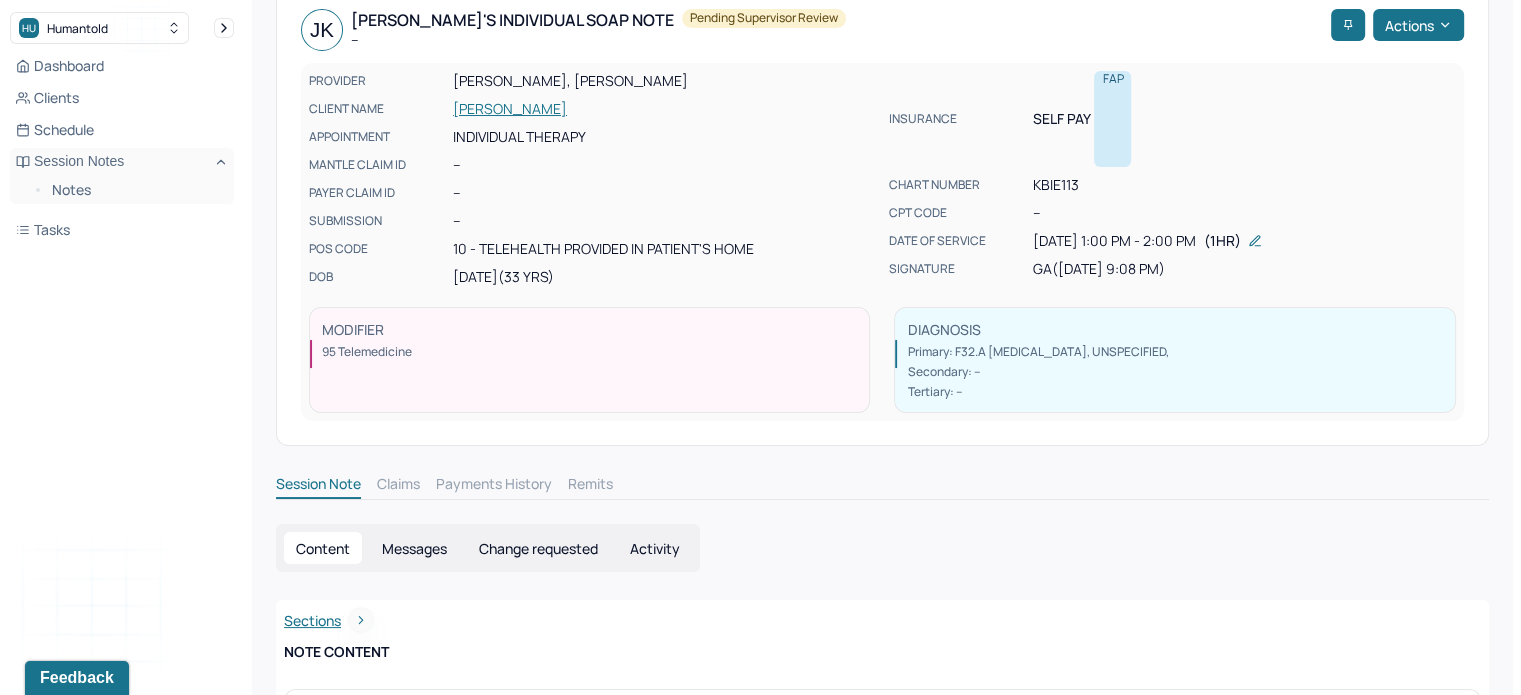 scroll, scrollTop: 104, scrollLeft: 0, axis: vertical 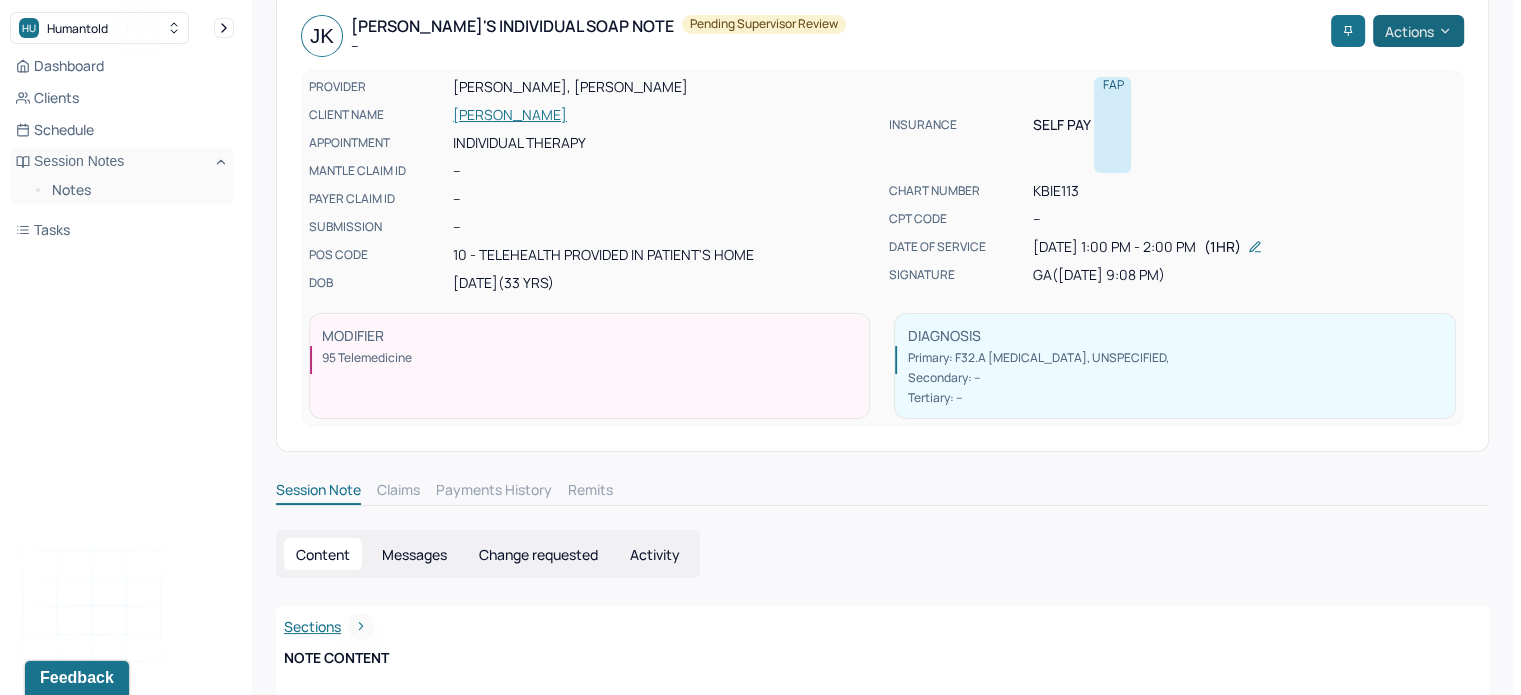 click on "Actions" at bounding box center [1418, 31] 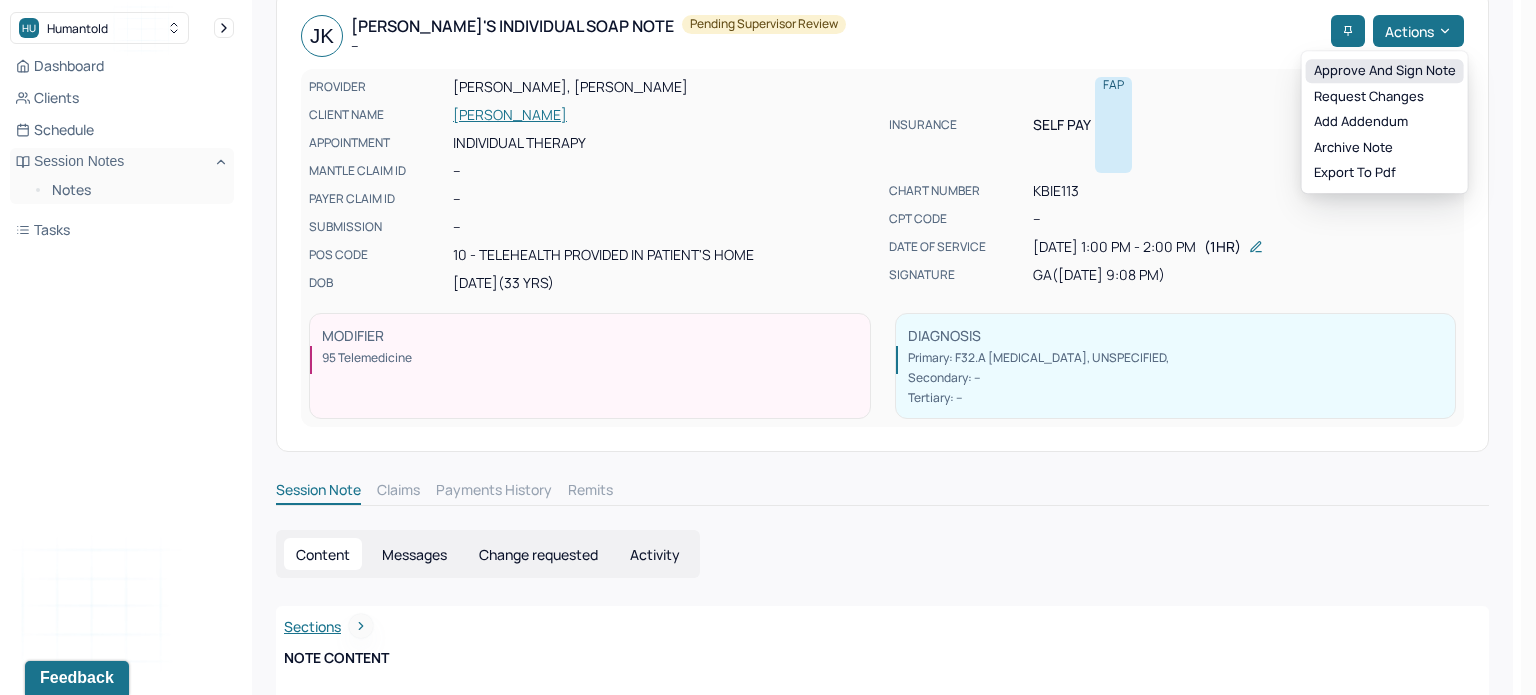 click on "Approve and sign note" at bounding box center (1385, 71) 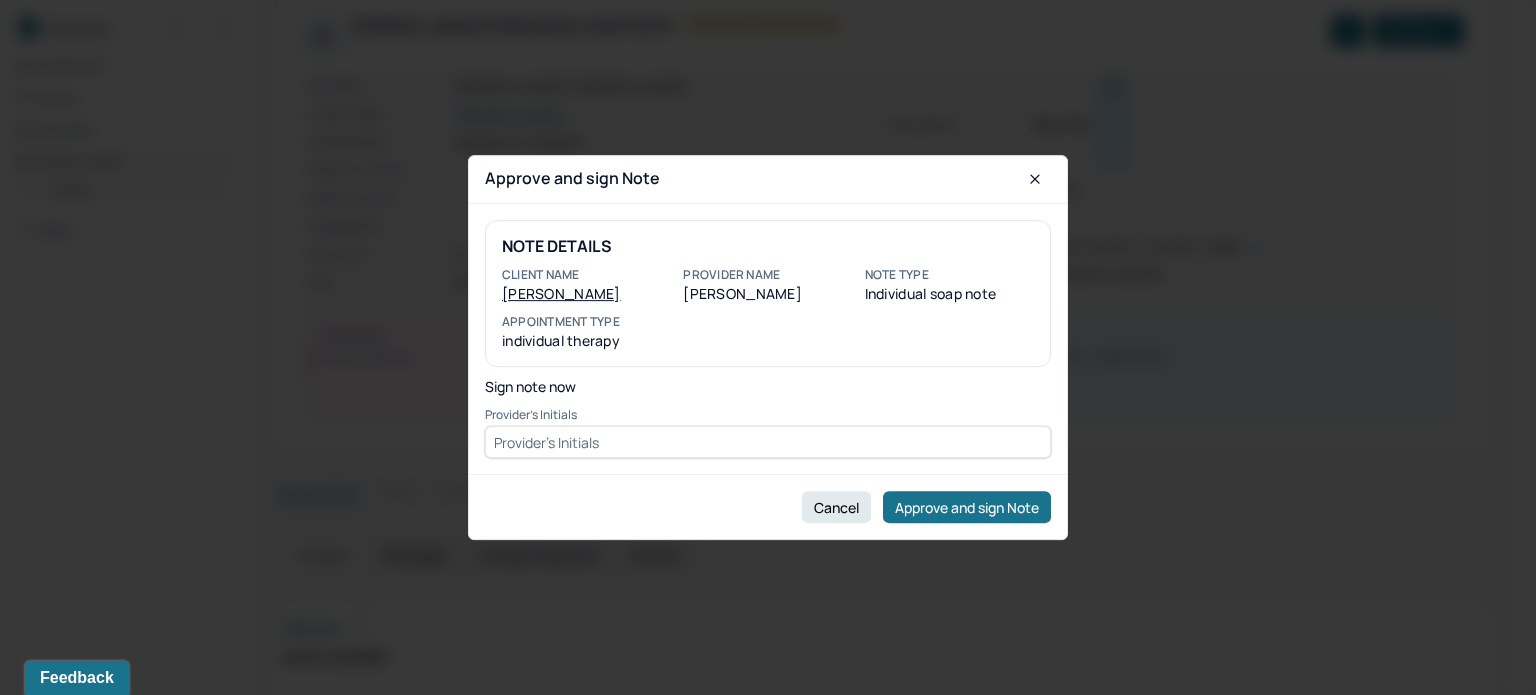 click at bounding box center [768, 442] 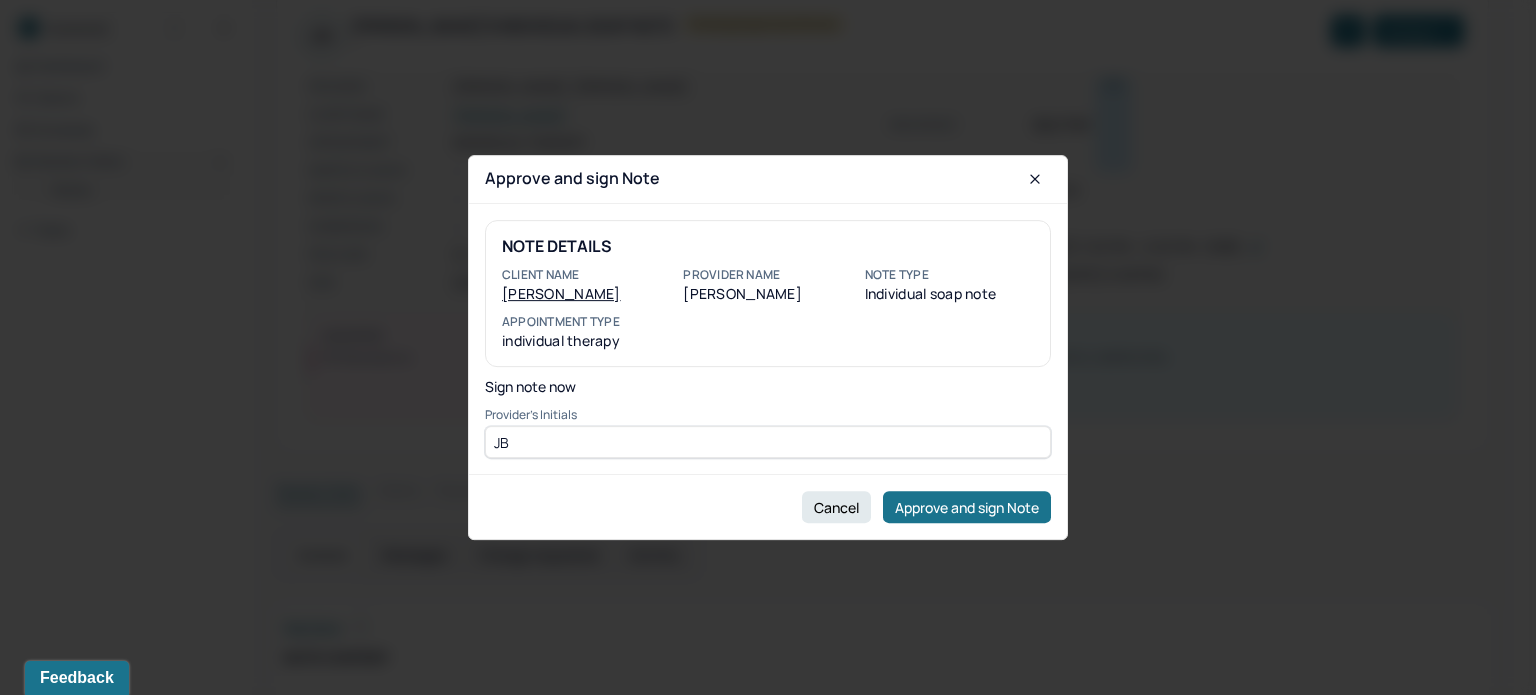 type on "JB" 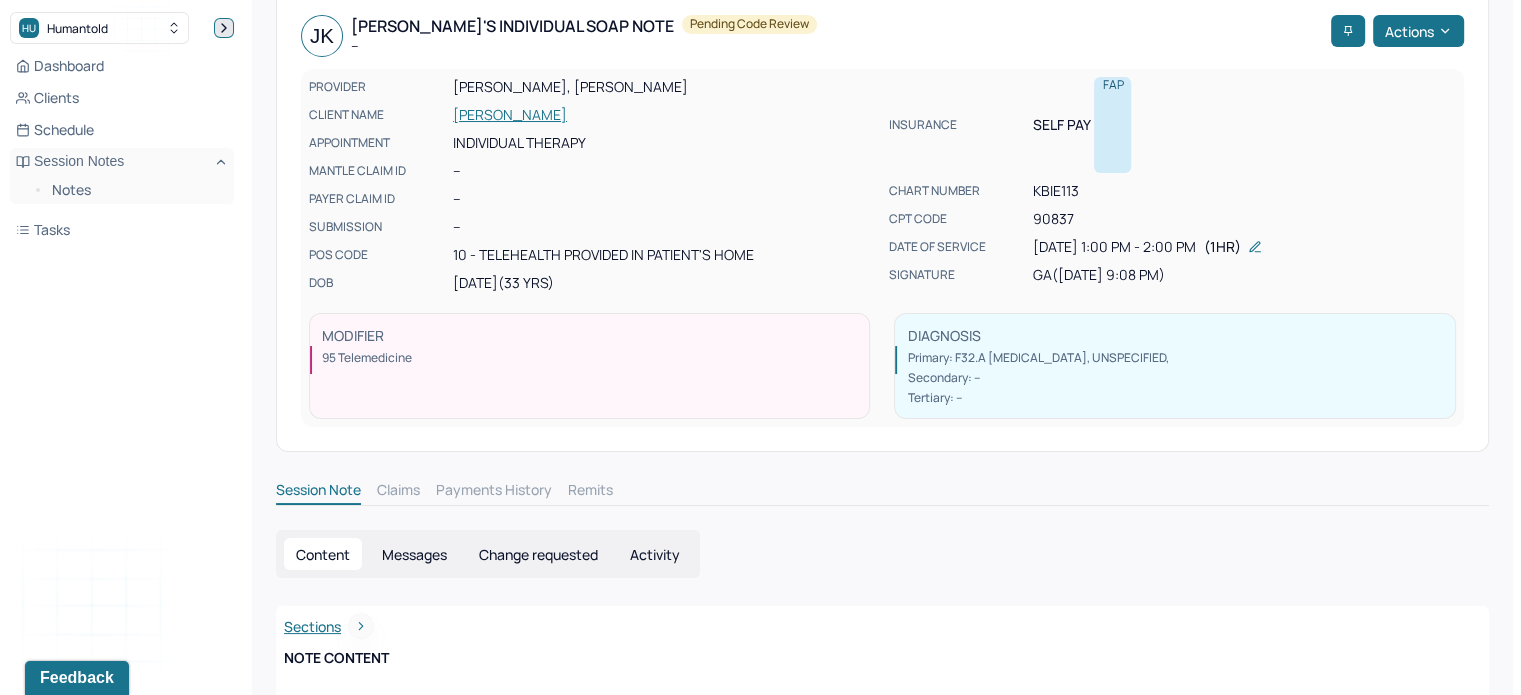 scroll, scrollTop: 699, scrollLeft: 0, axis: vertical 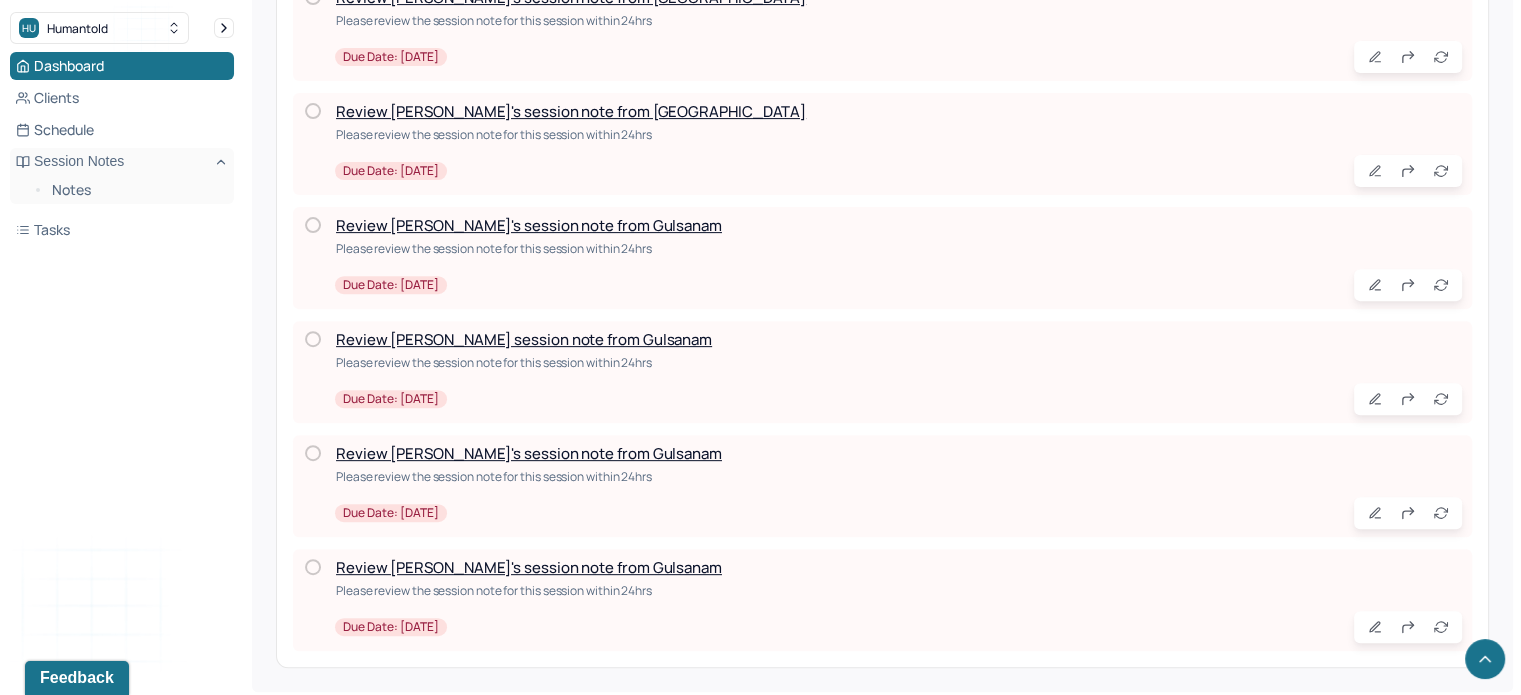 click on "Review [PERSON_NAME]'s session note from Gulsanam" at bounding box center (529, 453) 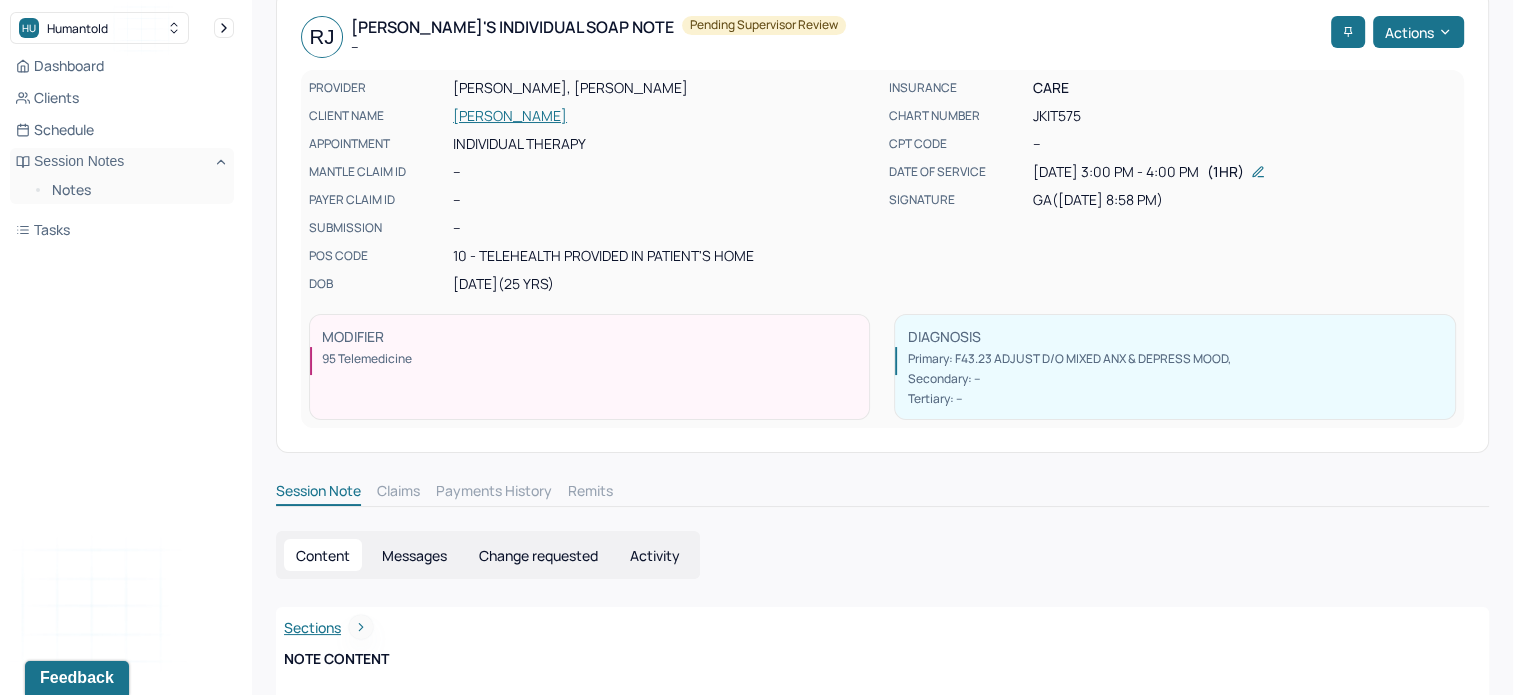 scroll, scrollTop: 0, scrollLeft: 0, axis: both 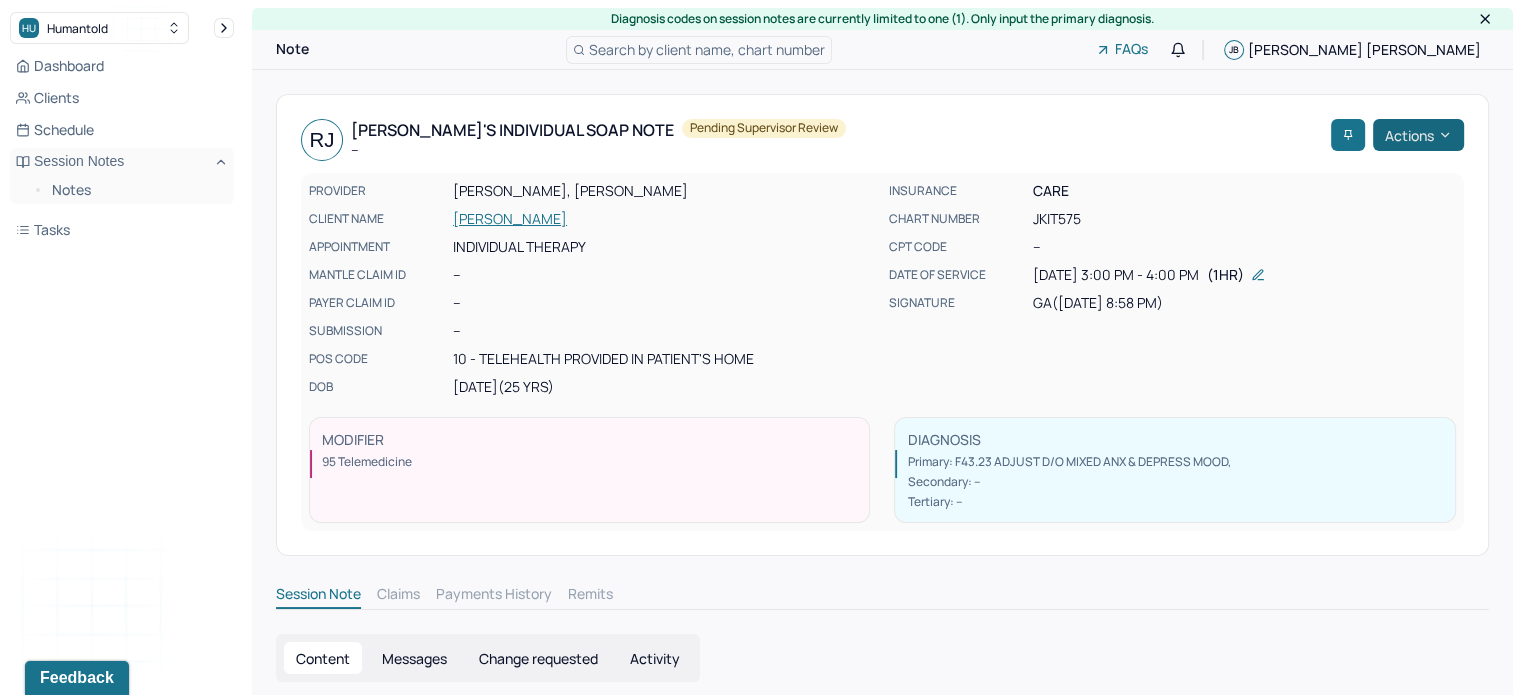 click on "Actions" at bounding box center (1418, 135) 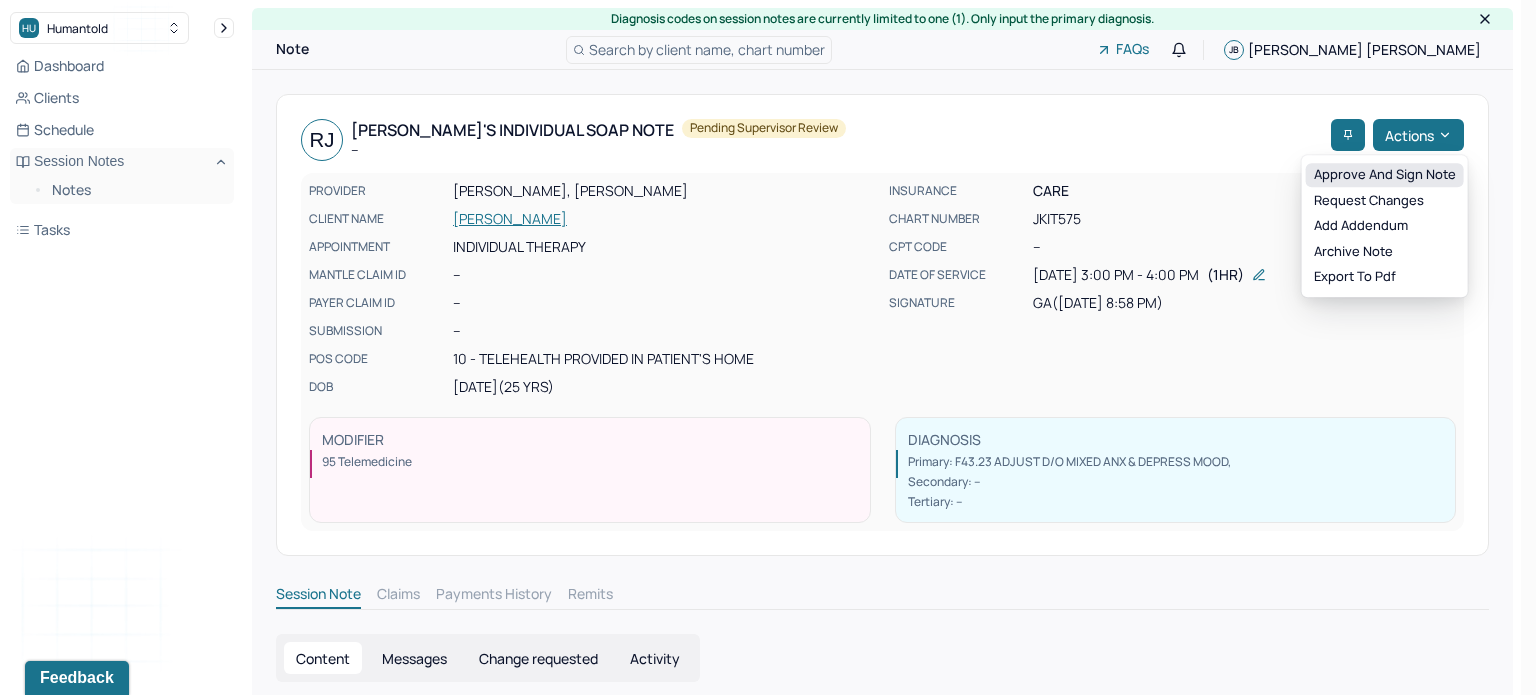 click on "Approve and sign note" at bounding box center [1385, 175] 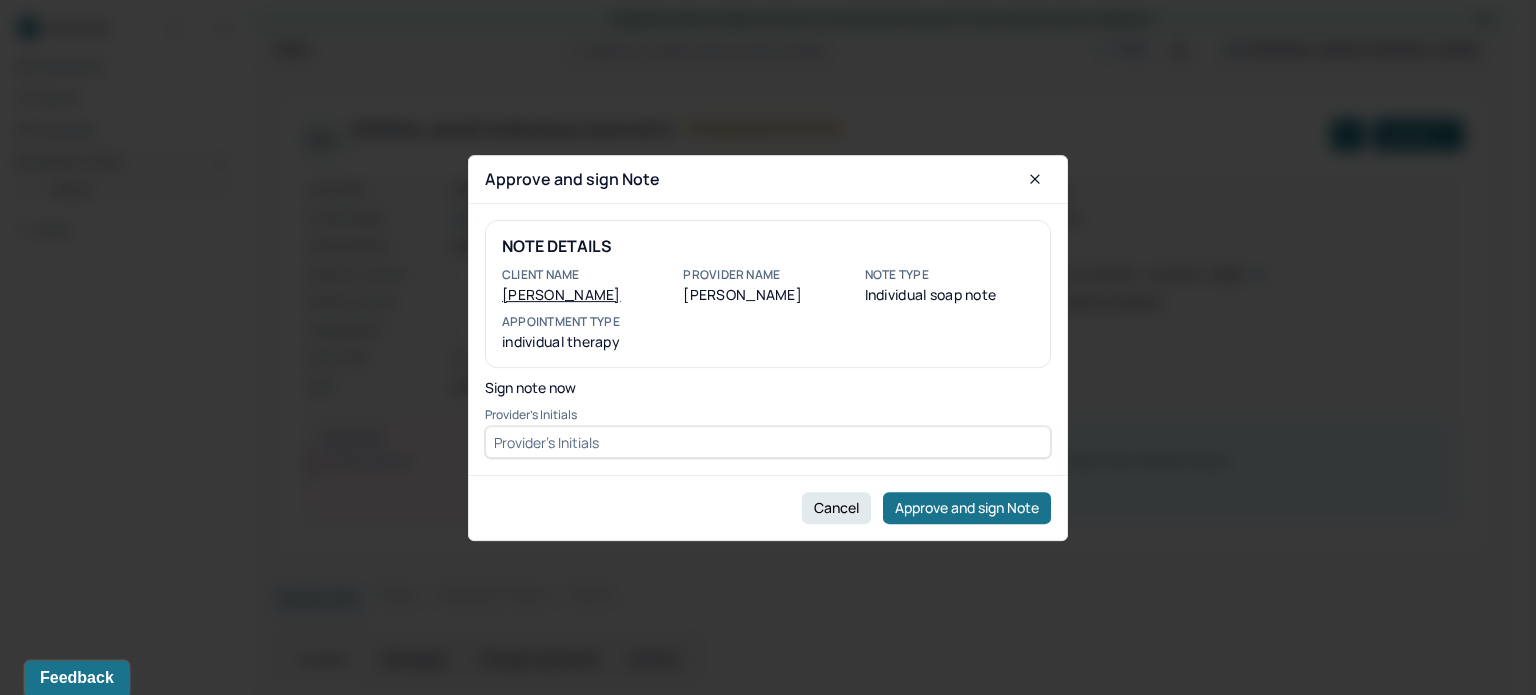 click at bounding box center [768, 442] 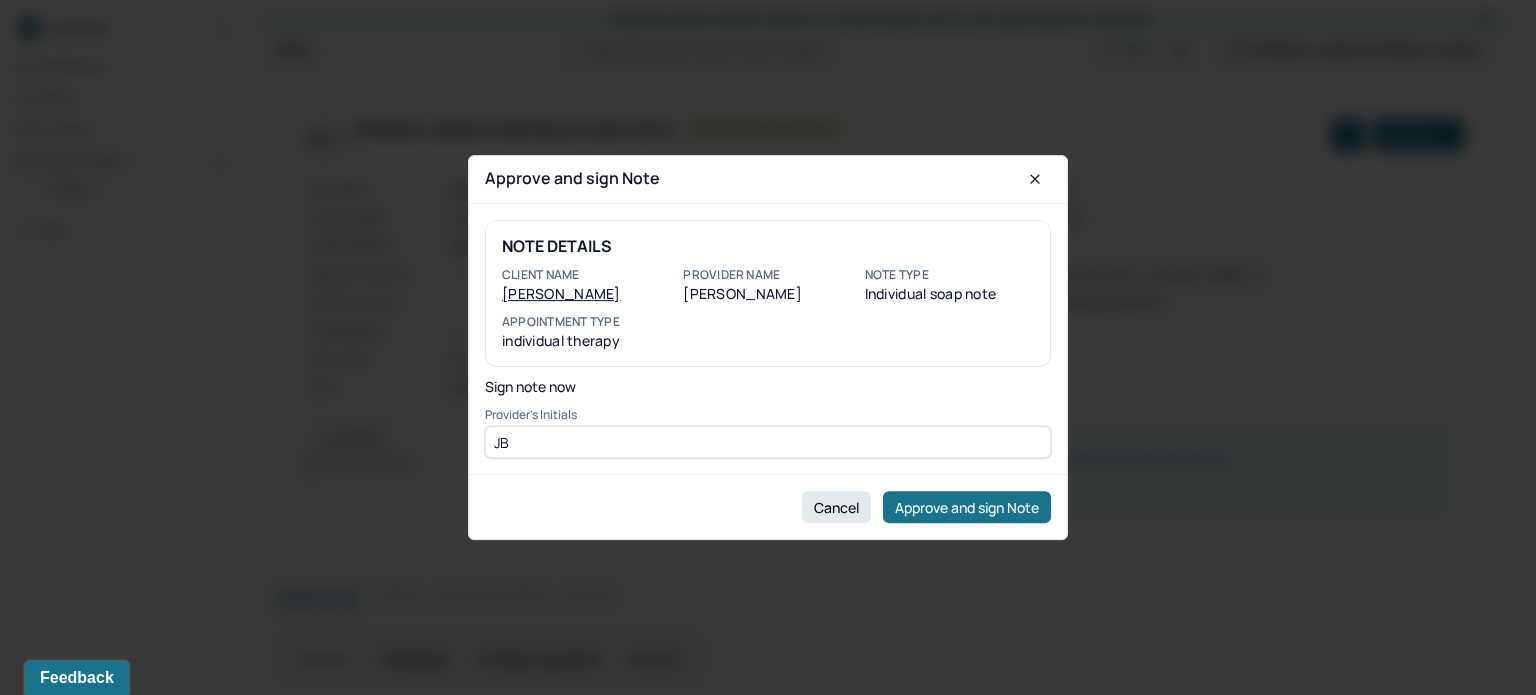 type on "JB" 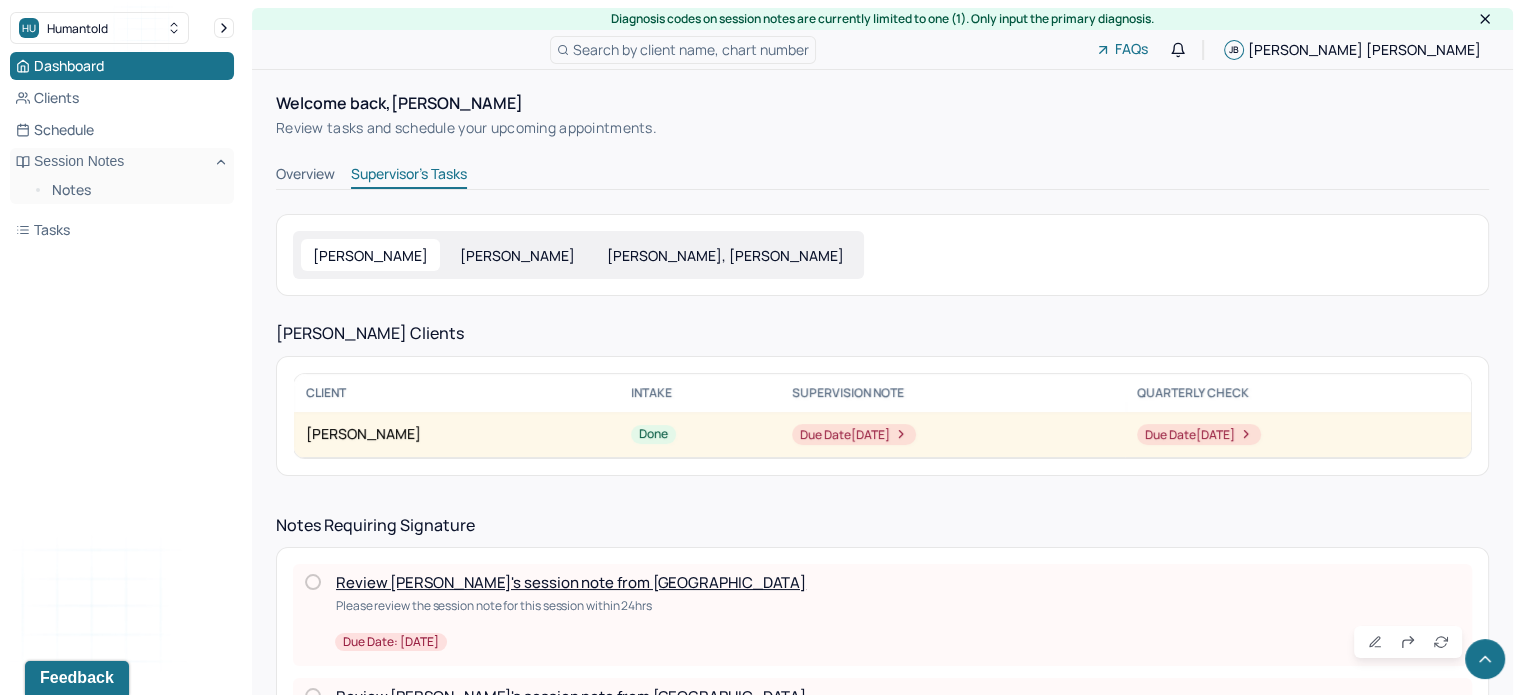 scroll, scrollTop: 472, scrollLeft: 0, axis: vertical 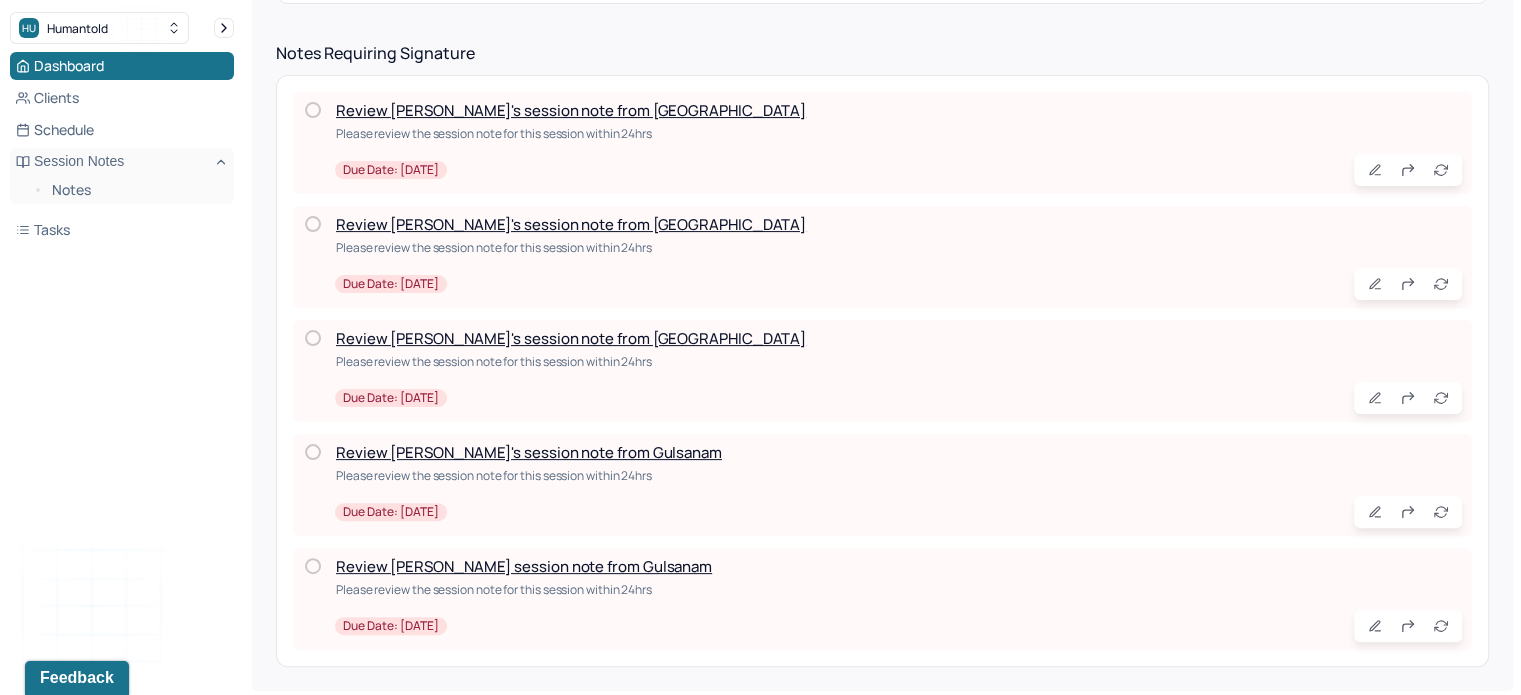click on "Review [PERSON_NAME] session note from Gulsanam" at bounding box center [524, 566] 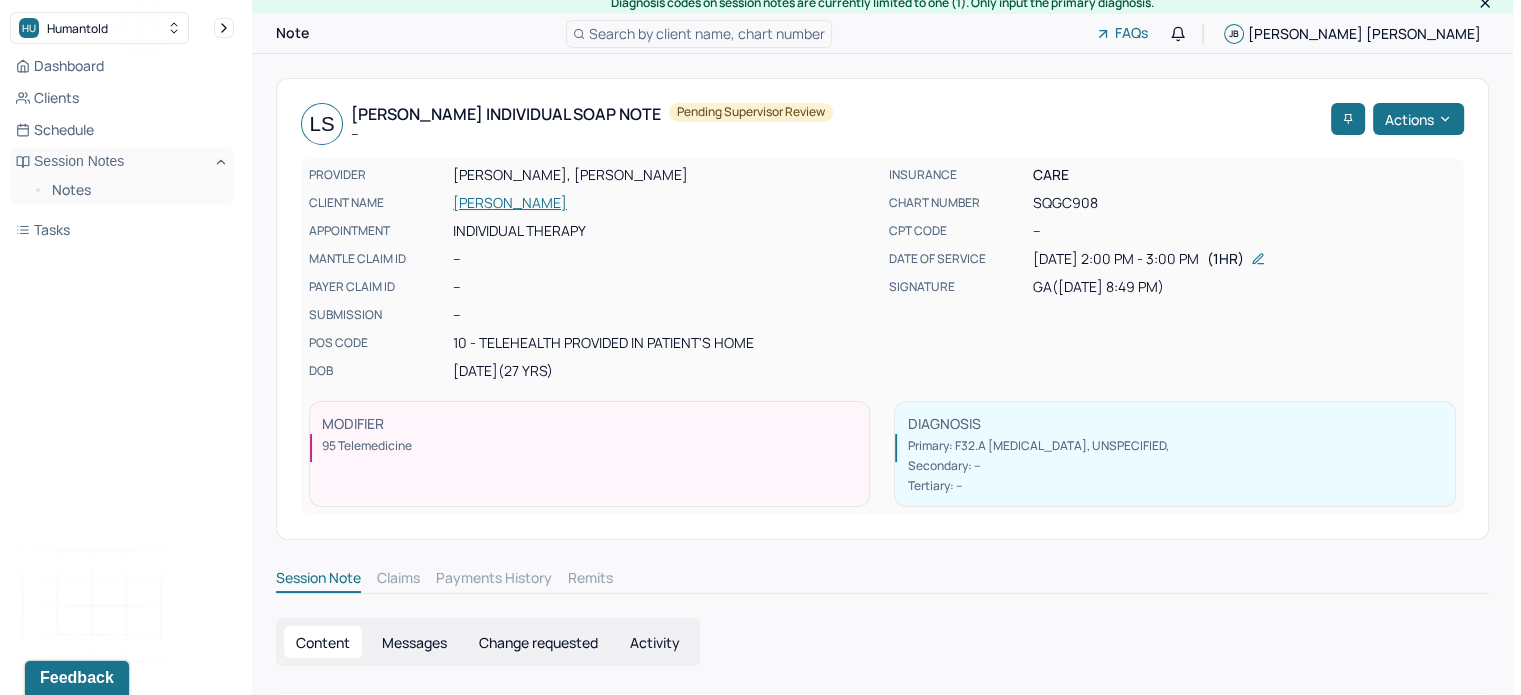 scroll, scrollTop: 0, scrollLeft: 0, axis: both 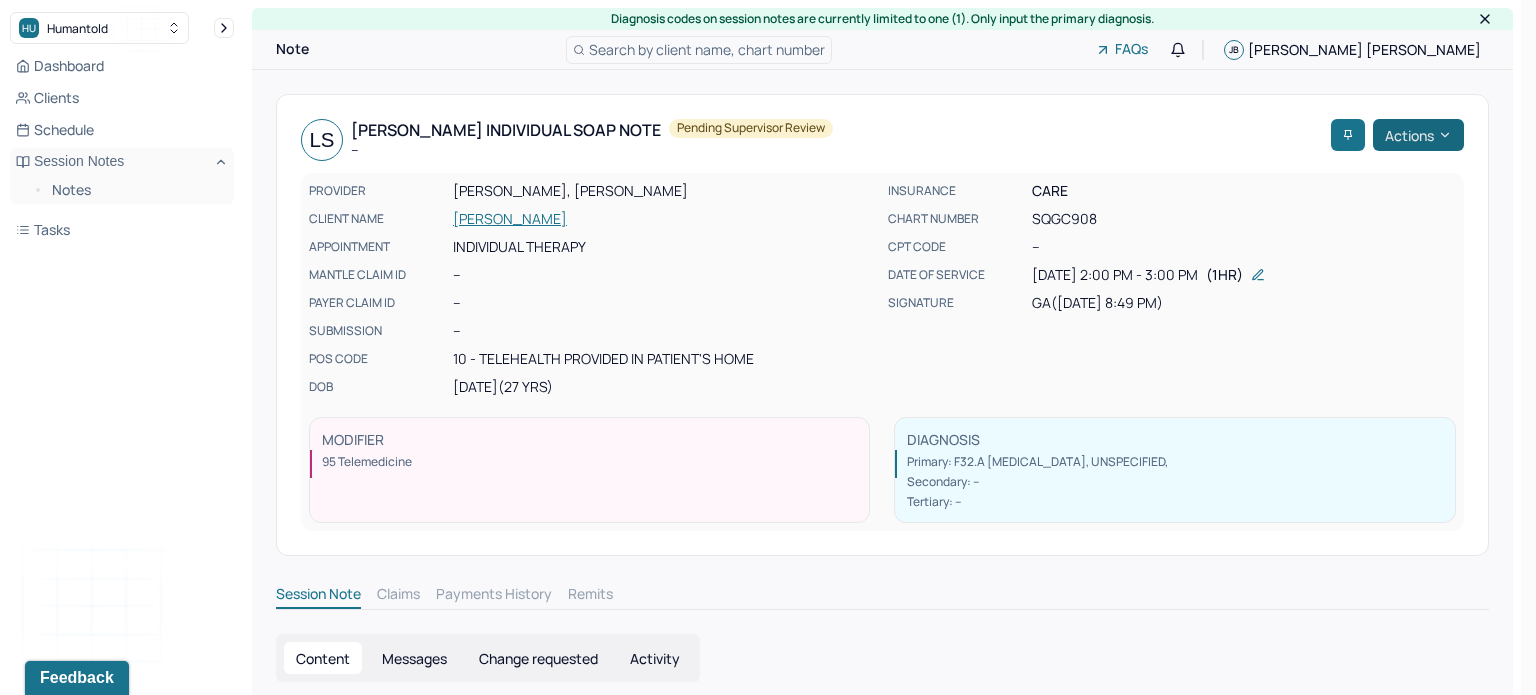 click on "Actions" at bounding box center (1418, 135) 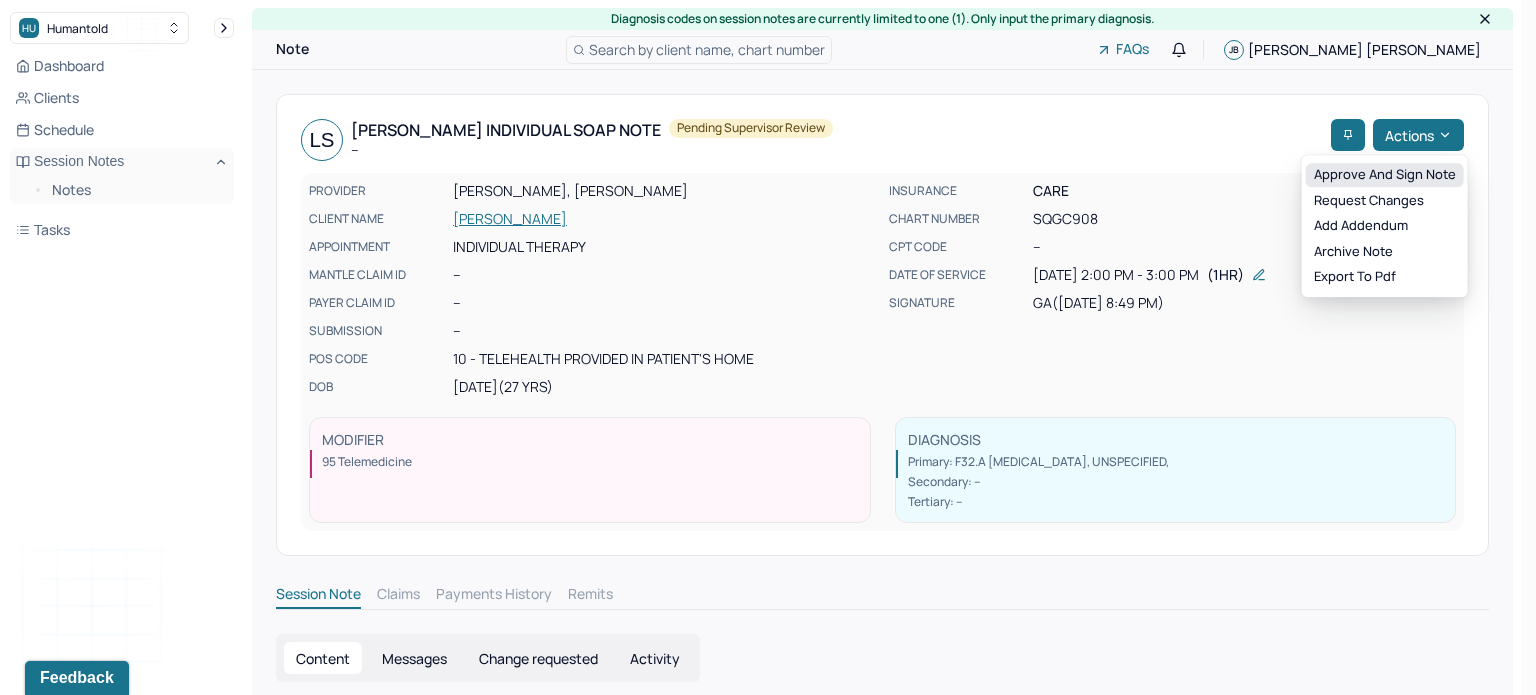 click on "Approve and sign note" at bounding box center [1385, 175] 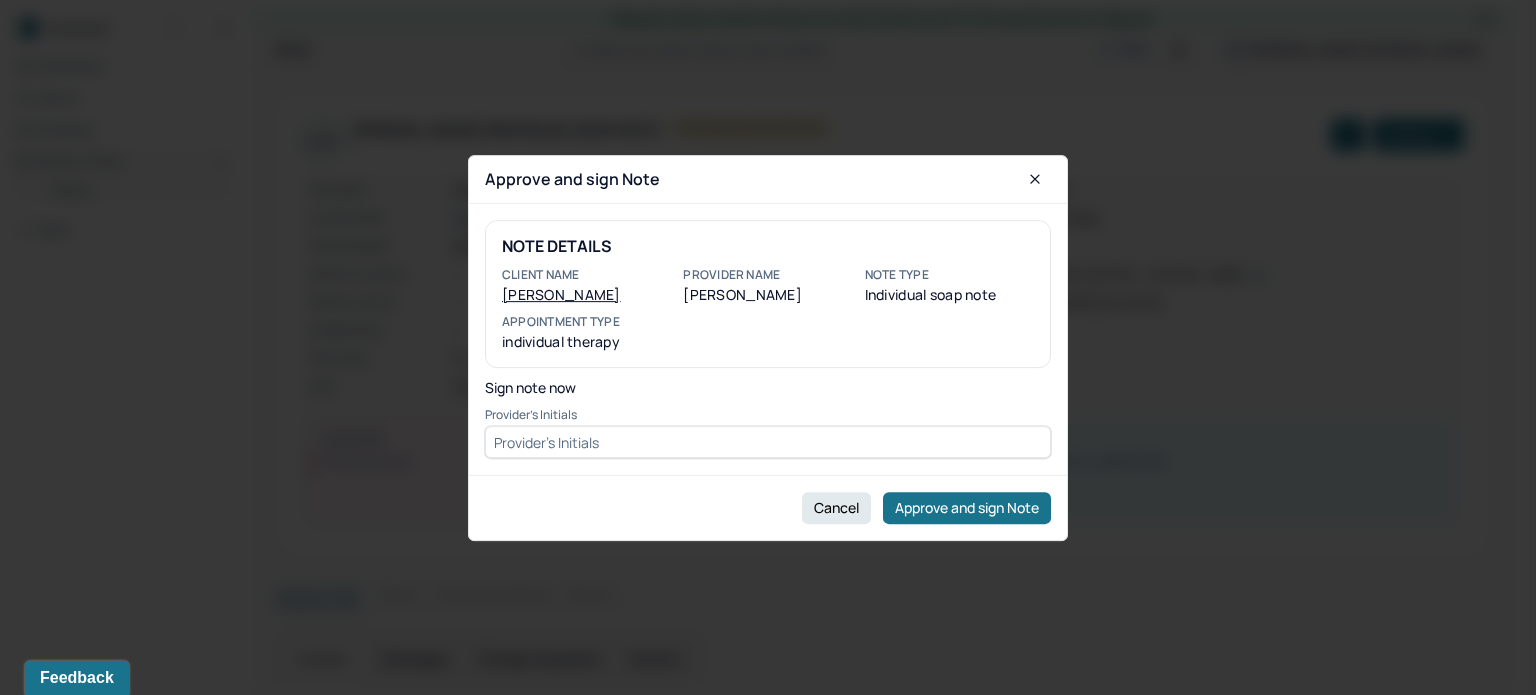 click at bounding box center (768, 442) 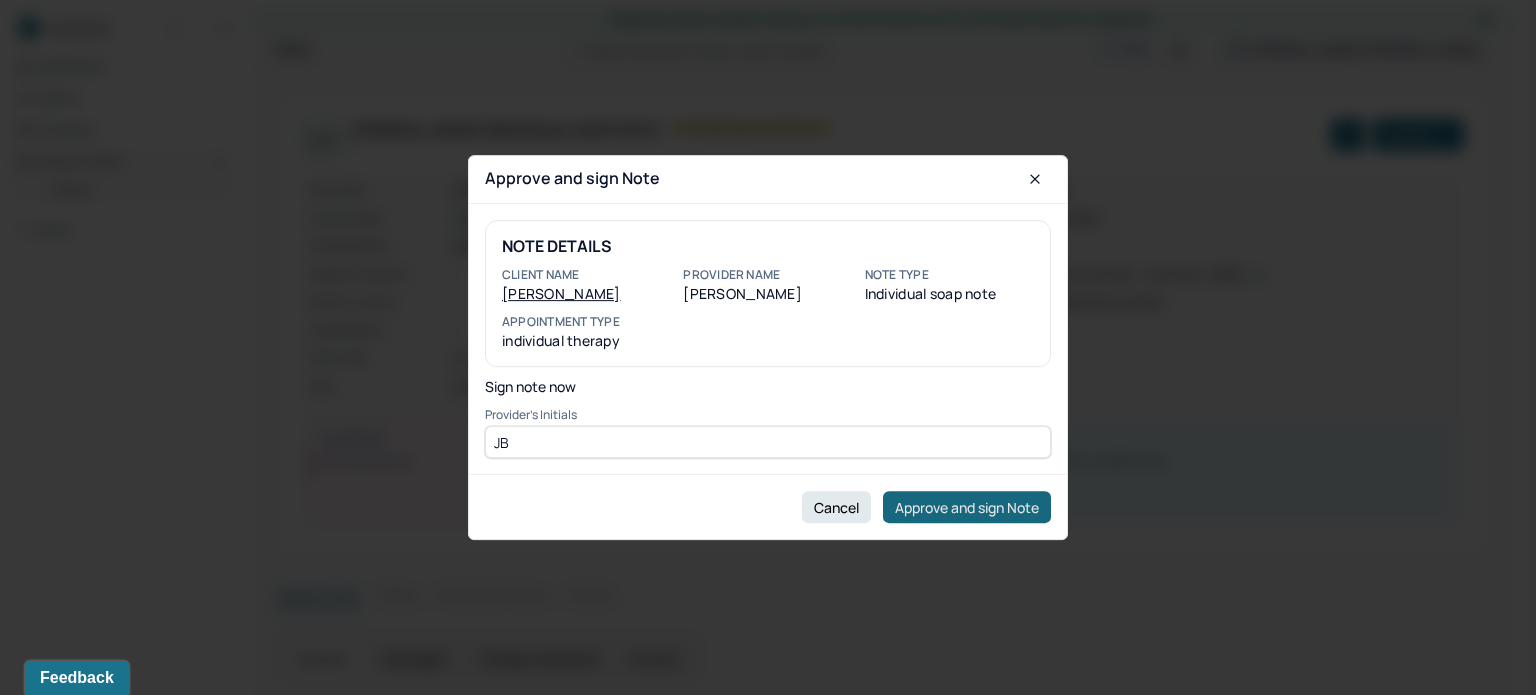 type on "JB" 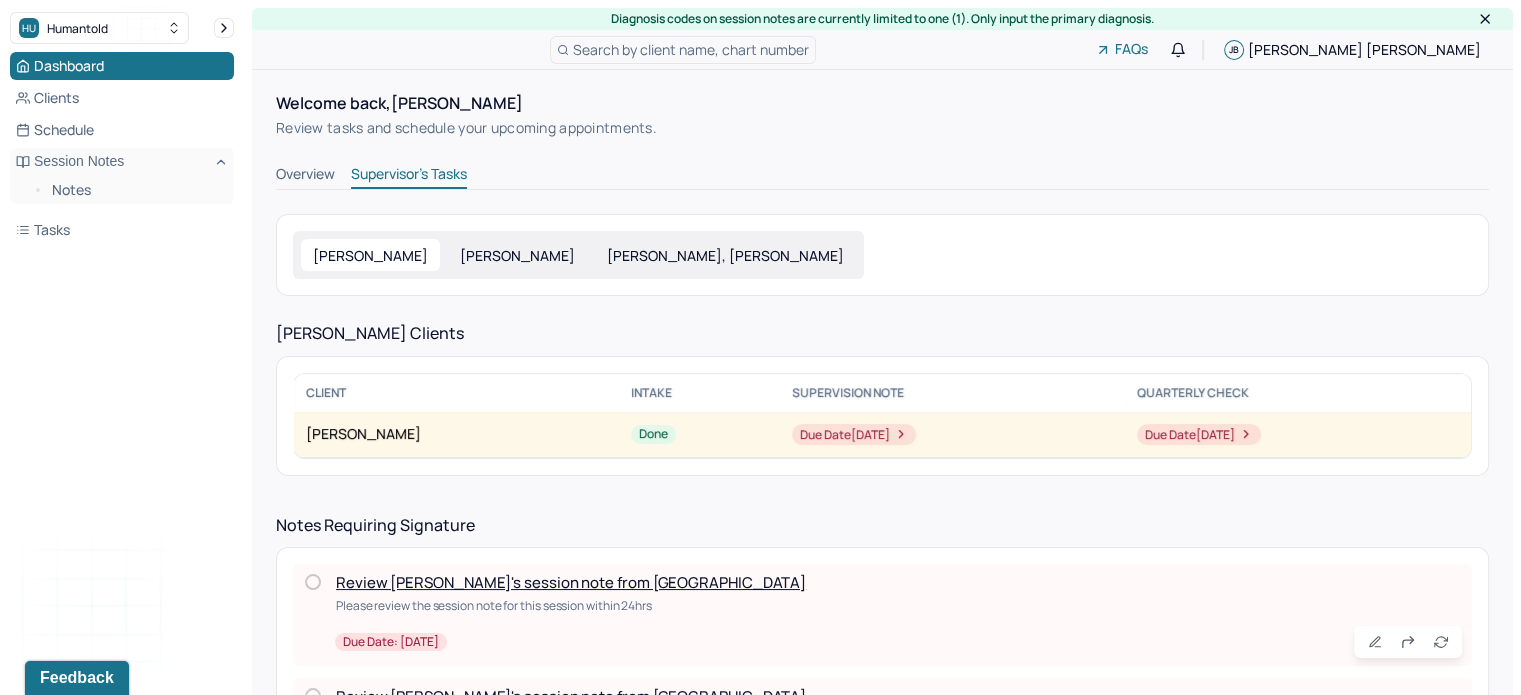 scroll, scrollTop: 472, scrollLeft: 0, axis: vertical 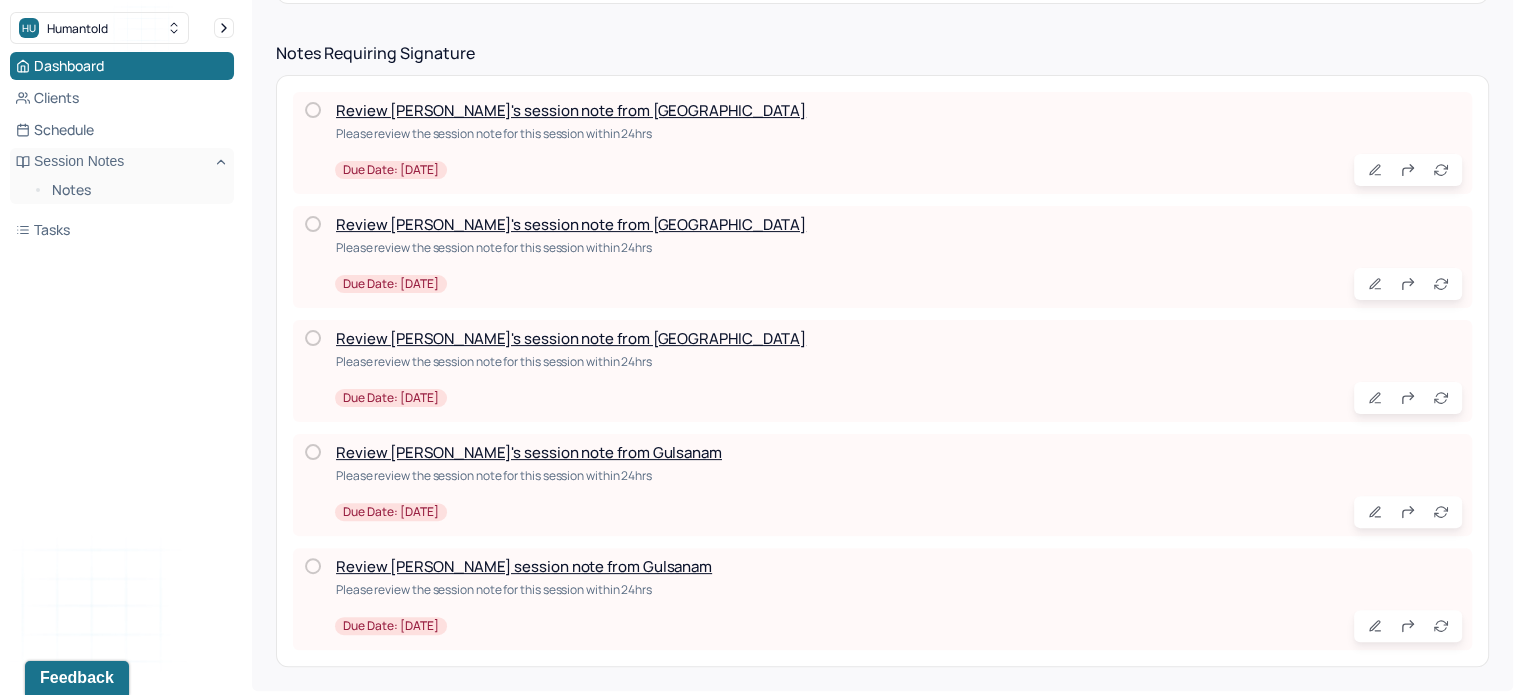 click on "Review [PERSON_NAME]'s session note from Gulsanam" at bounding box center (529, 452) 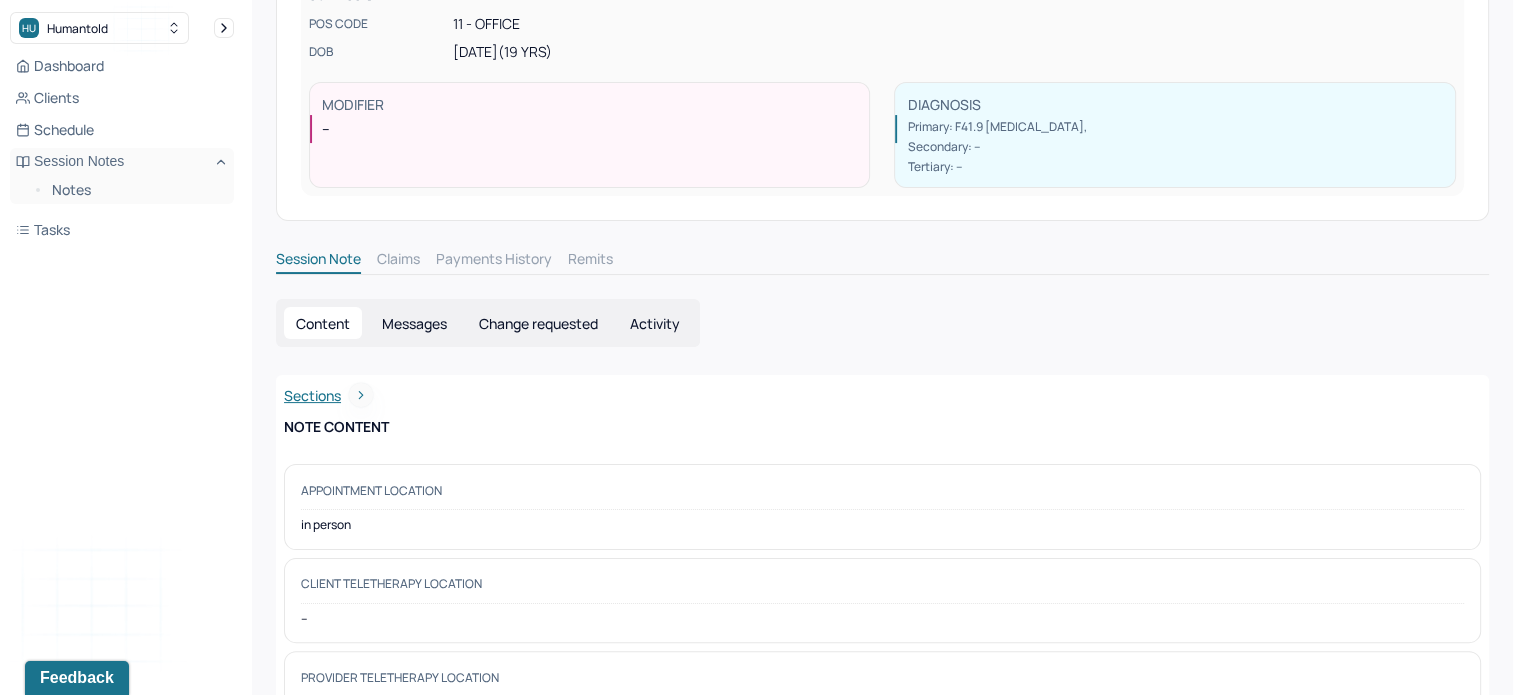 scroll, scrollTop: 43, scrollLeft: 0, axis: vertical 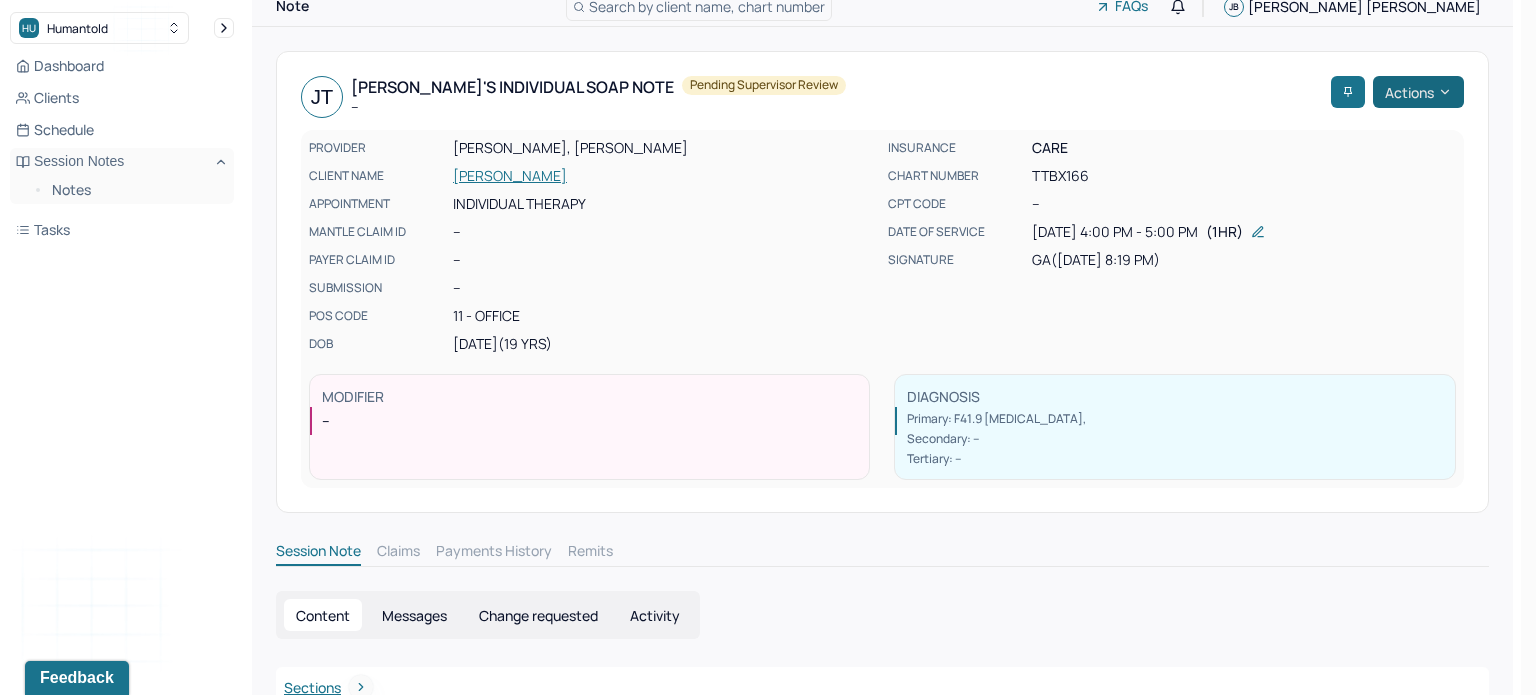 click on "Actions" at bounding box center [1418, 92] 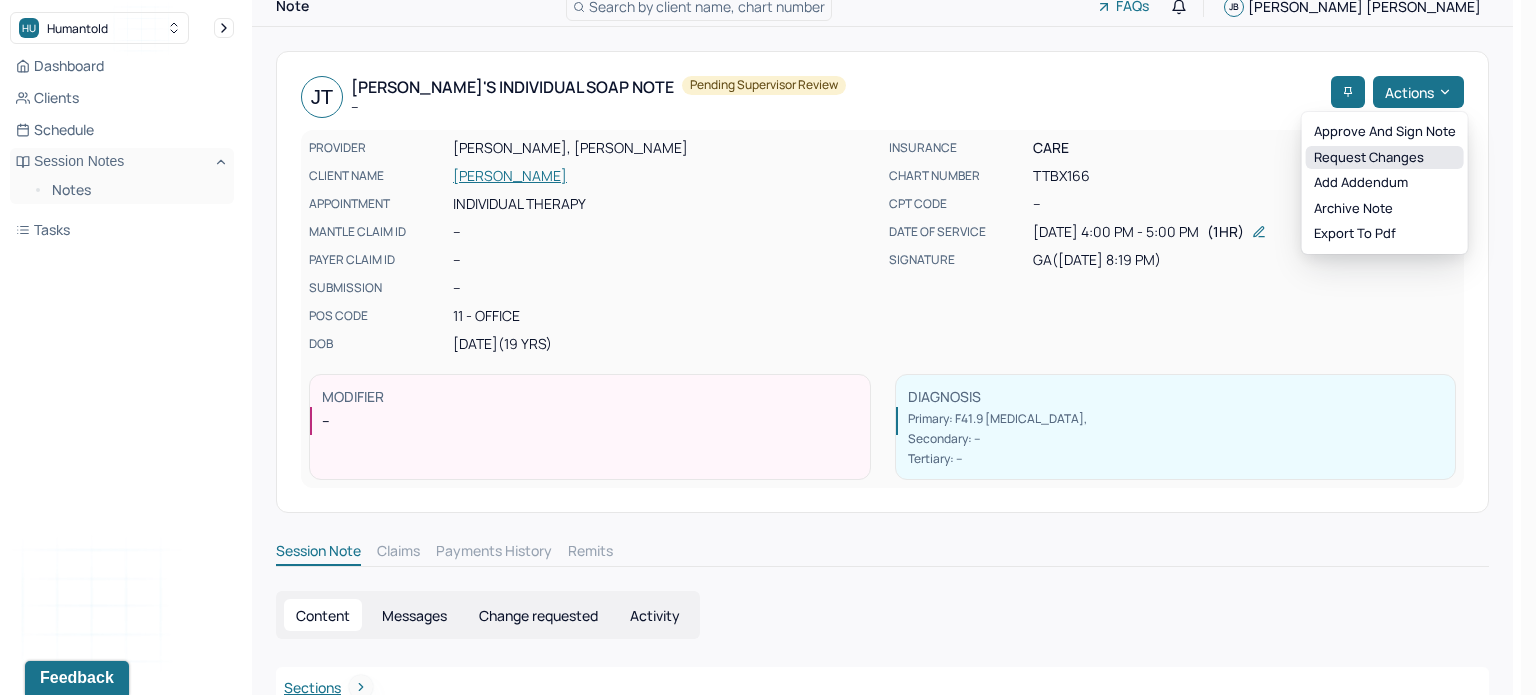click on "Request changes" at bounding box center (1385, 158) 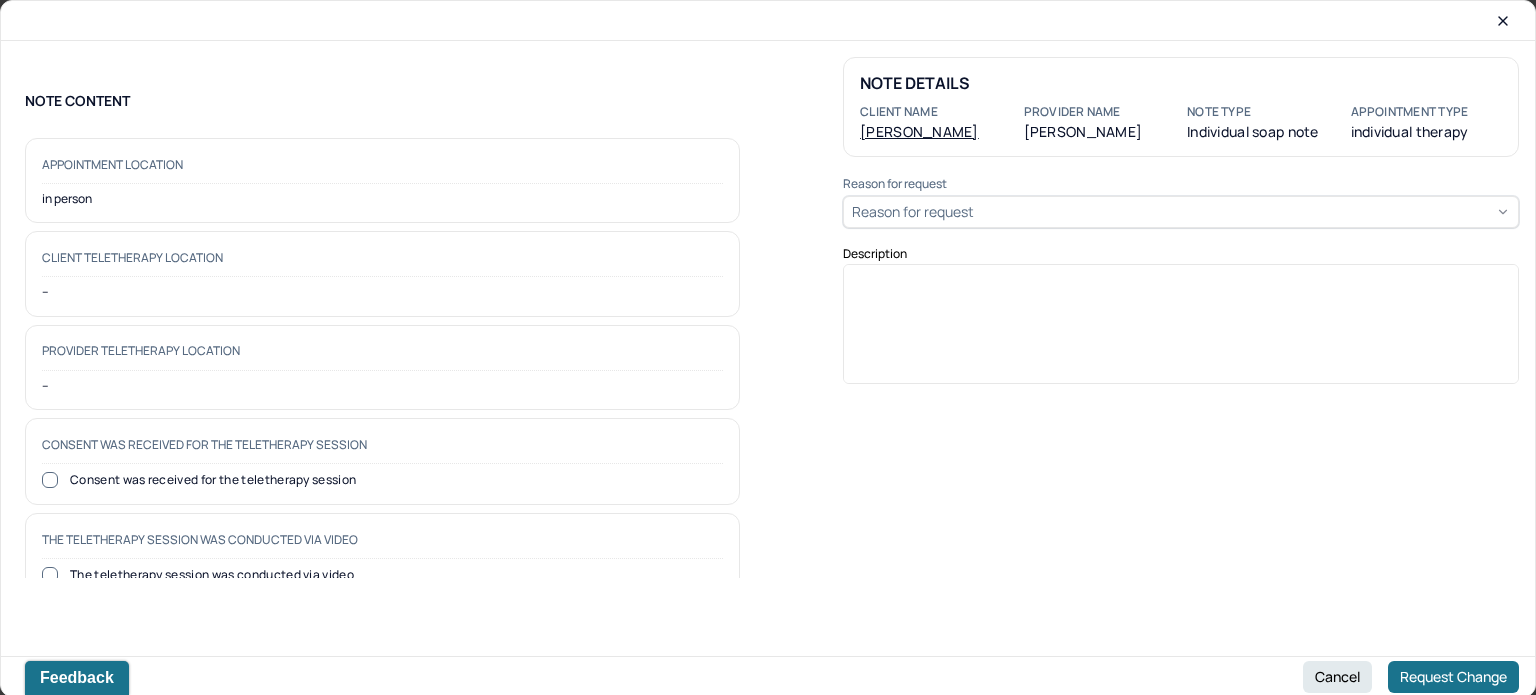 click on "Reason for request" at bounding box center [1181, 212] 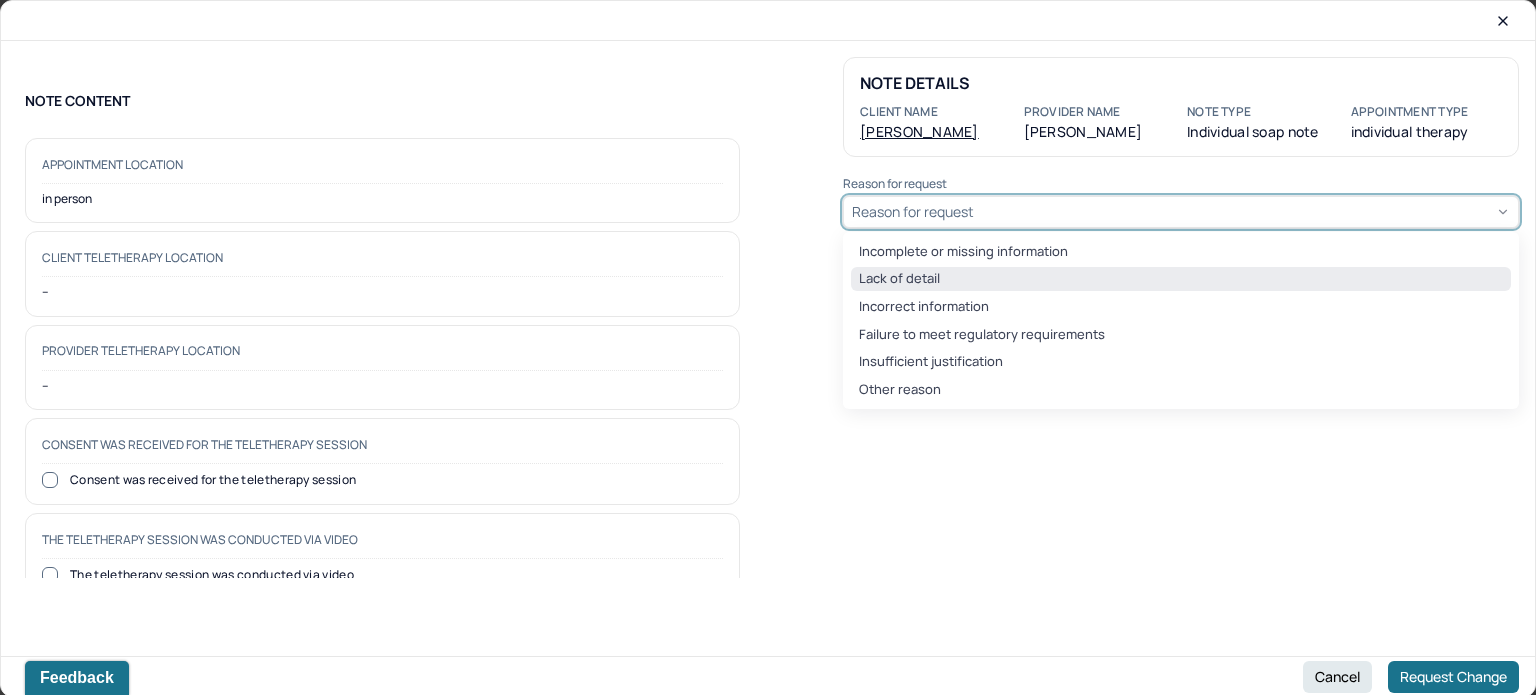 click on "Lack of detail" at bounding box center (1181, 279) 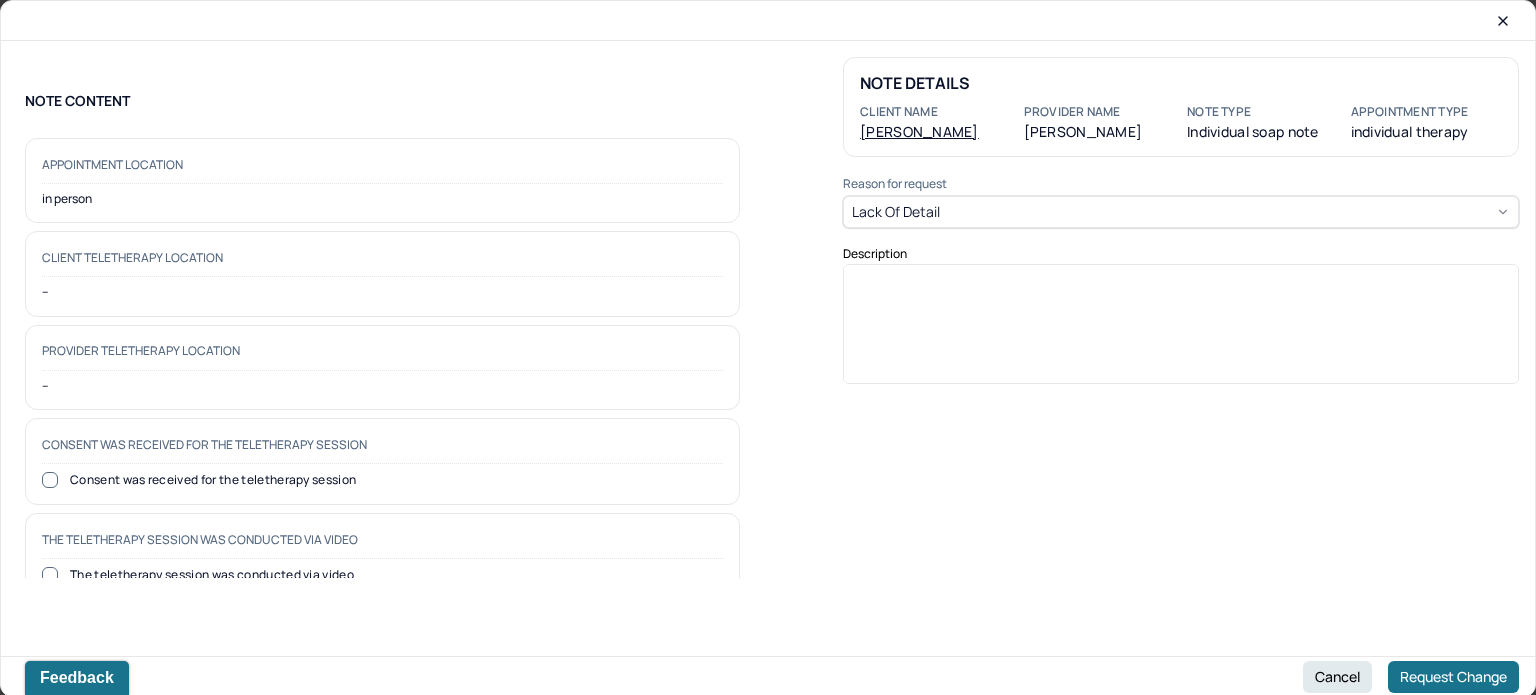 click at bounding box center (1181, 331) 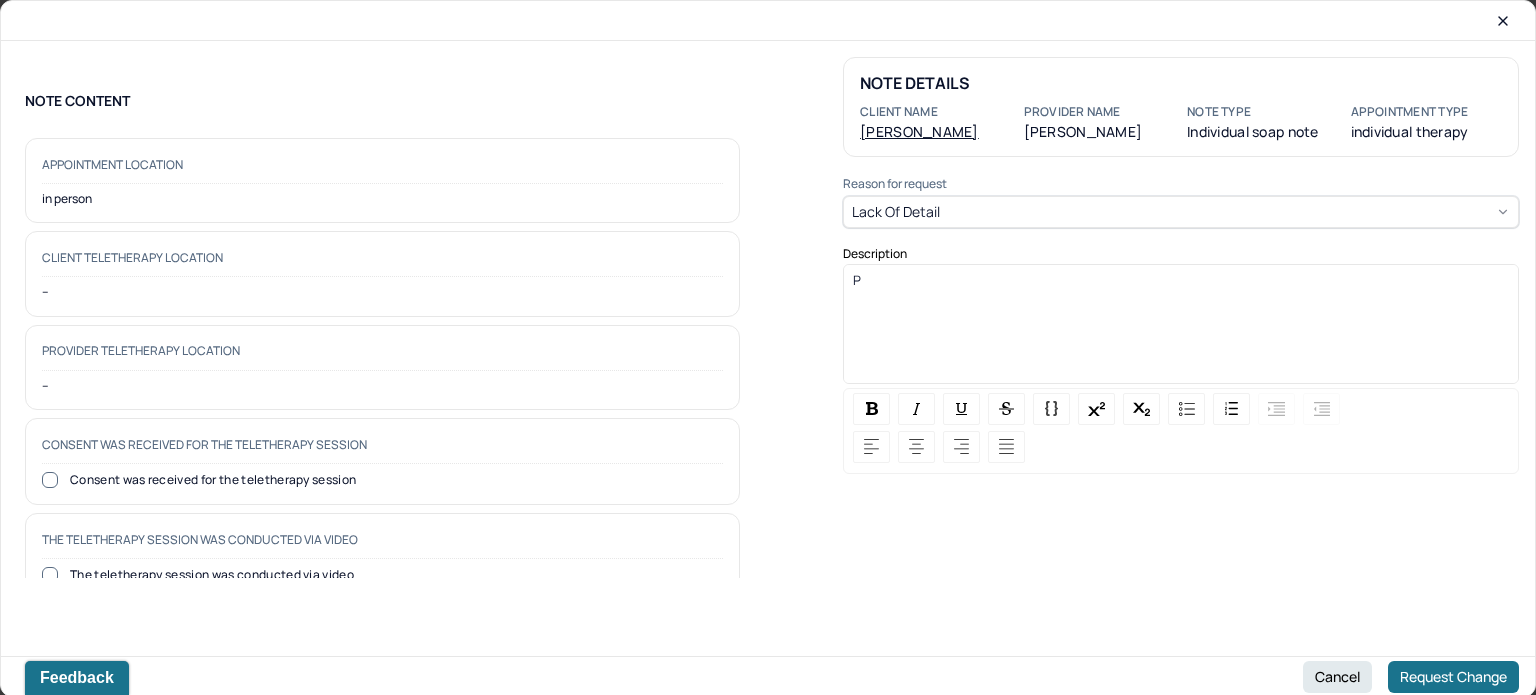 type 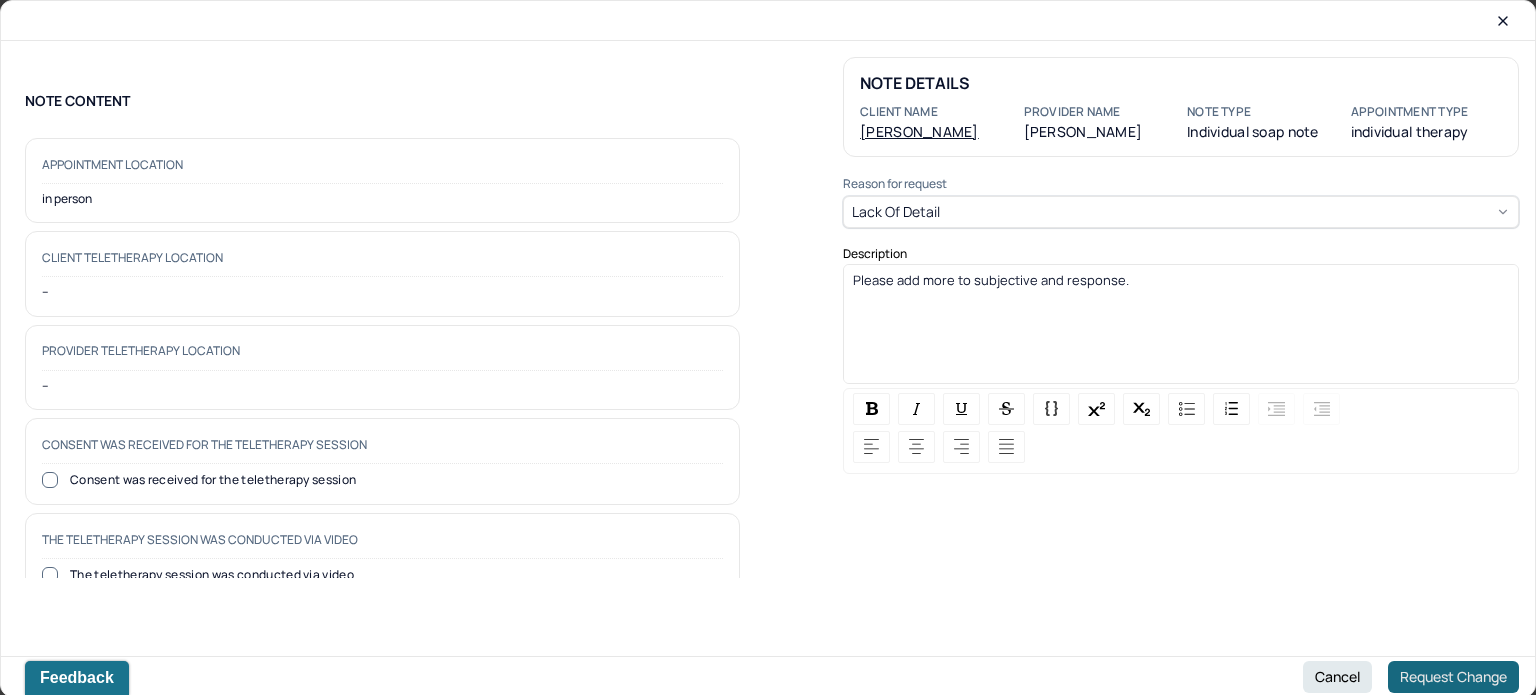 click on "Request Change" at bounding box center (1453, 677) 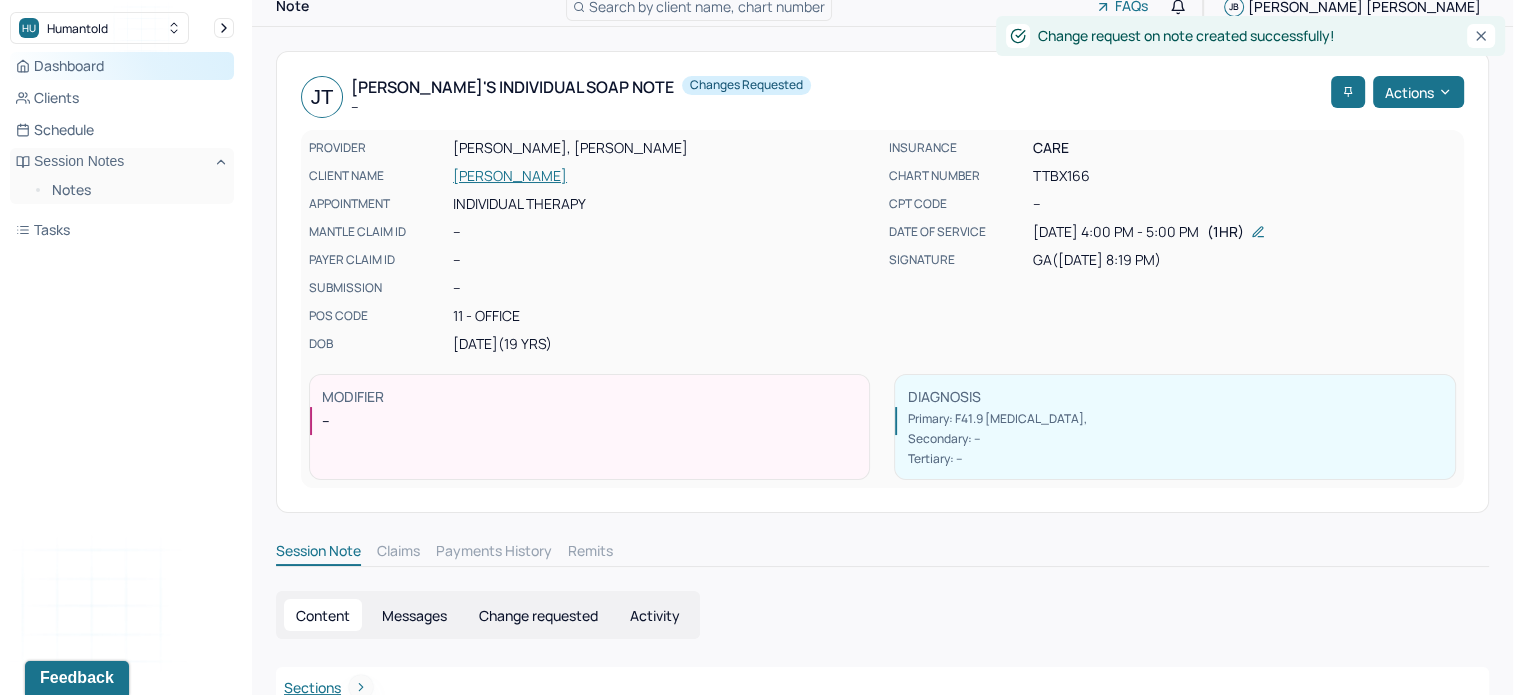 click on "Dashboard" at bounding box center (122, 66) 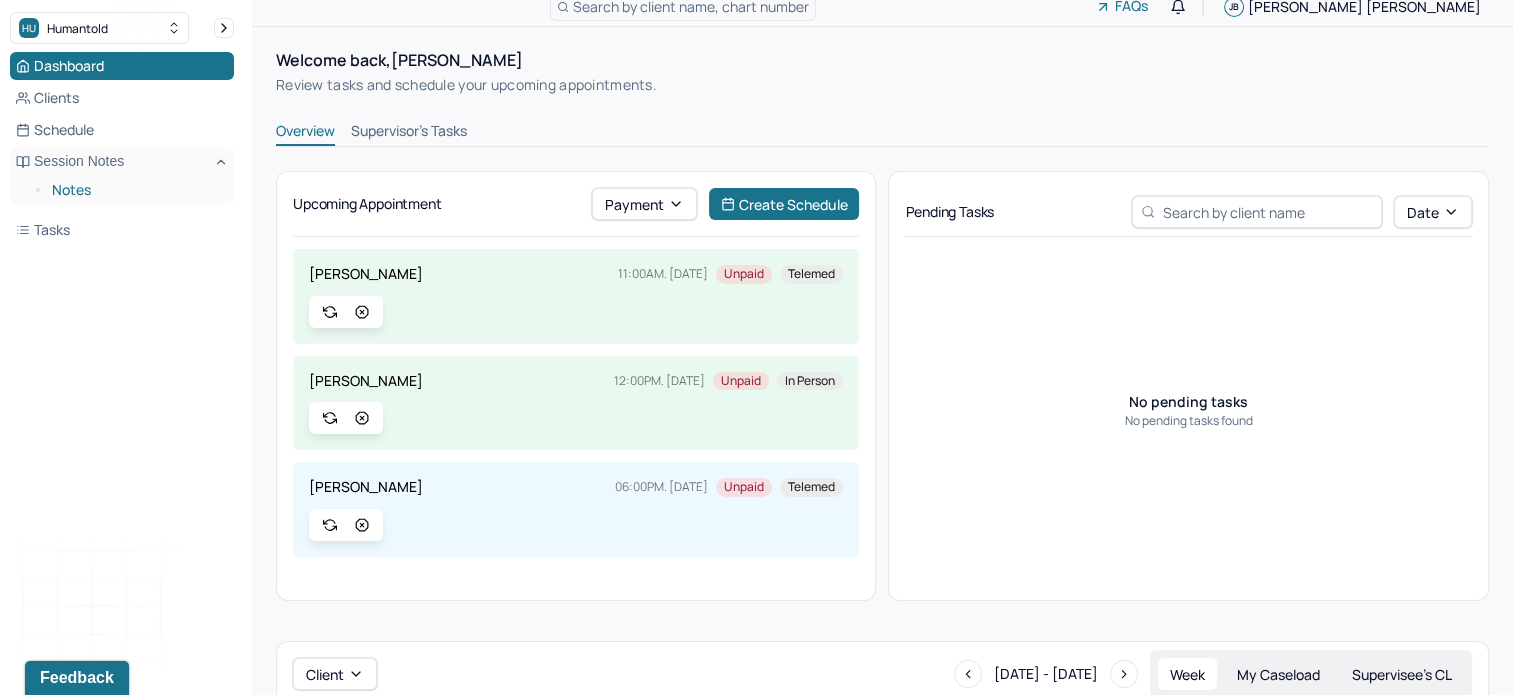 click on "Notes" at bounding box center (135, 190) 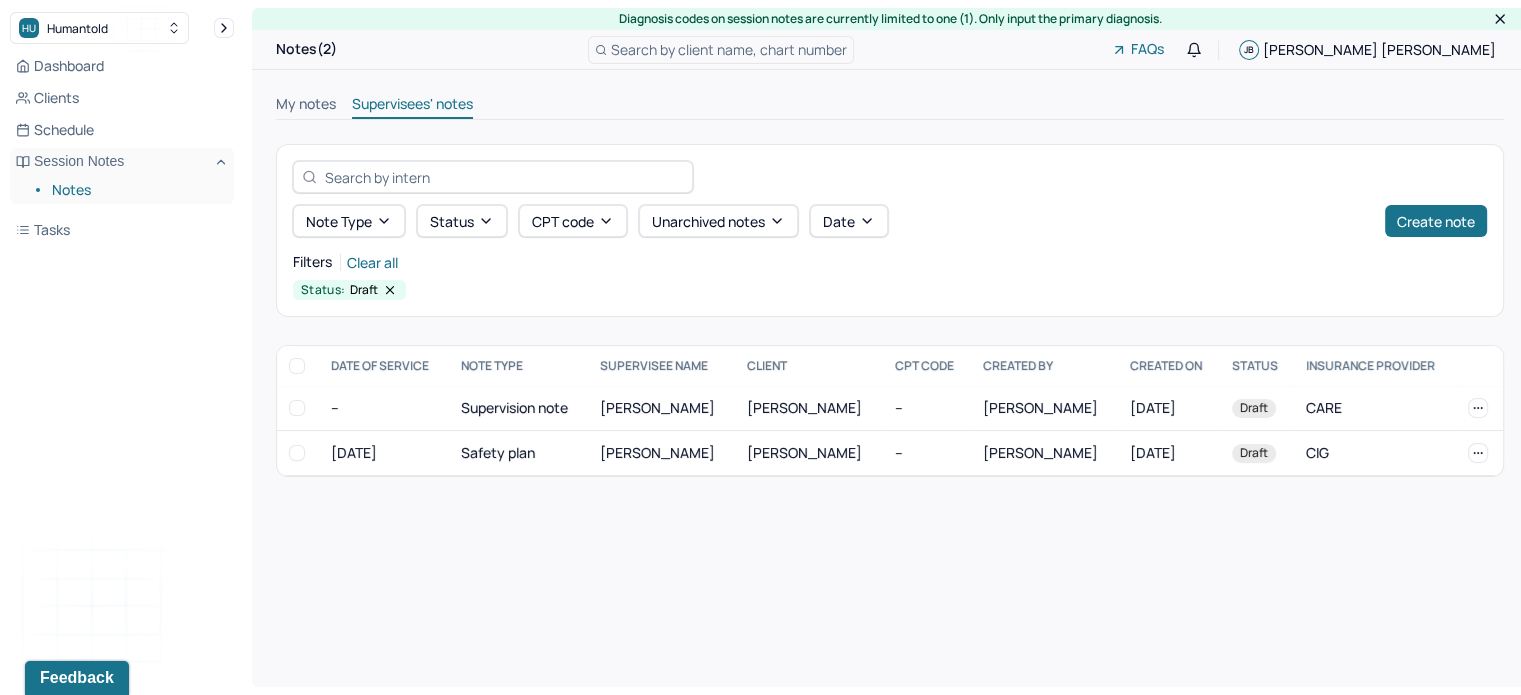 scroll, scrollTop: 0, scrollLeft: 0, axis: both 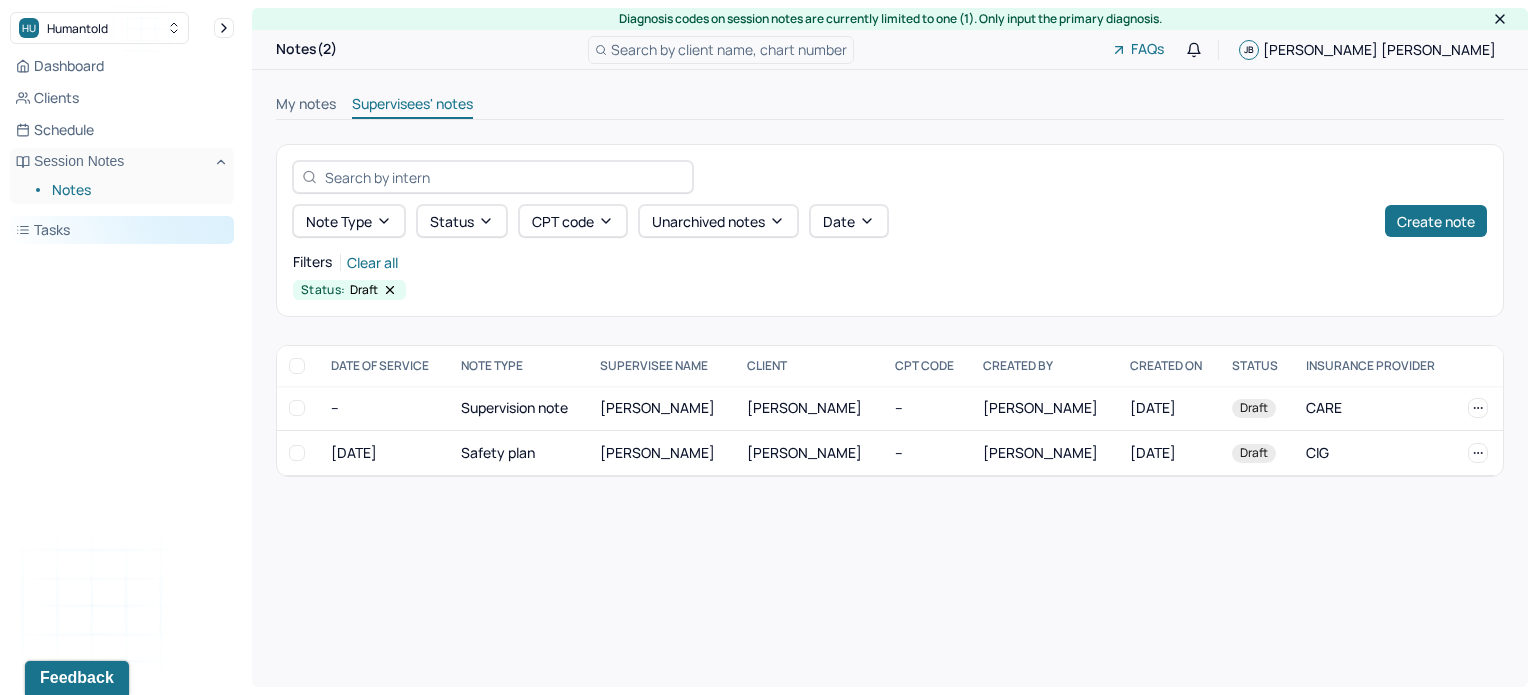 click on "Tasks" at bounding box center [122, 230] 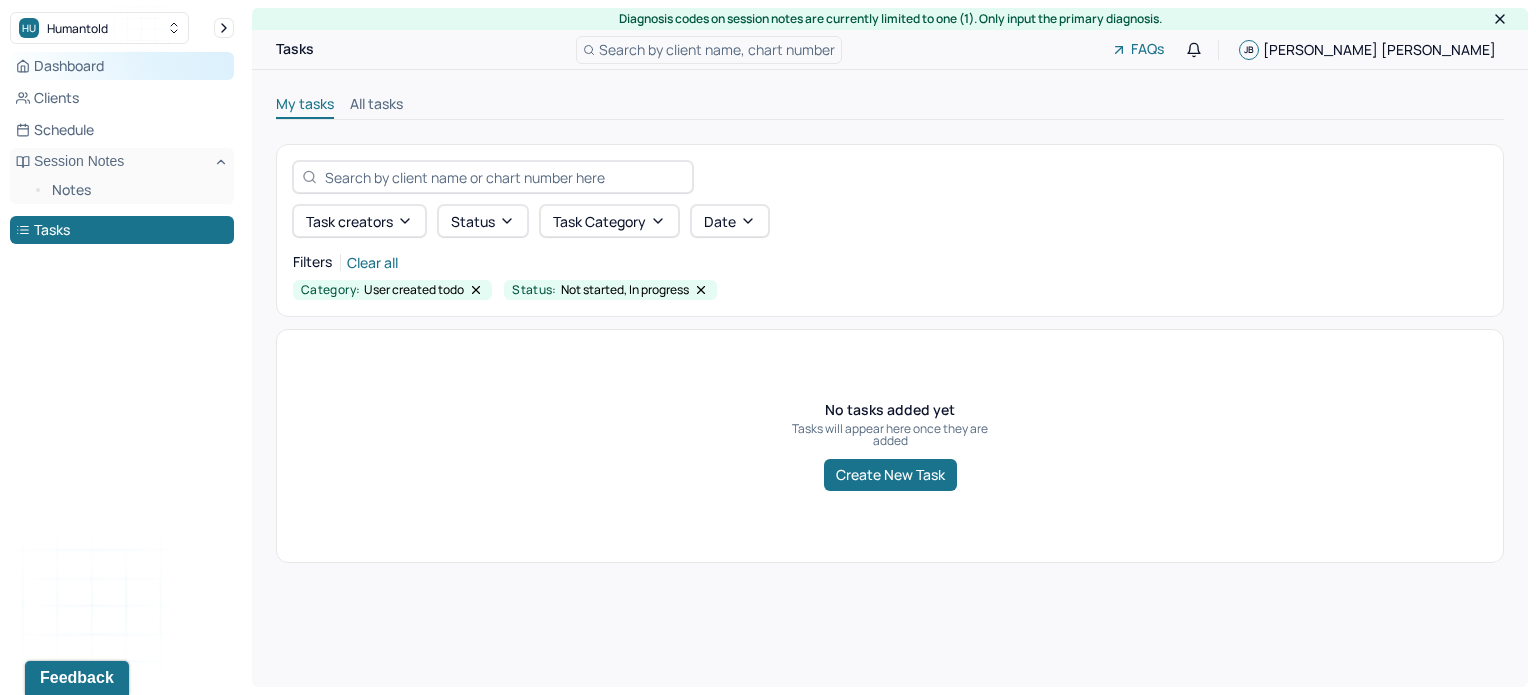 click on "Dashboard" at bounding box center (122, 66) 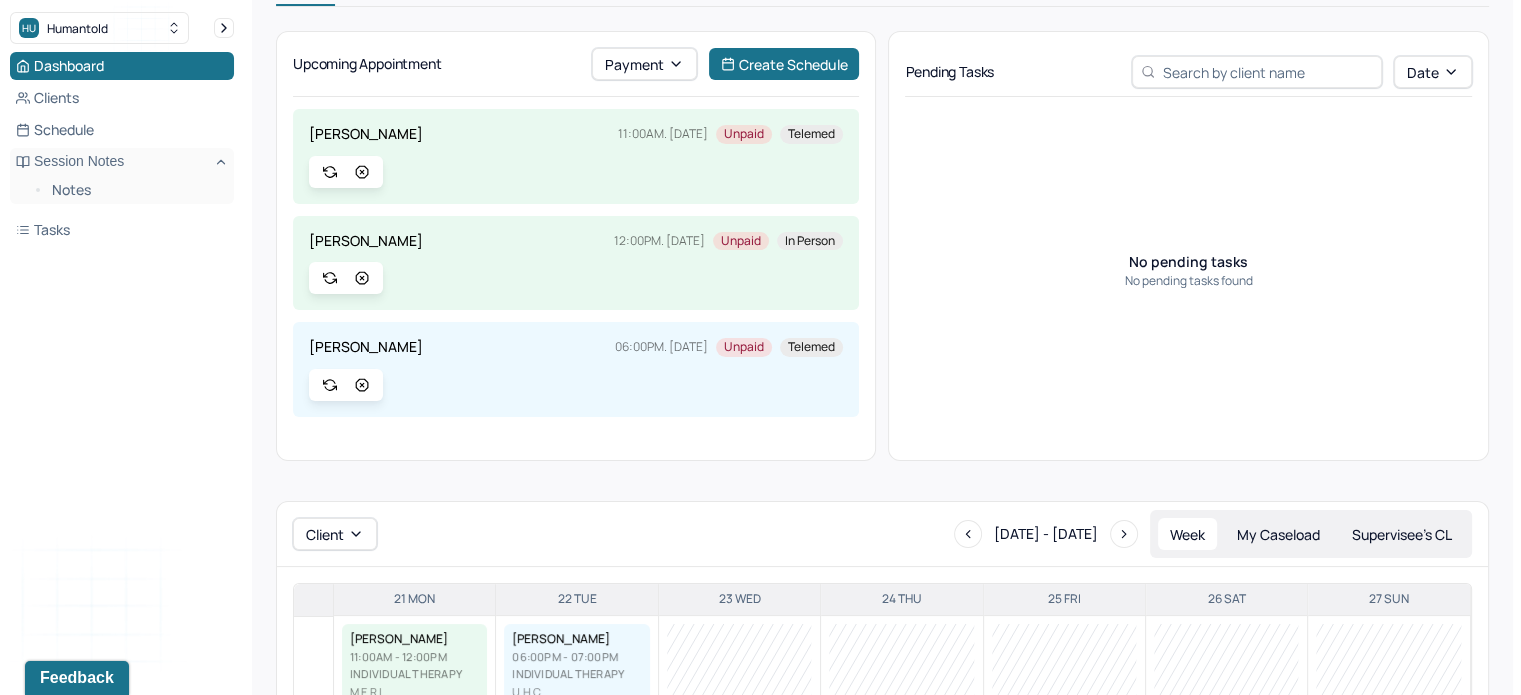 scroll, scrollTop: 202, scrollLeft: 0, axis: vertical 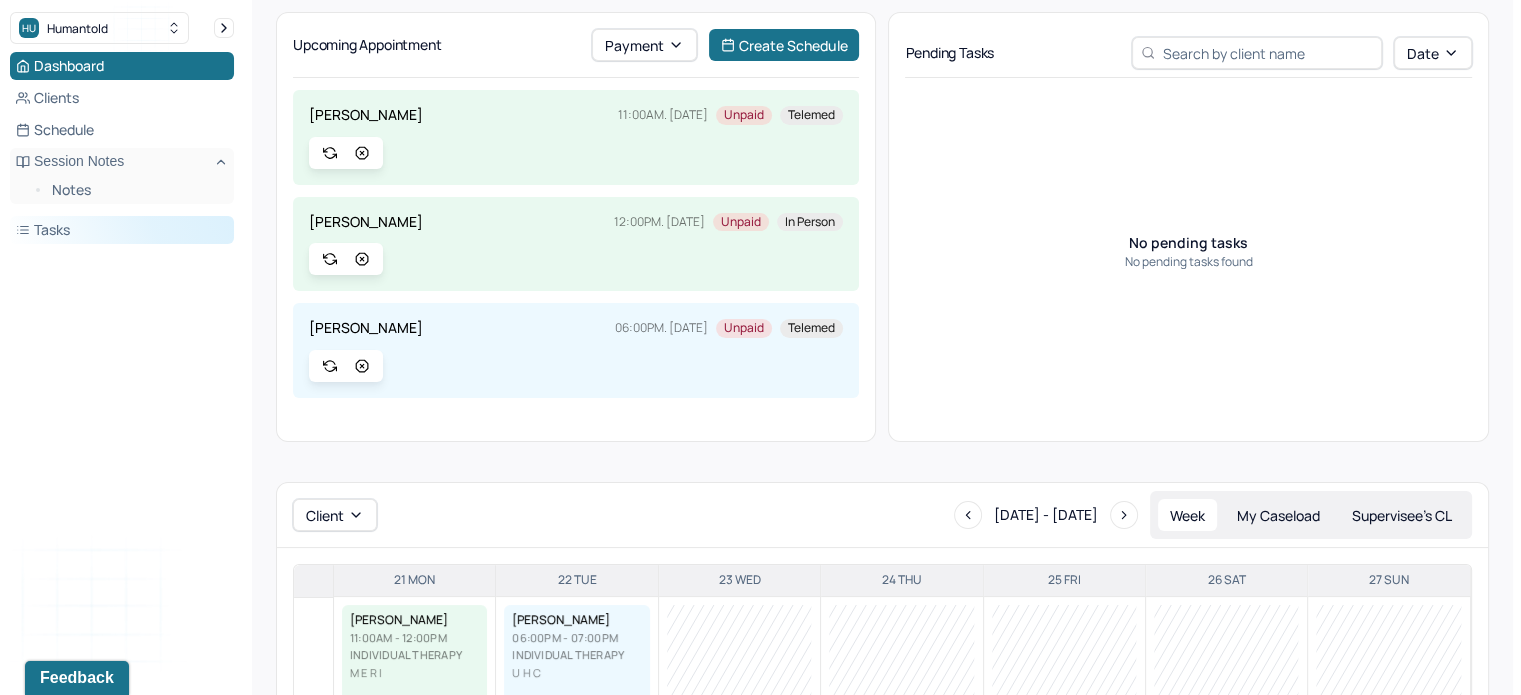 click on "Tasks" at bounding box center (122, 230) 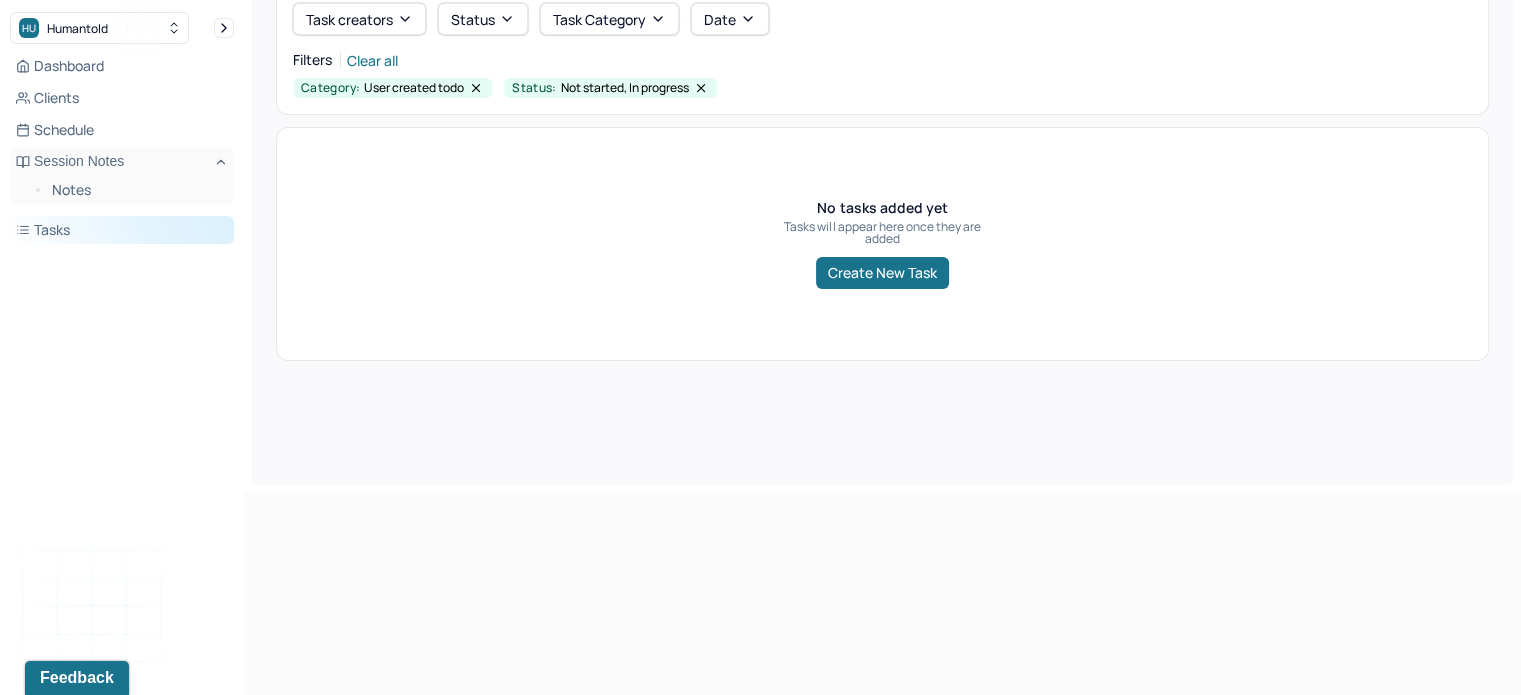 scroll, scrollTop: 0, scrollLeft: 0, axis: both 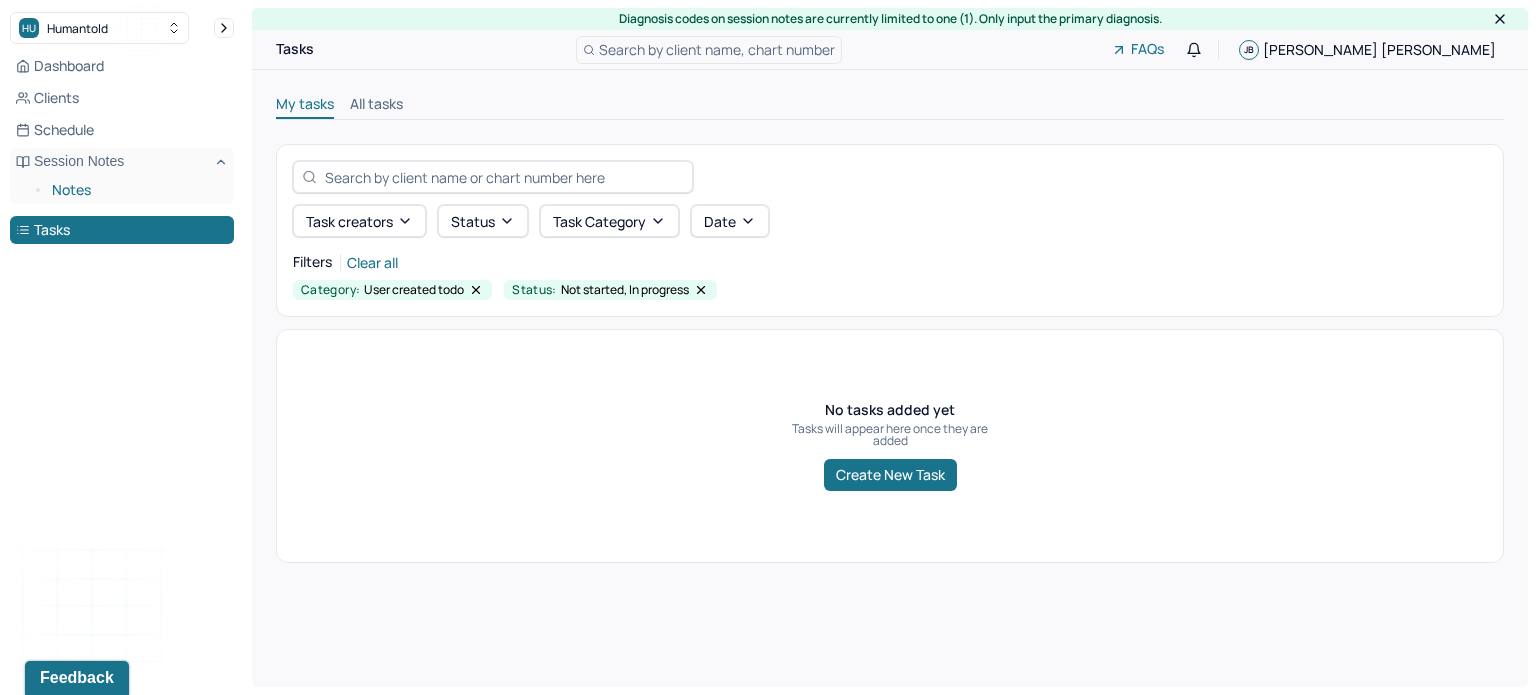 click on "Notes" at bounding box center (135, 190) 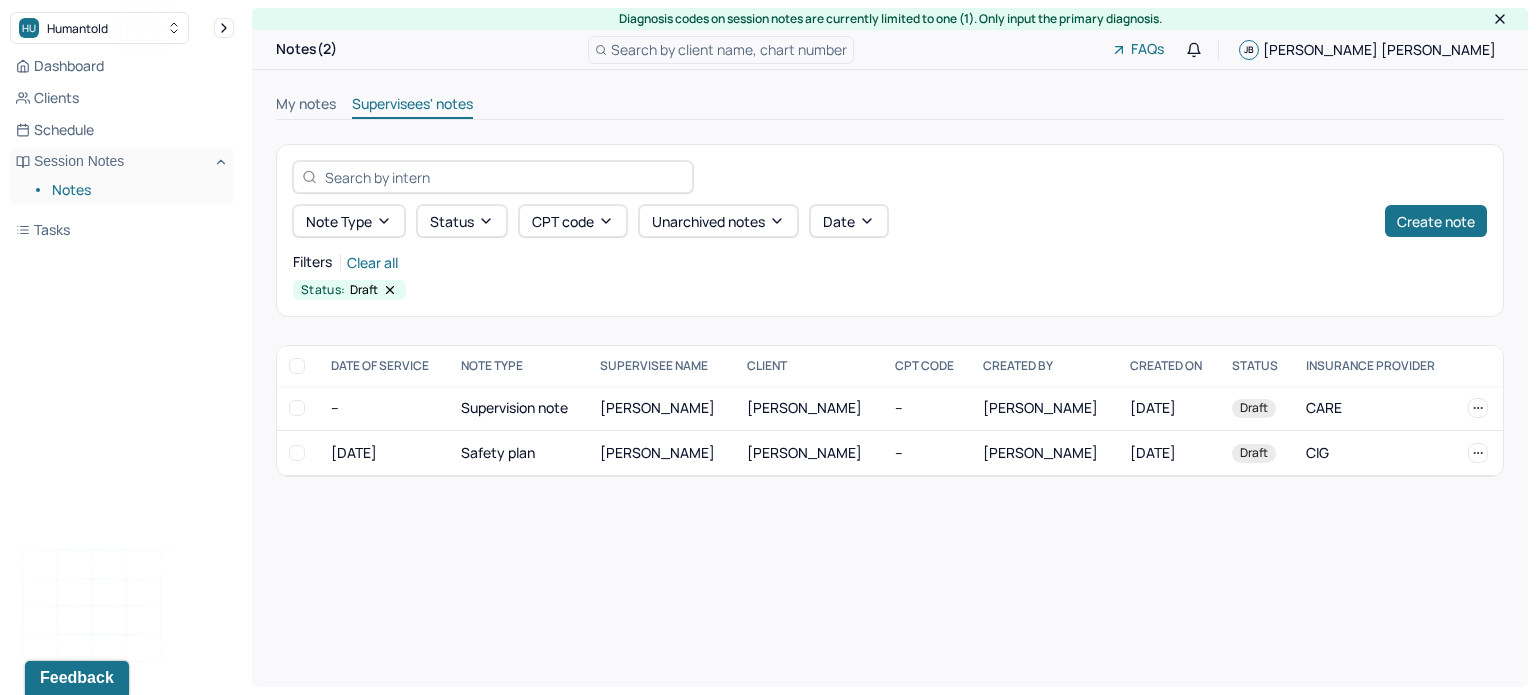 click on "Notes" at bounding box center [135, 190] 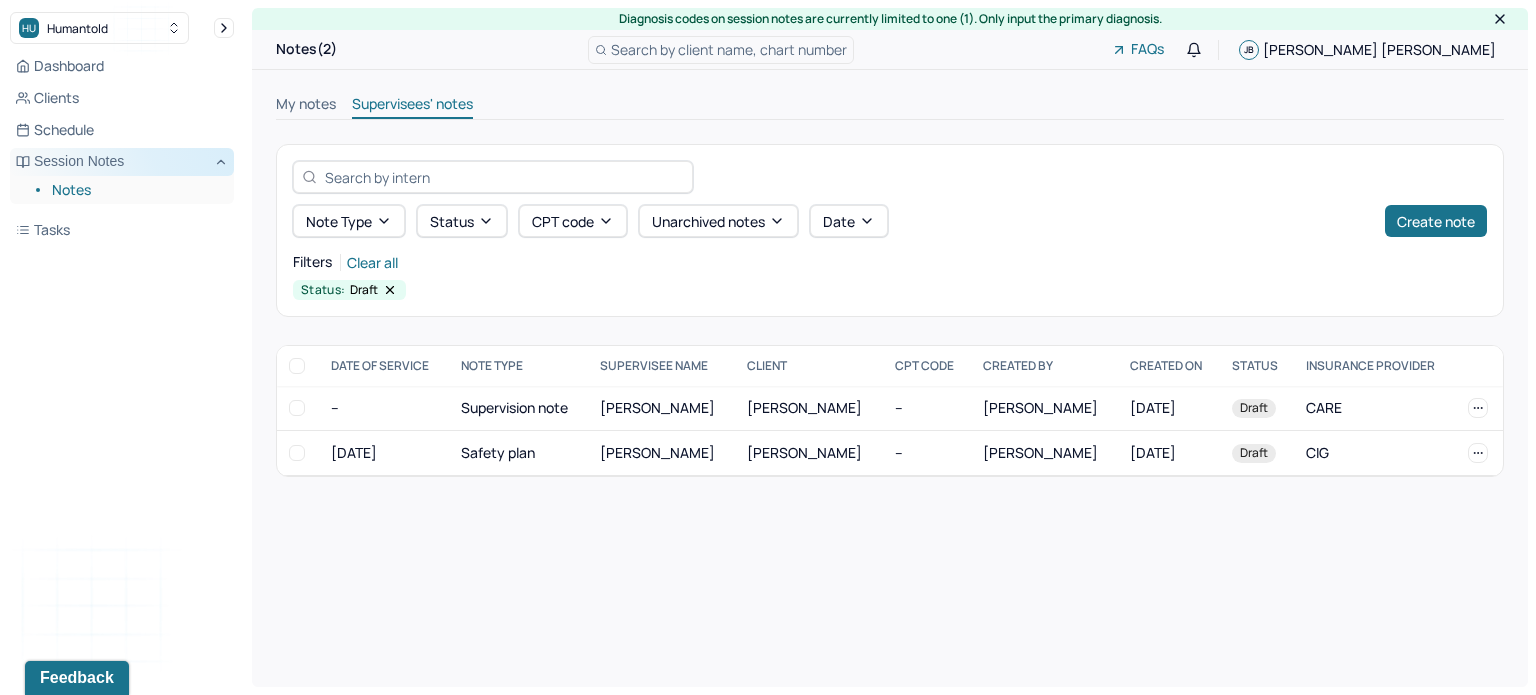 click on "Session Notes" at bounding box center [122, 162] 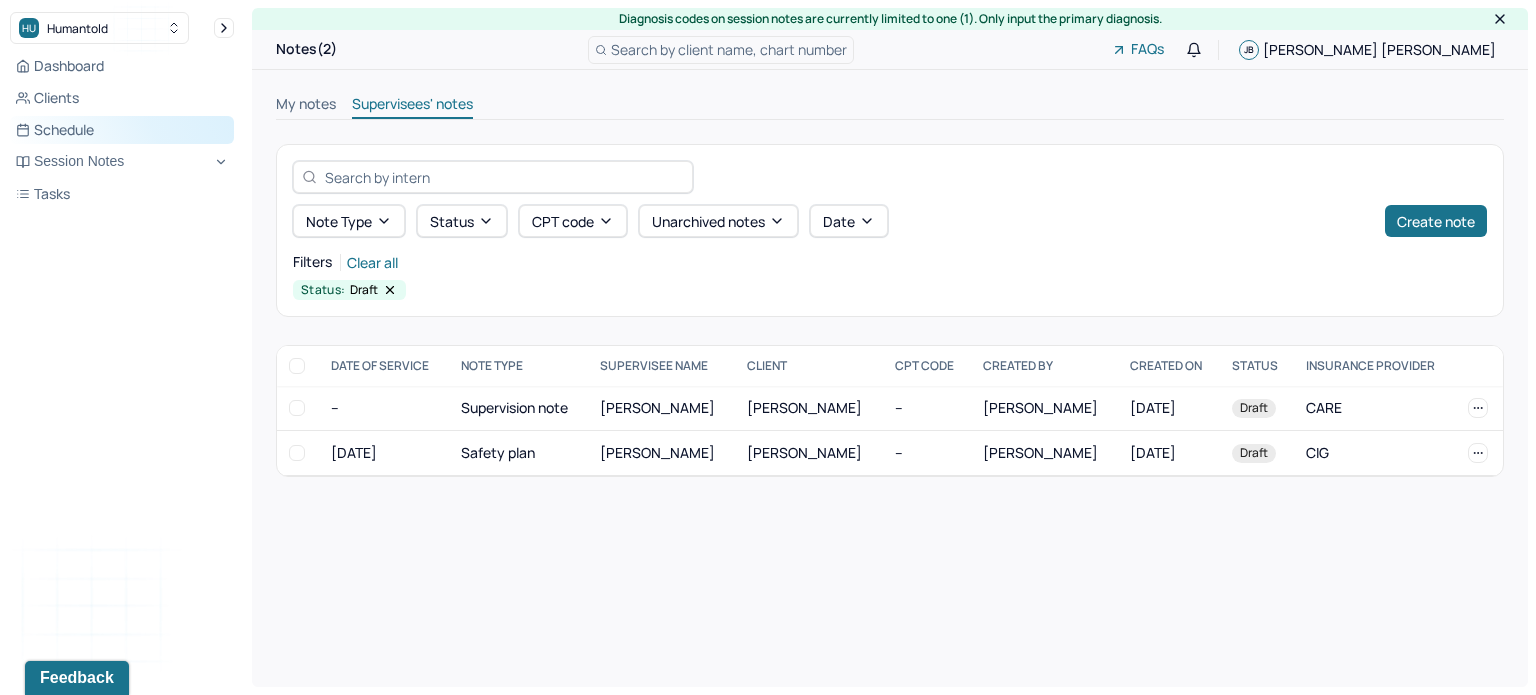 click on "Schedule" at bounding box center (122, 130) 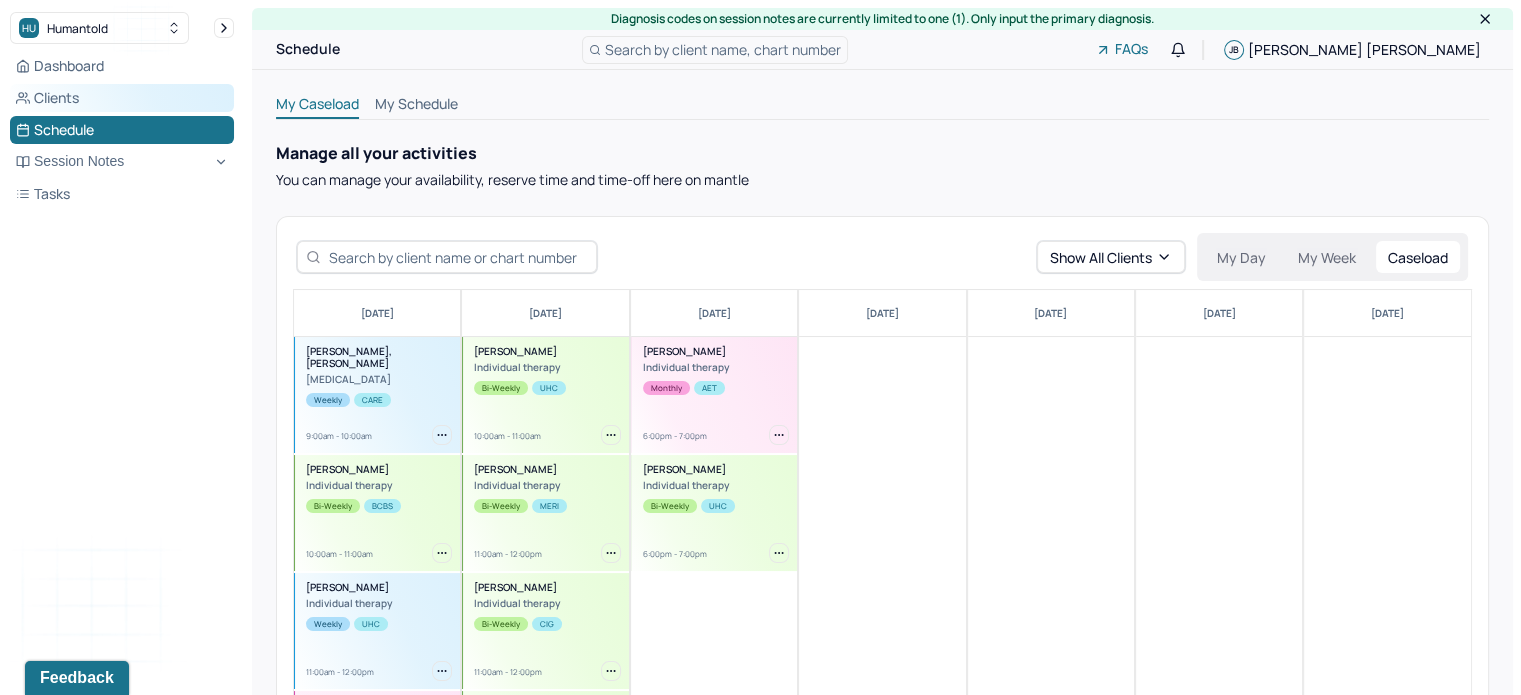 click on "Clients" at bounding box center (122, 98) 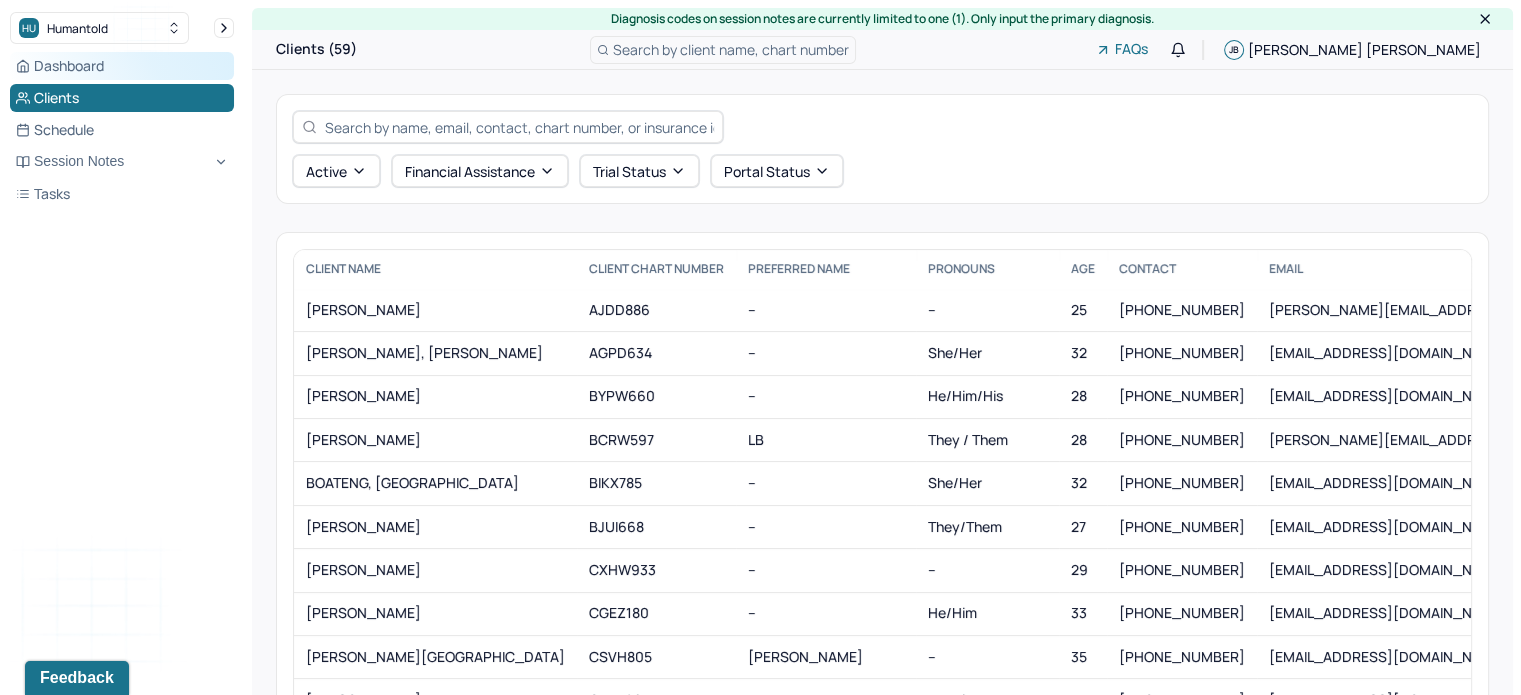 click on "Dashboard" at bounding box center (122, 66) 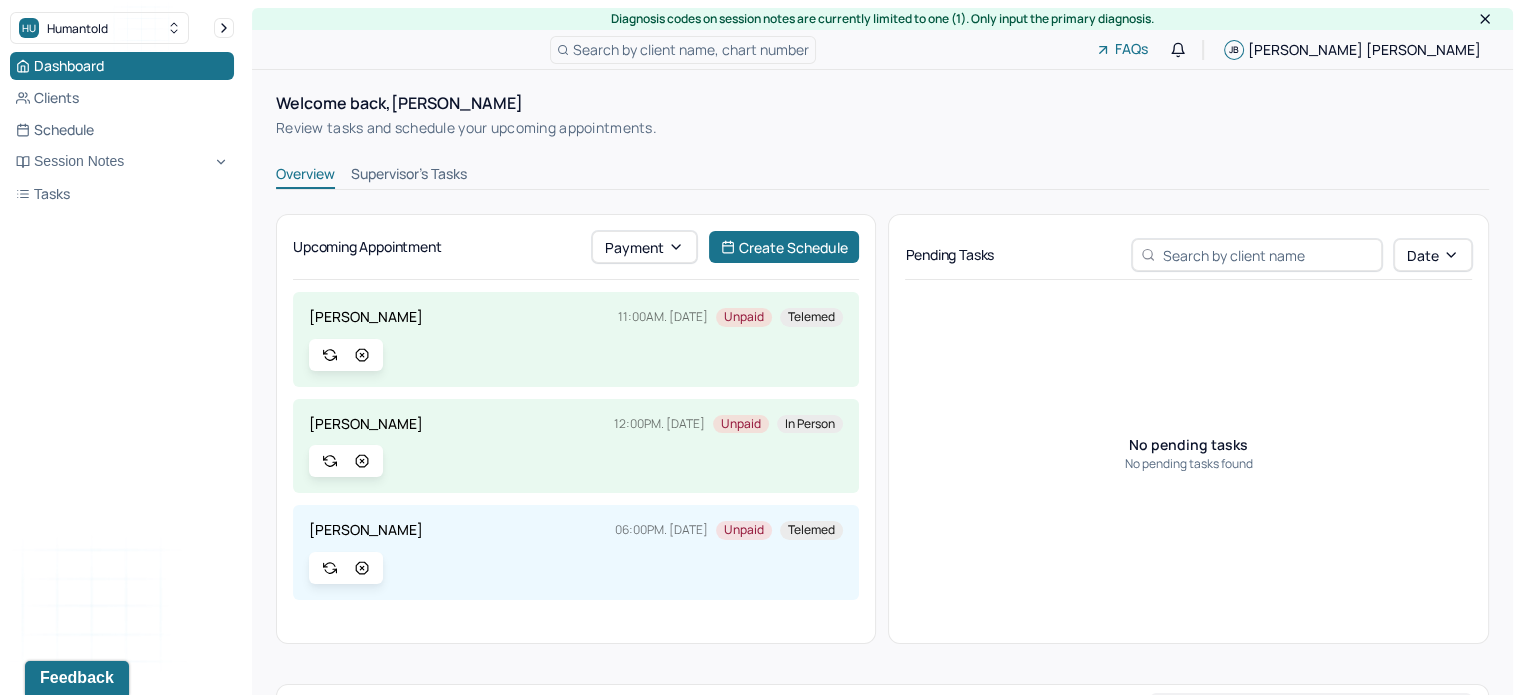 click on "Supervisor's Tasks" at bounding box center [409, 176] 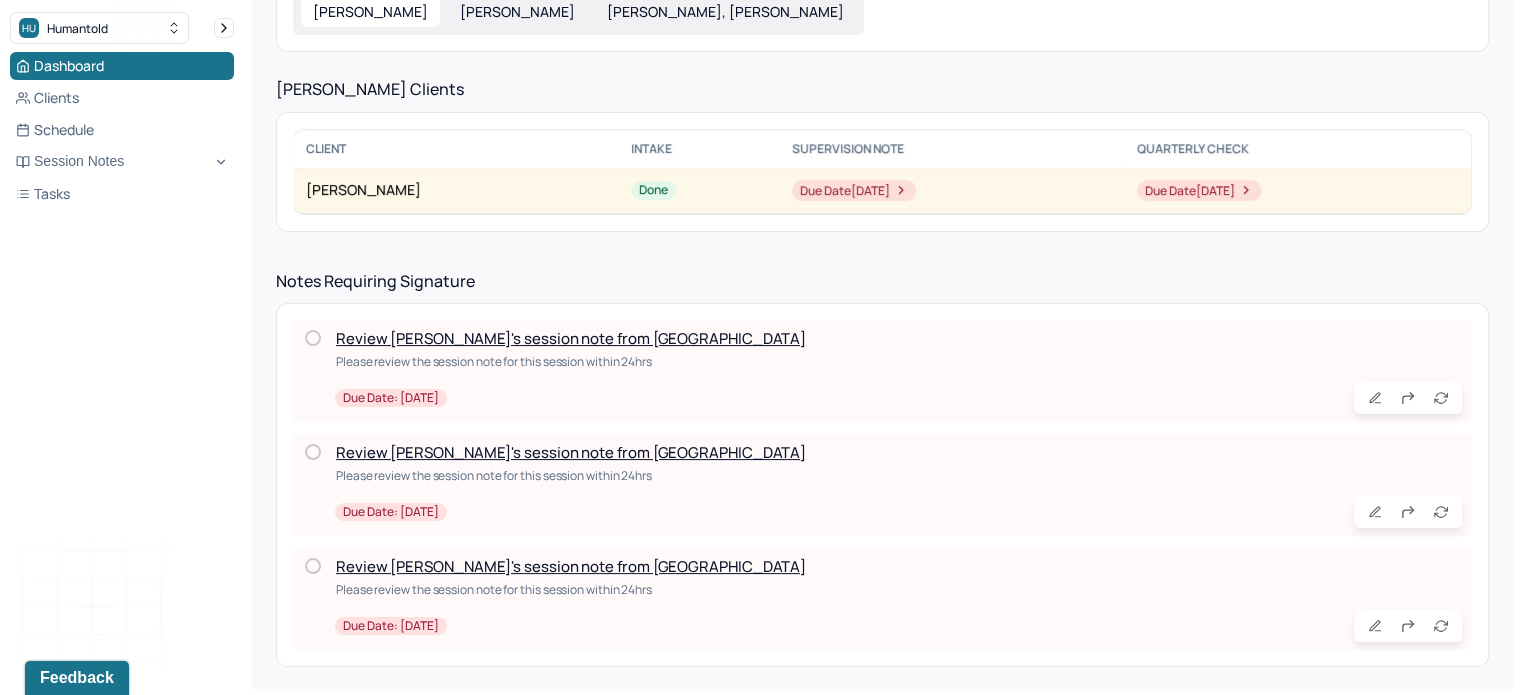 scroll, scrollTop: 244, scrollLeft: 0, axis: vertical 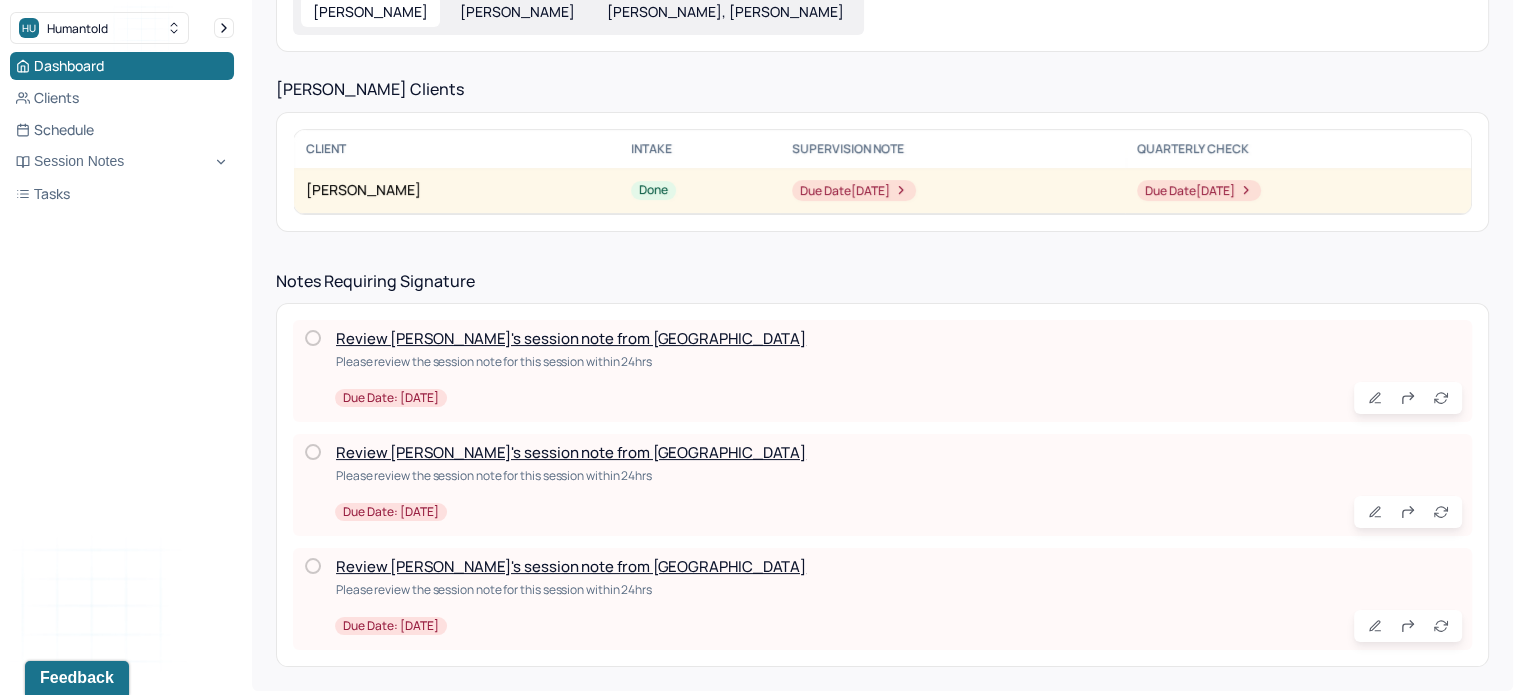 click on "Review [PERSON_NAME]'s session note from [GEOGRAPHIC_DATA]" at bounding box center (571, 338) 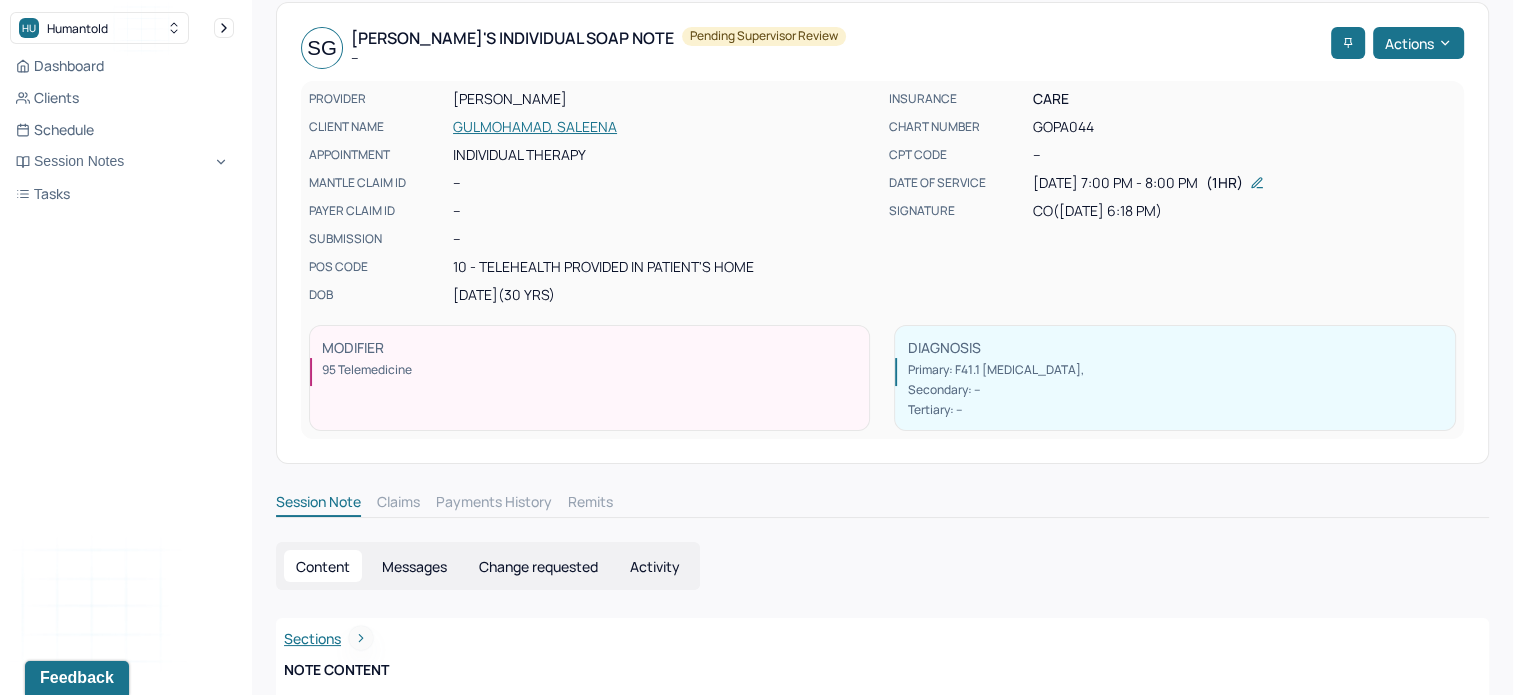 scroll, scrollTop: 0, scrollLeft: 0, axis: both 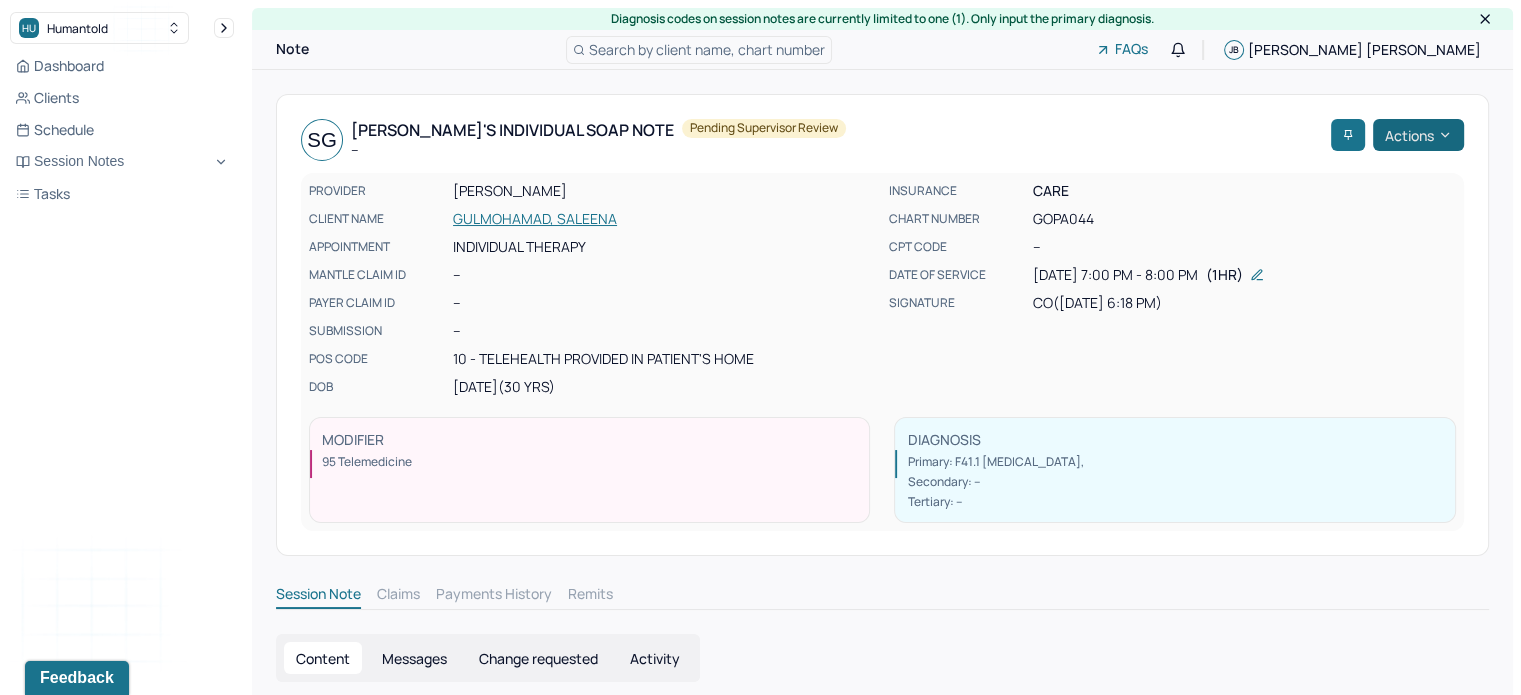 click on "Actions" at bounding box center (1418, 135) 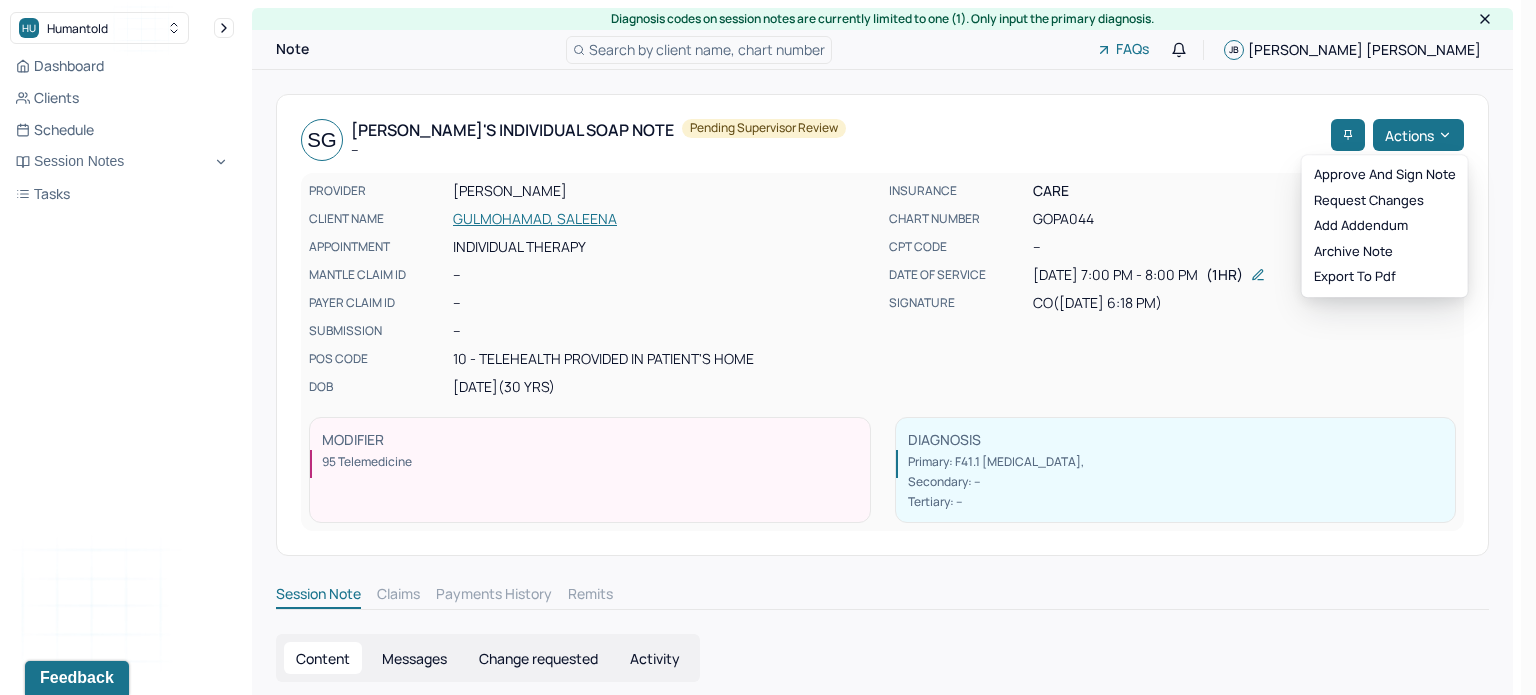 click on "Approve and sign note Request changes Add addendum Archive note Export to pdf" at bounding box center (1385, 226) 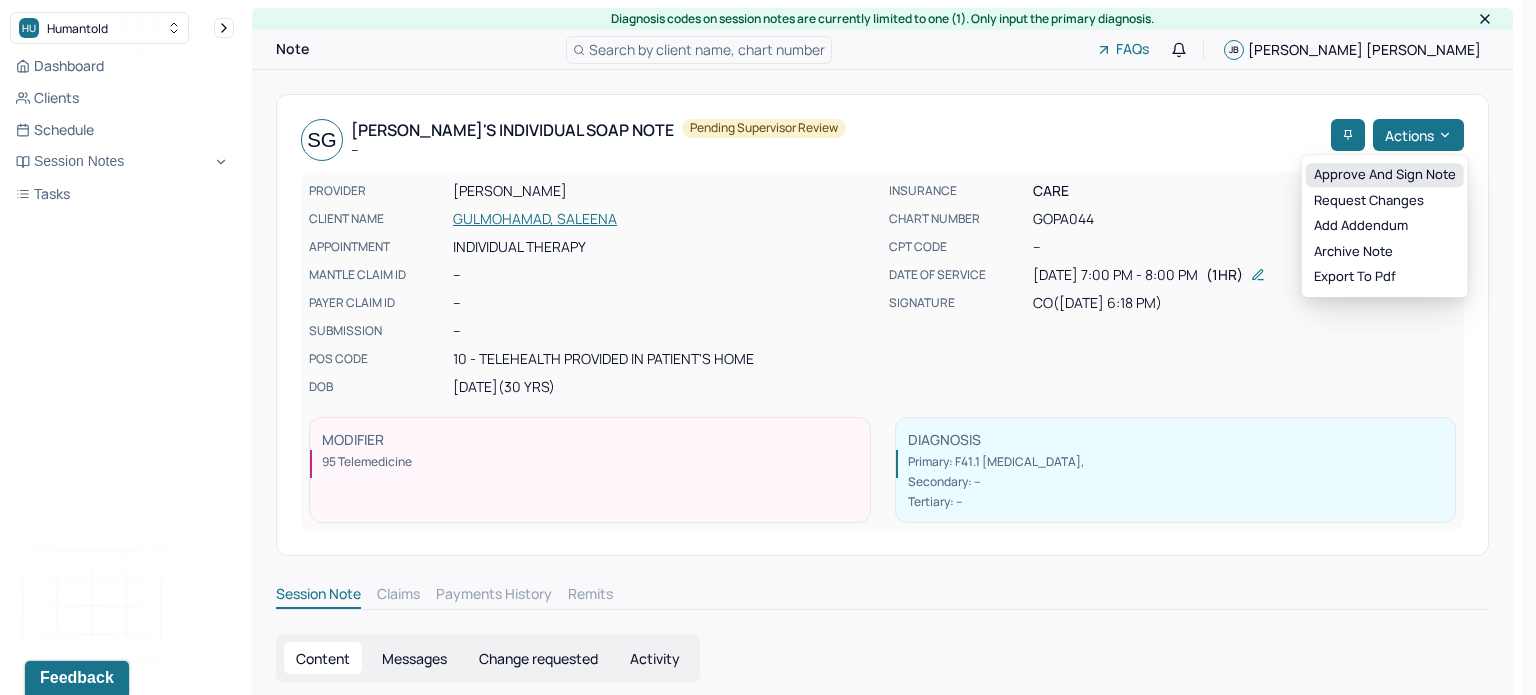 click on "Approve and sign note" at bounding box center [1385, 175] 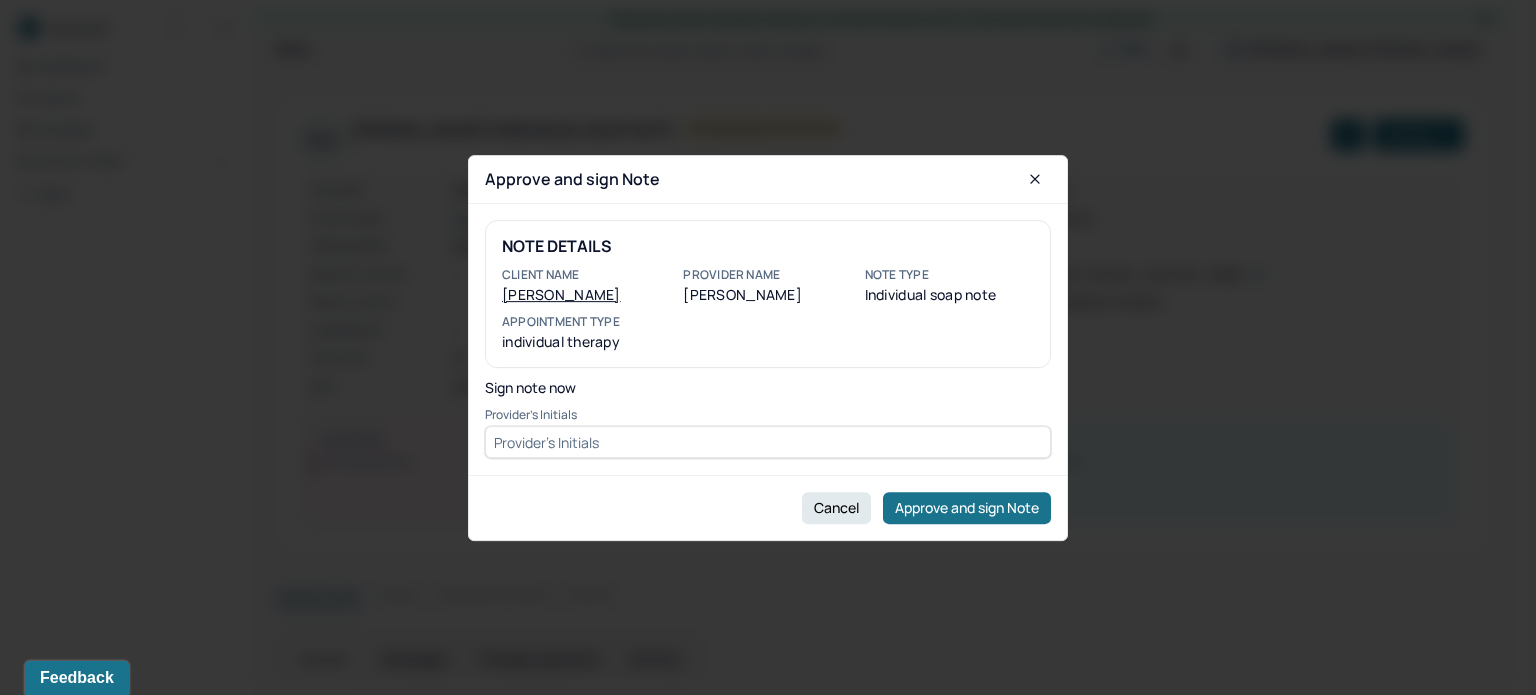 click at bounding box center [768, 442] 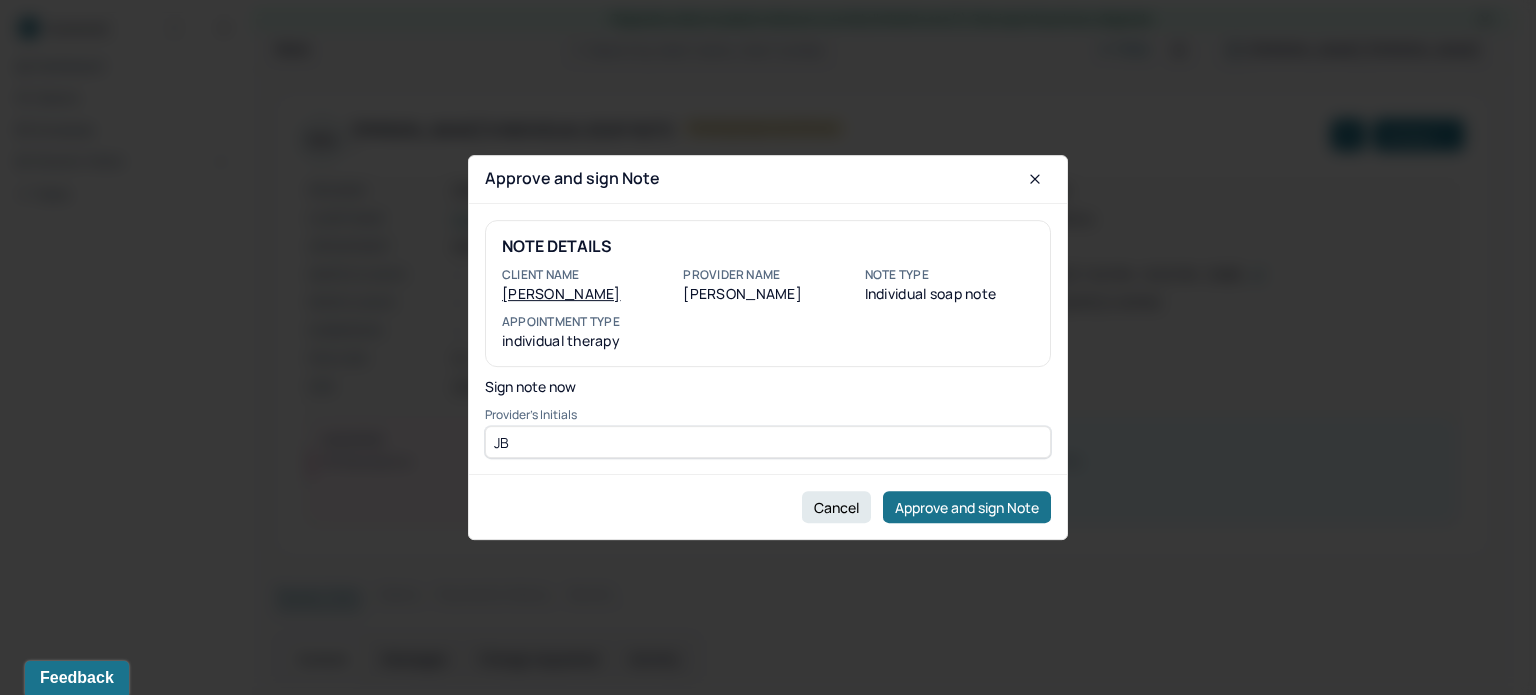 type on "JB" 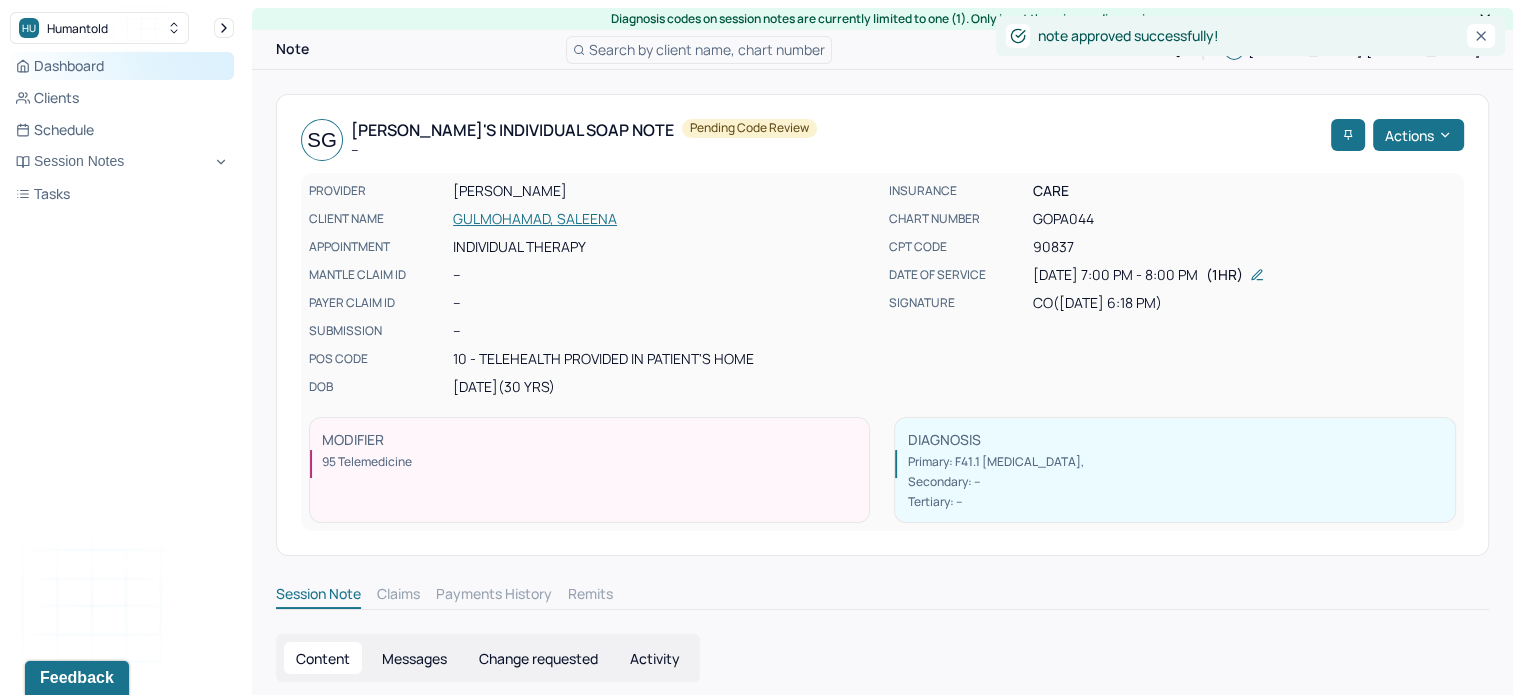click on "Dashboard" at bounding box center [122, 66] 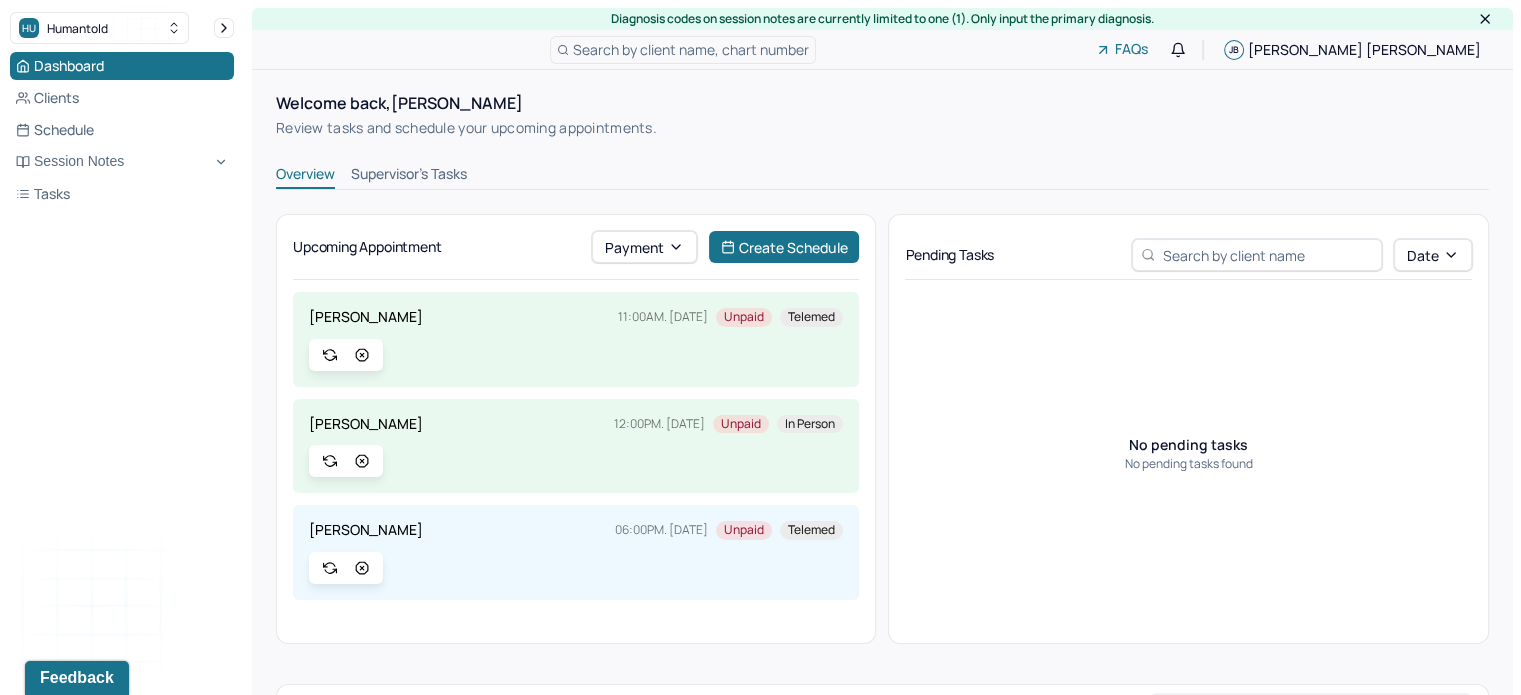 click on "Pending Tasks" at bounding box center [949, 255] 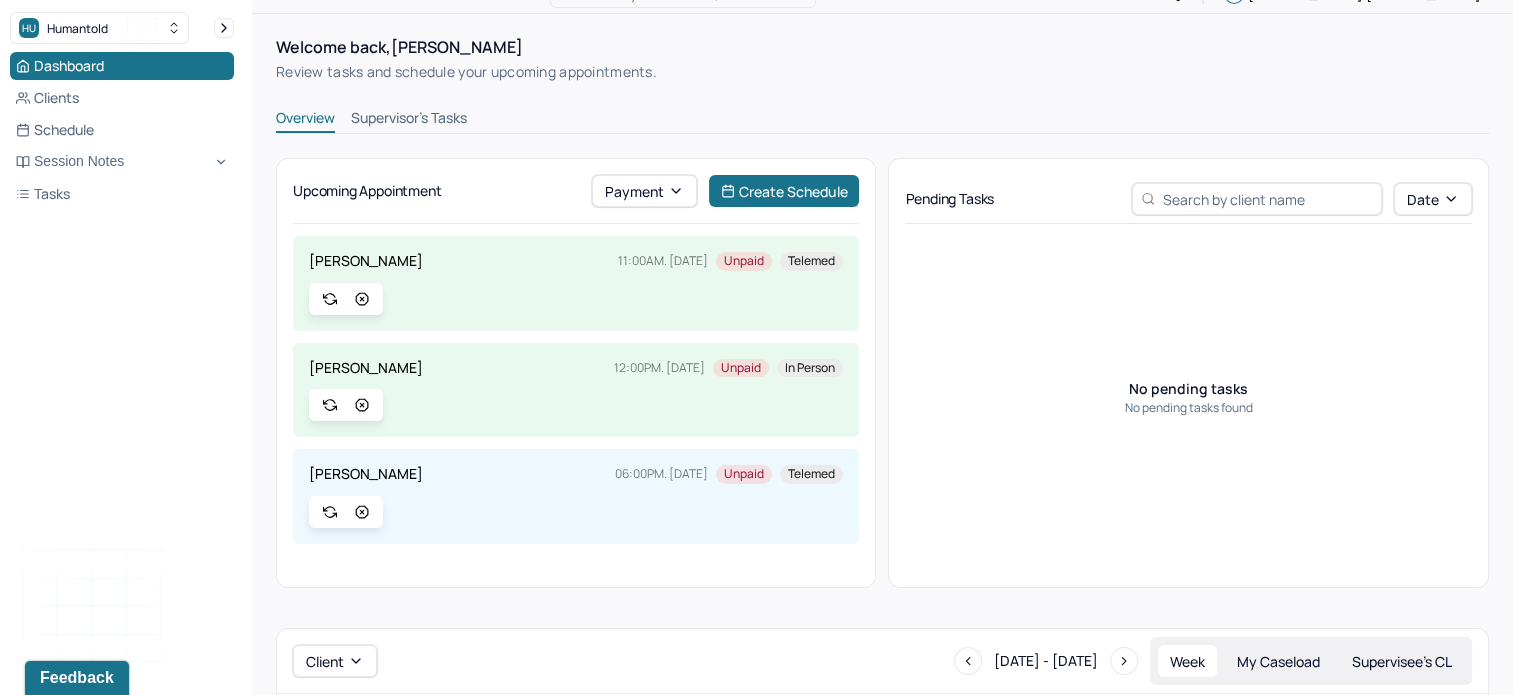 scroll, scrollTop: 96, scrollLeft: 0, axis: vertical 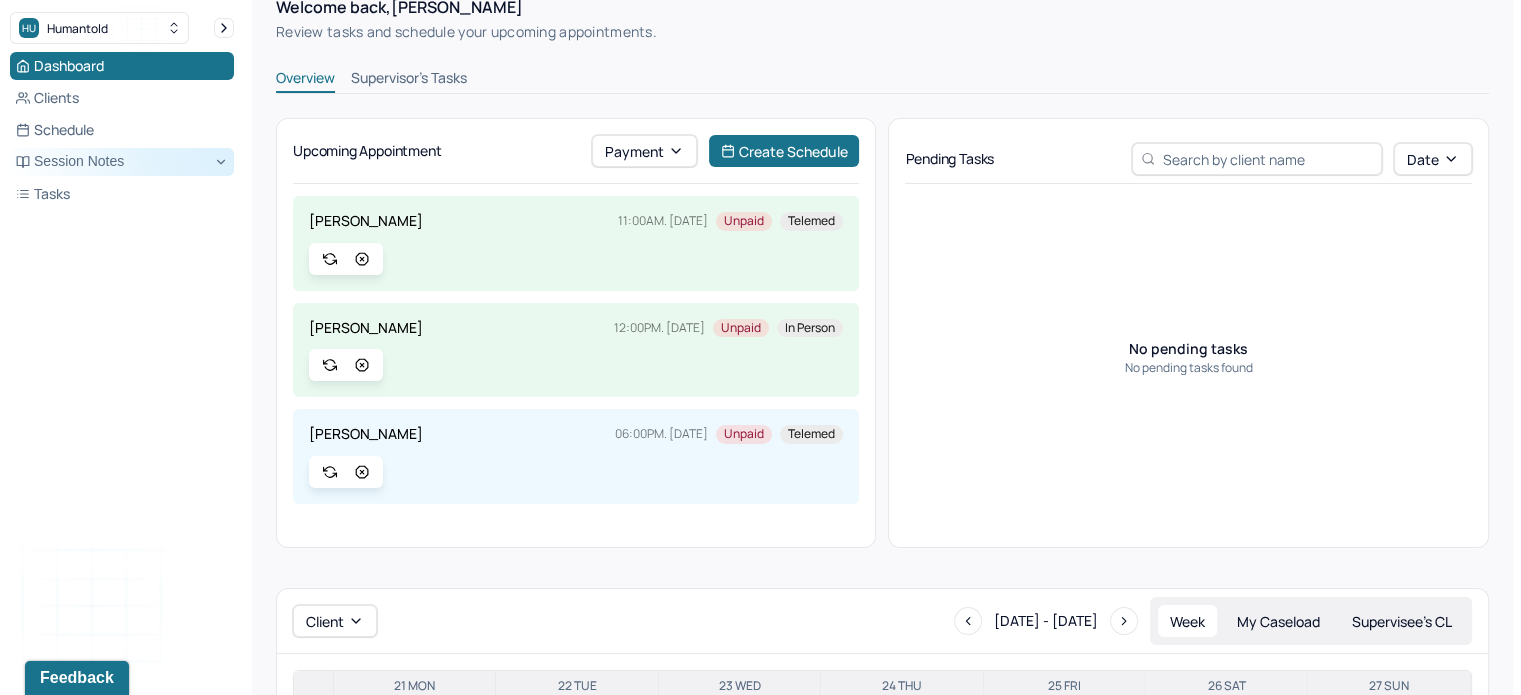 click on "Session Notes" at bounding box center [122, 162] 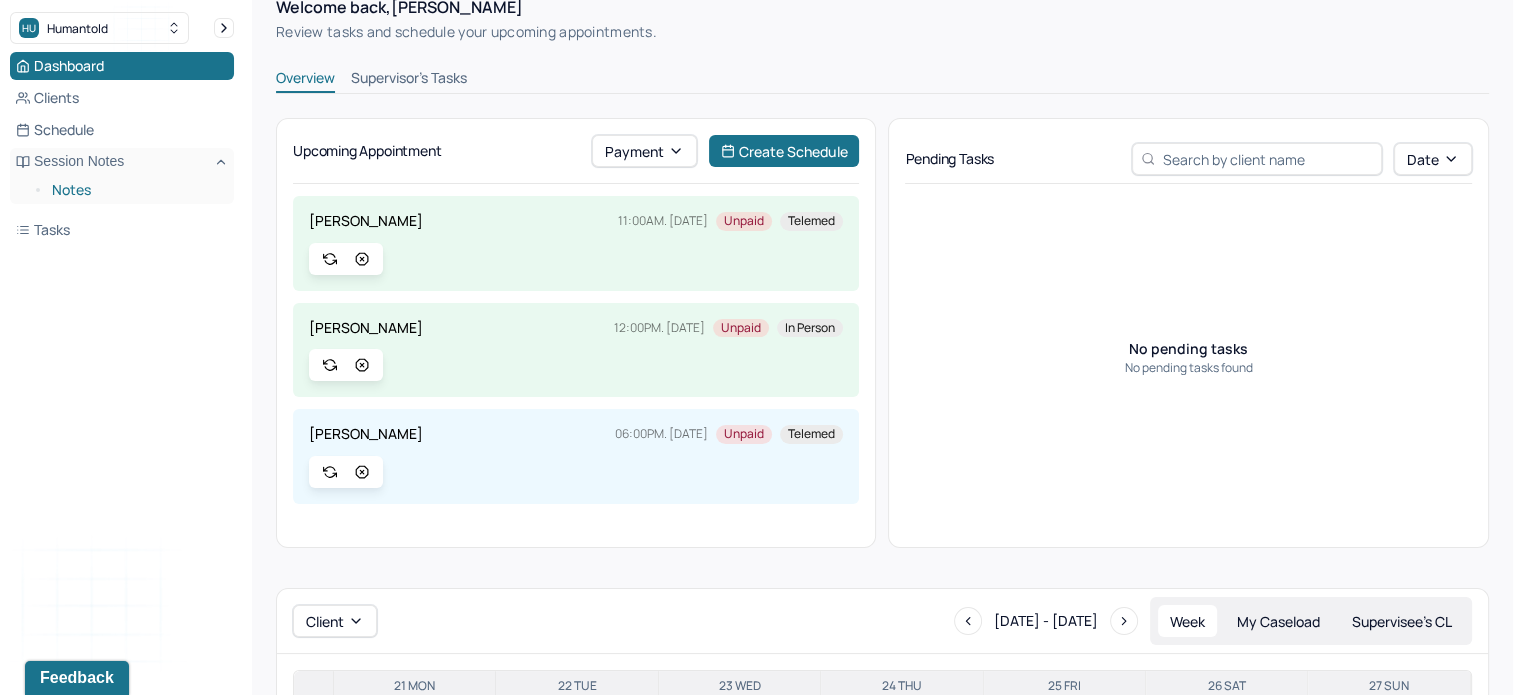 click on "Notes" at bounding box center (135, 190) 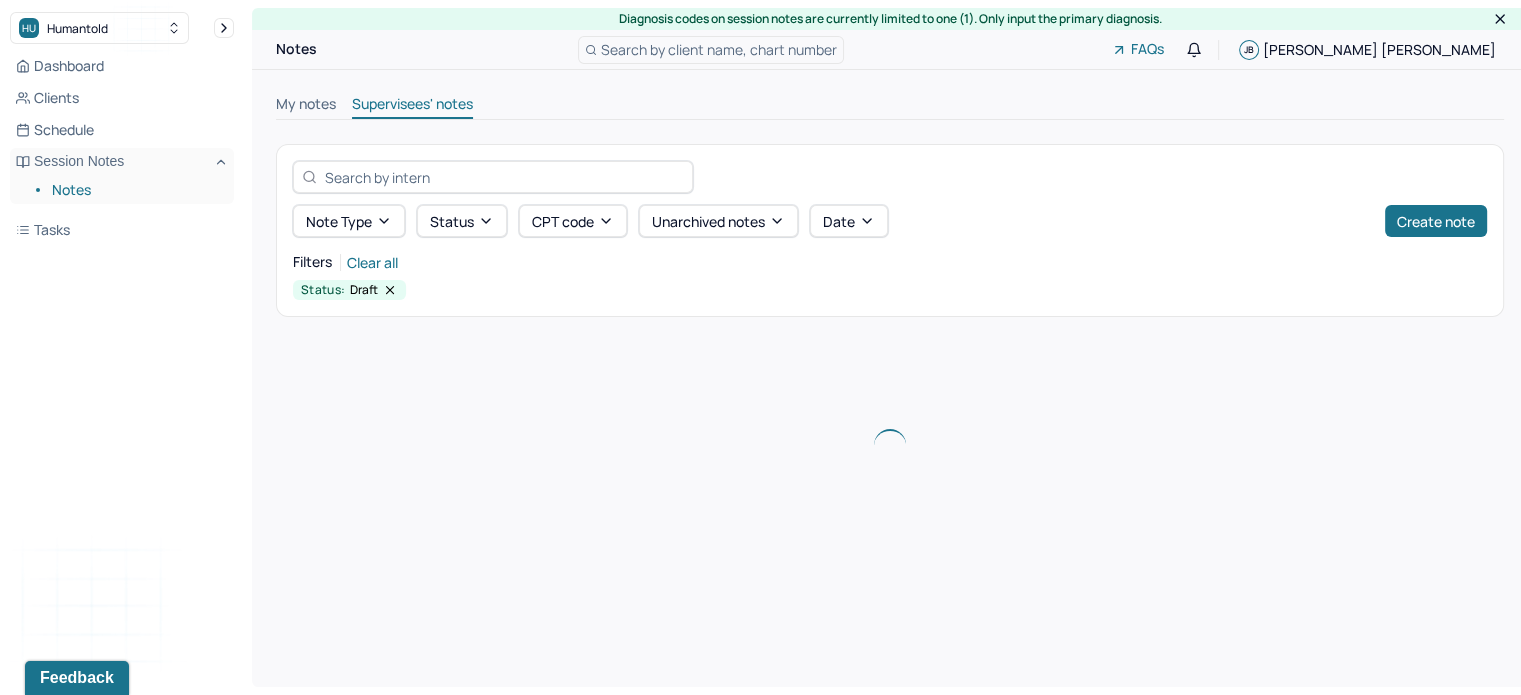 scroll, scrollTop: 0, scrollLeft: 0, axis: both 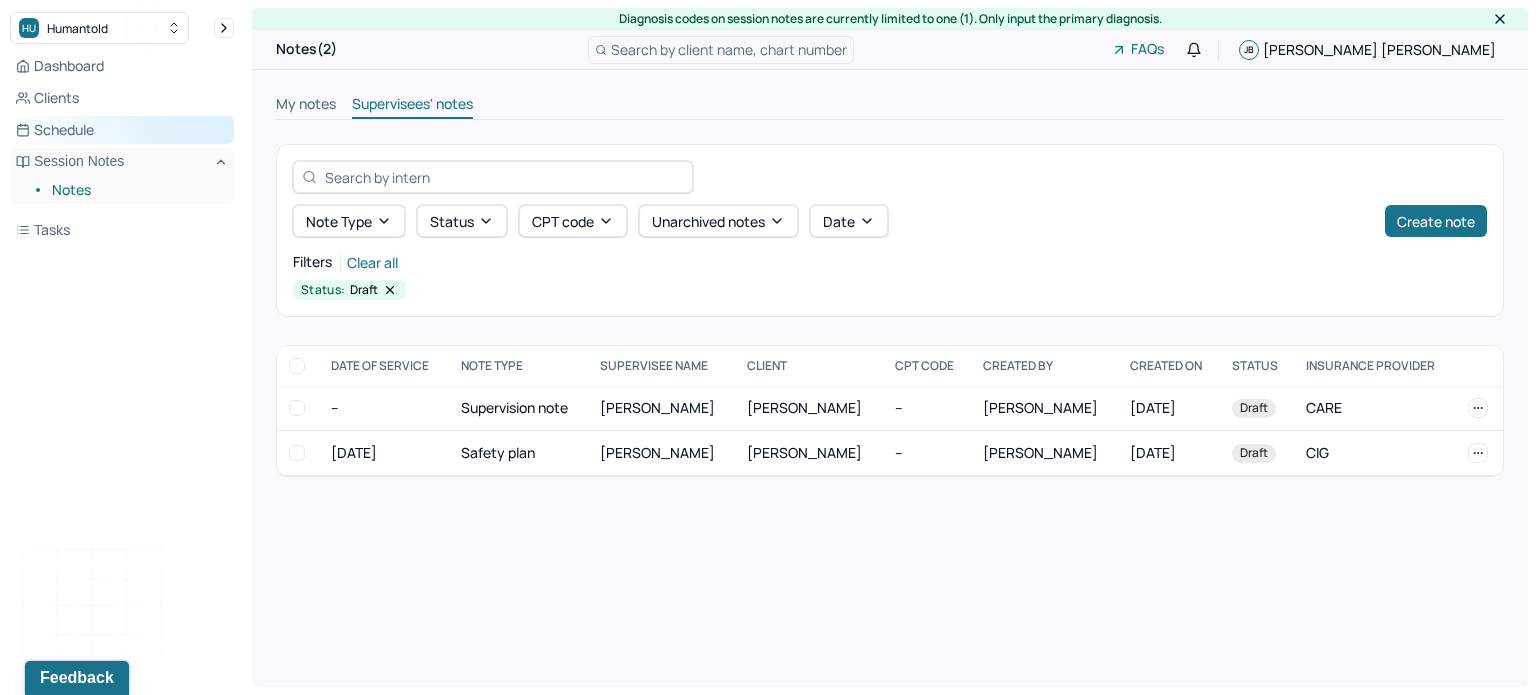 click on "Schedule" at bounding box center (122, 130) 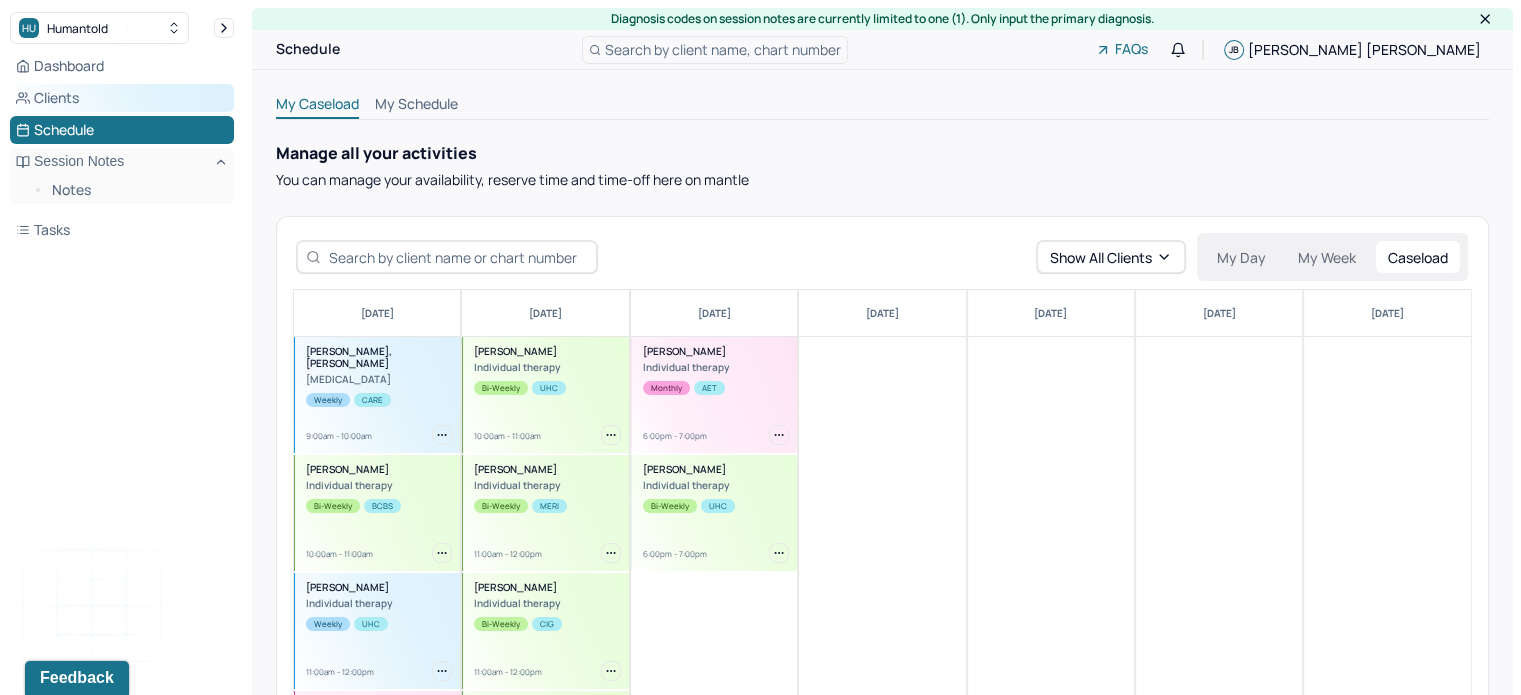 click on "Clients" at bounding box center (122, 98) 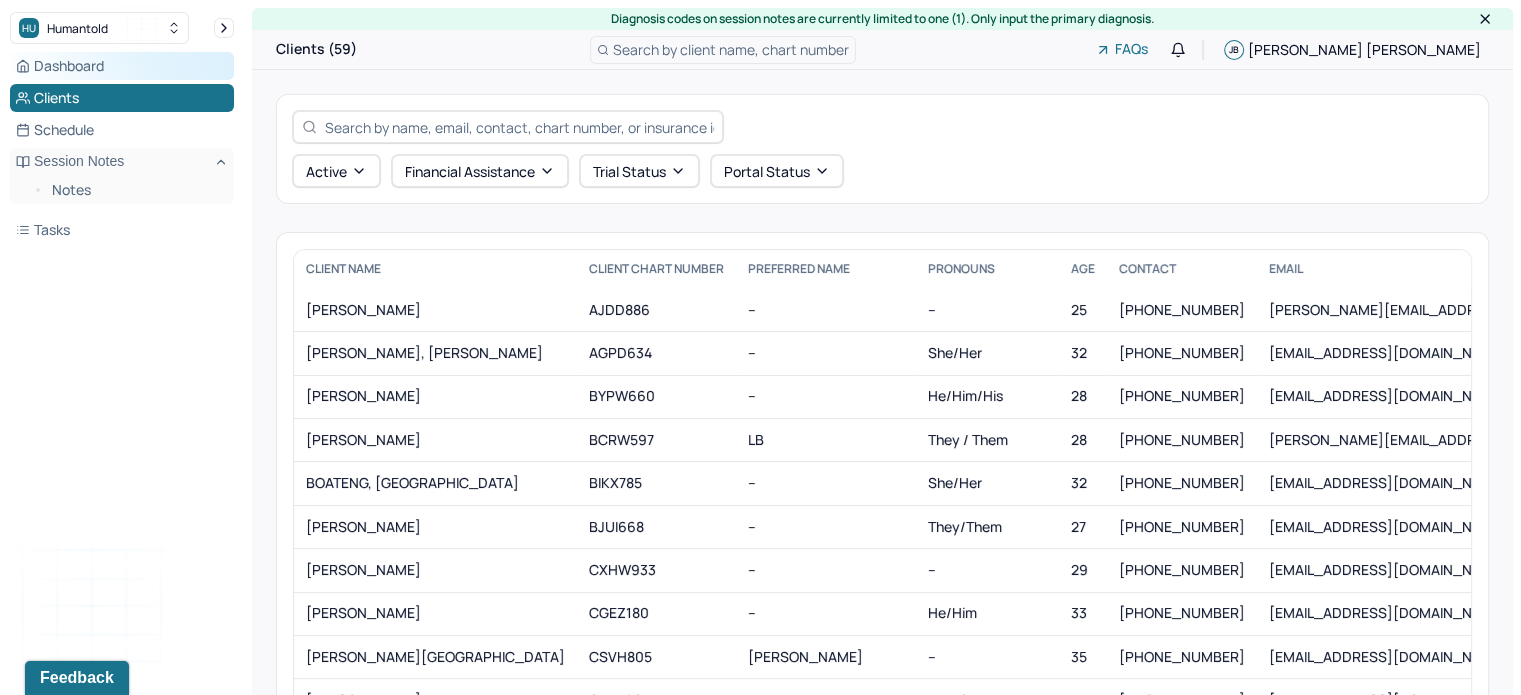 click on "Dashboard" at bounding box center [122, 66] 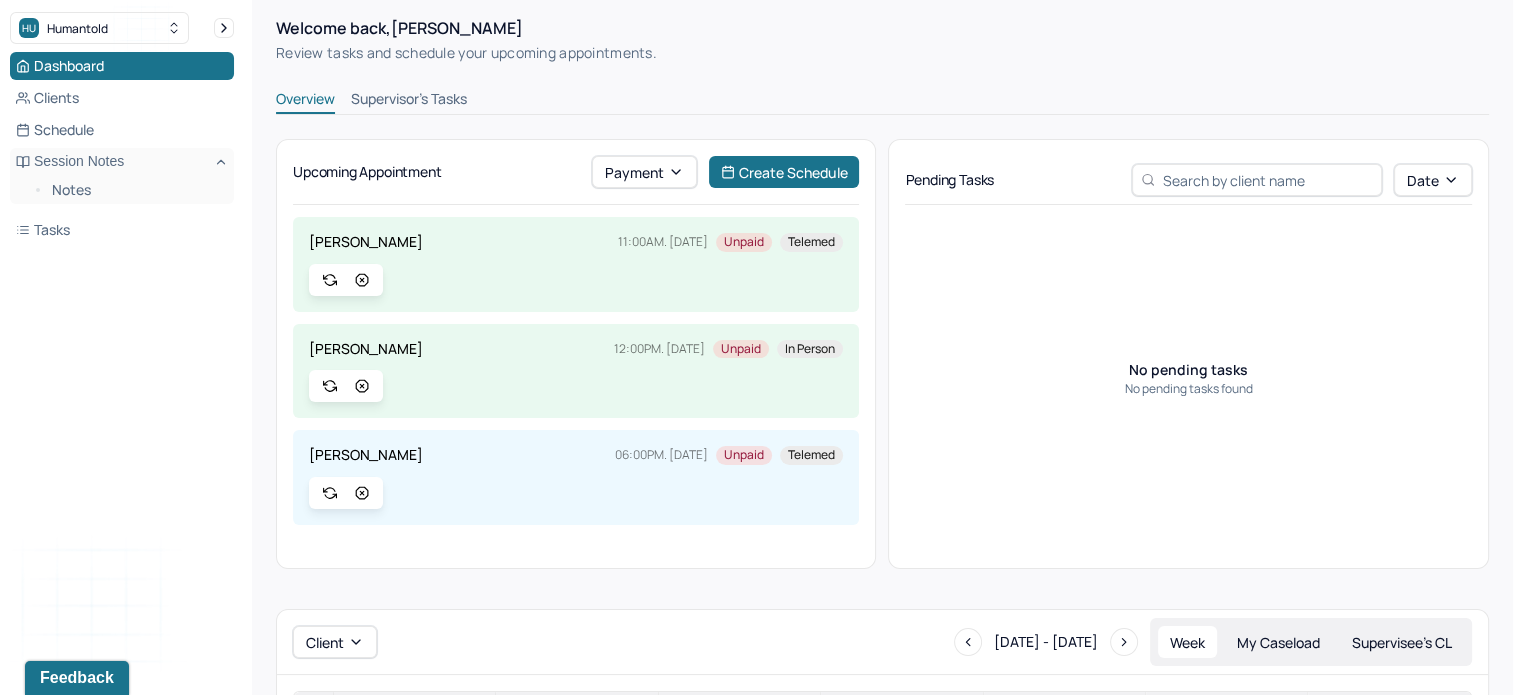 scroll, scrollTop: 52, scrollLeft: 0, axis: vertical 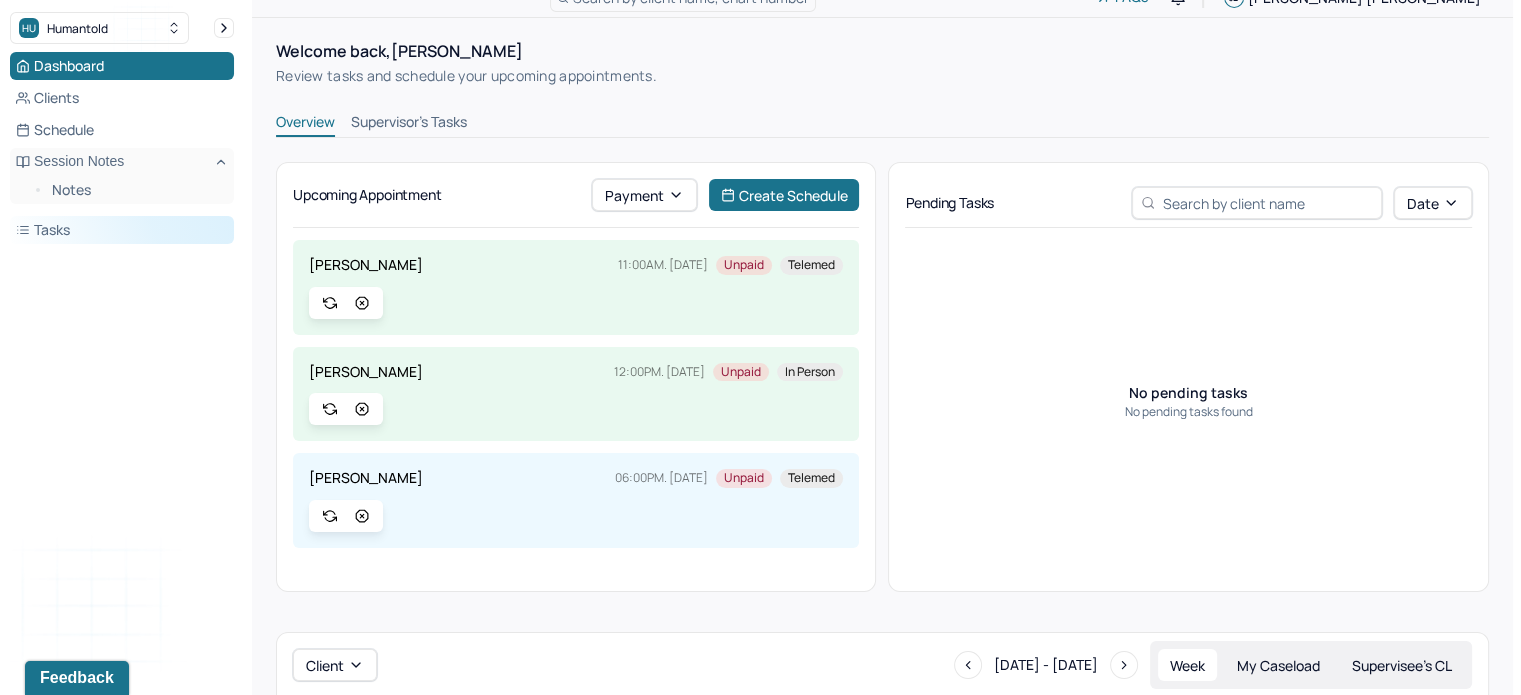click on "Tasks" at bounding box center (122, 230) 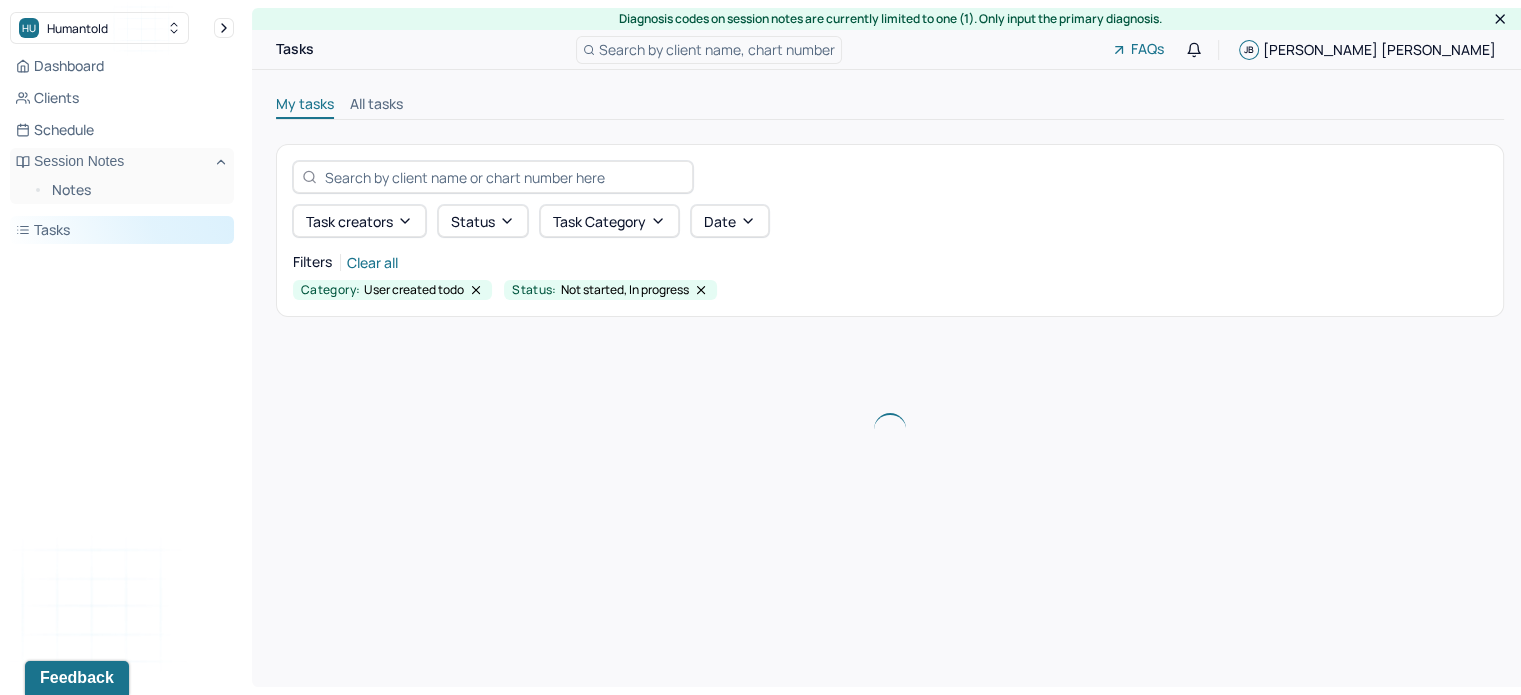 scroll, scrollTop: 0, scrollLeft: 0, axis: both 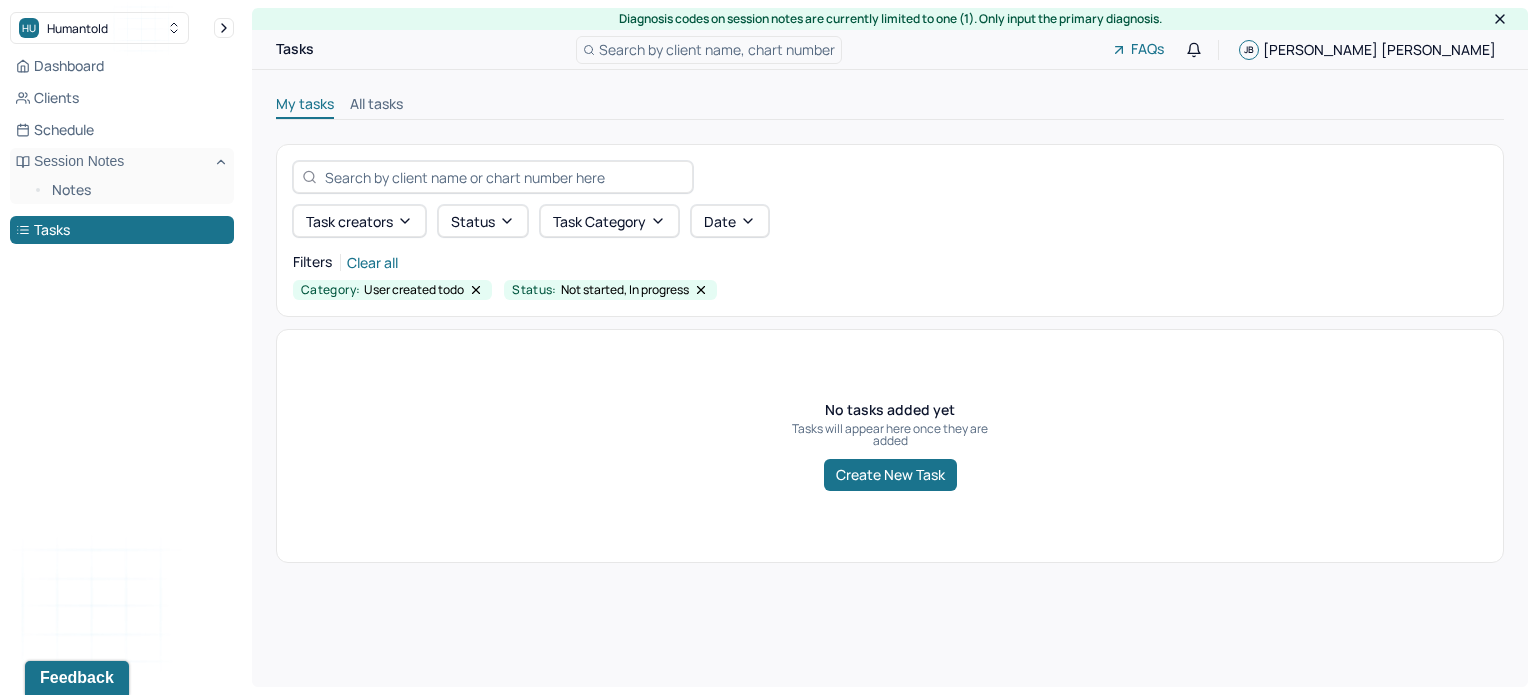 click on "All tasks" at bounding box center [376, 106] 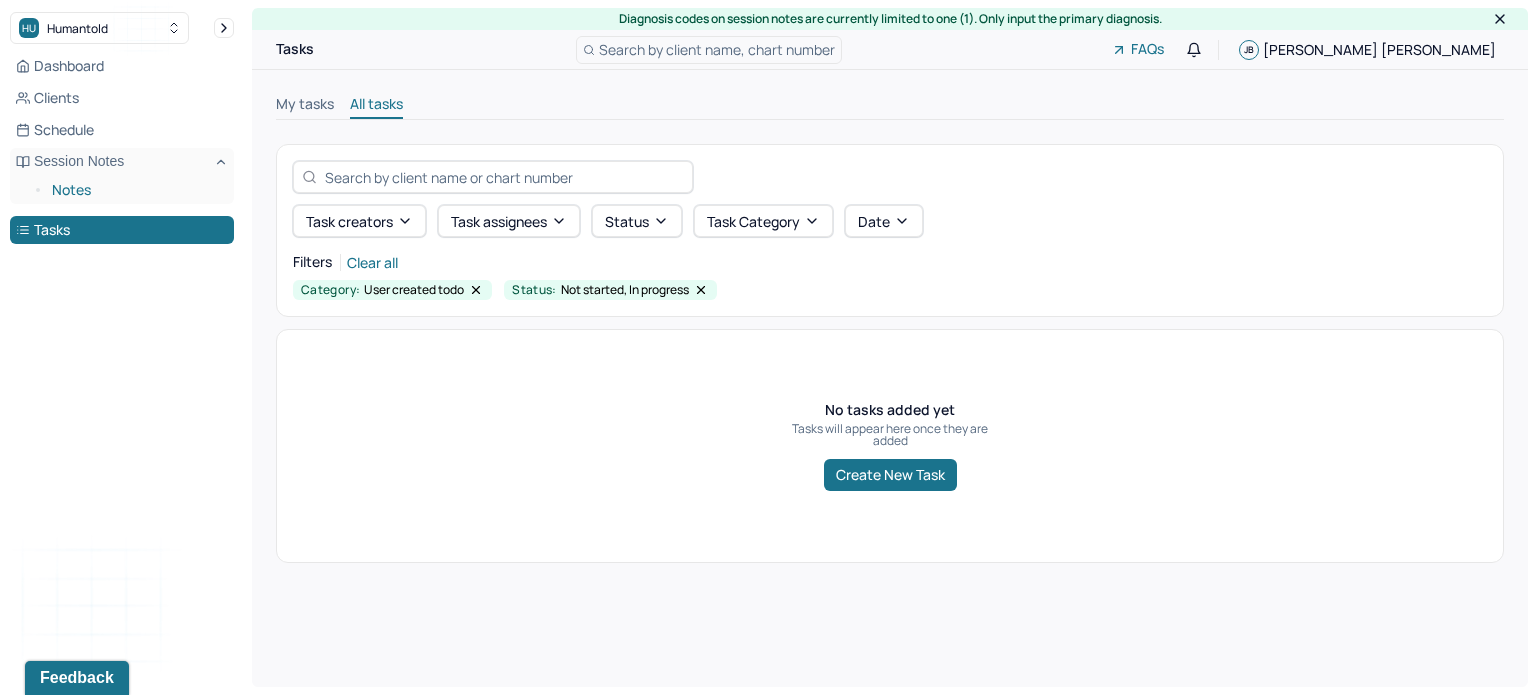 click on "Notes" at bounding box center [135, 190] 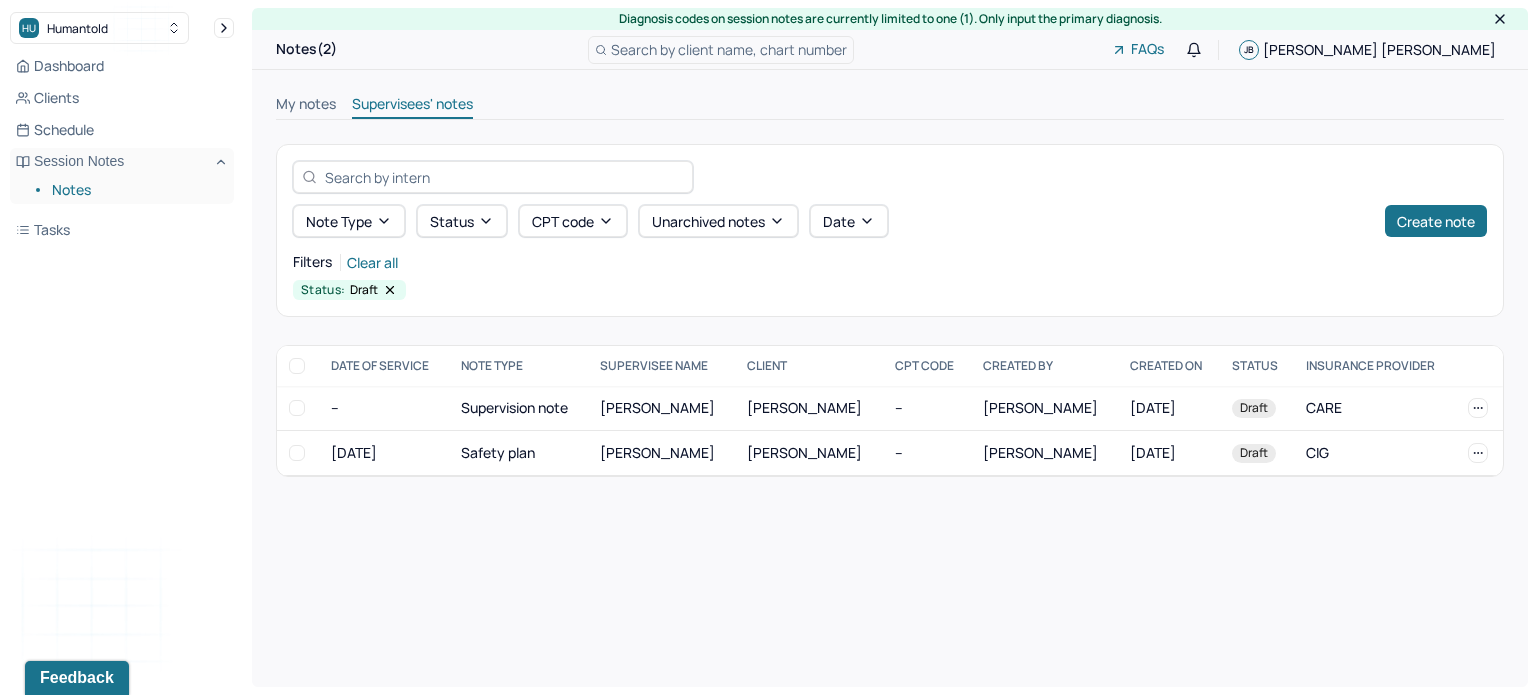 click on "Notes" at bounding box center (135, 190) 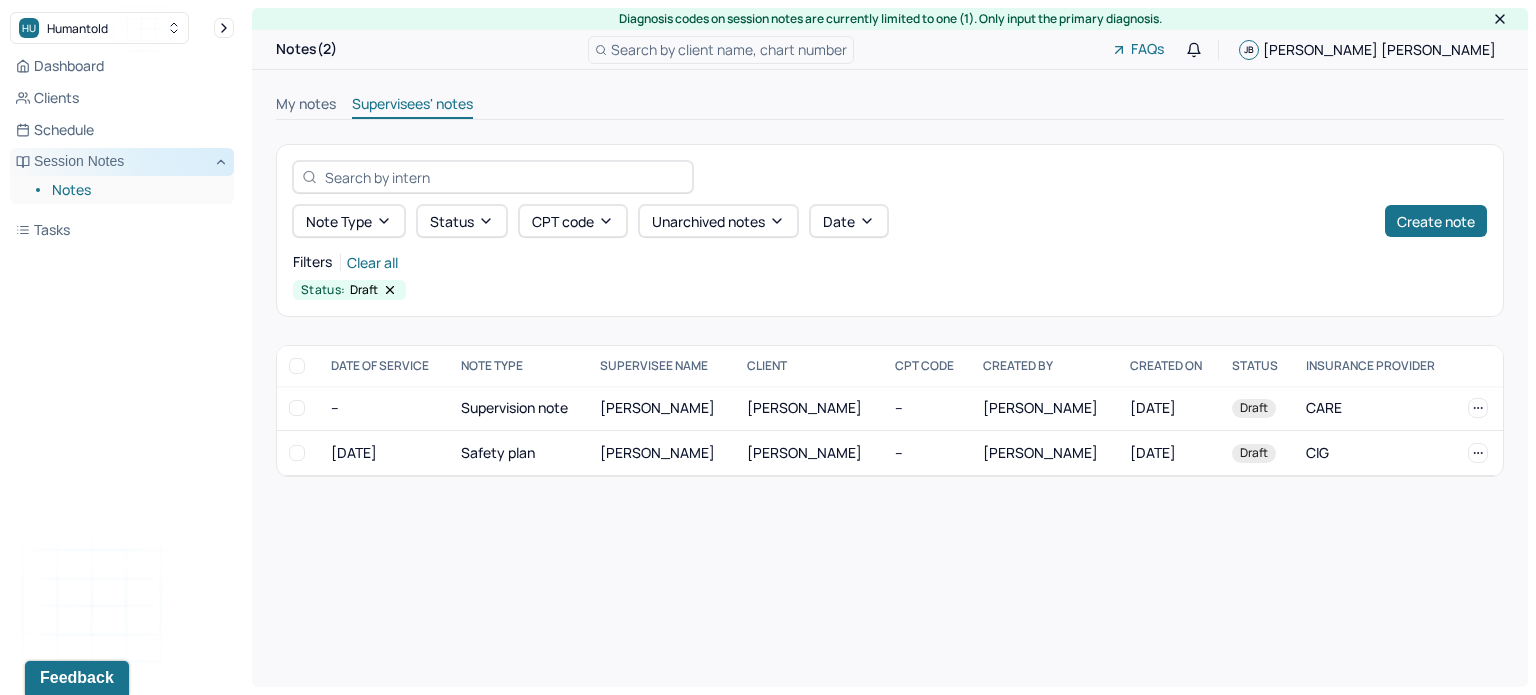 click on "Session Notes" at bounding box center (122, 162) 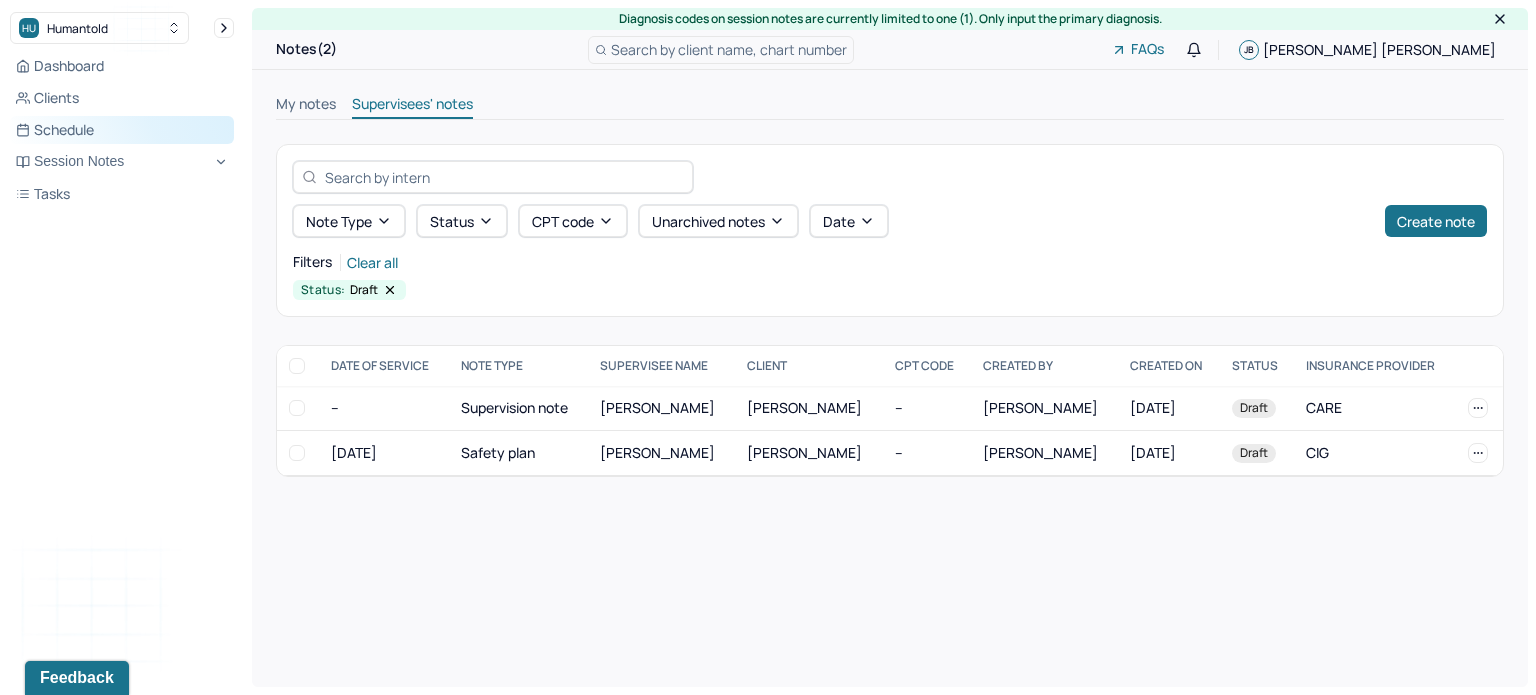 click on "Schedule" at bounding box center (122, 130) 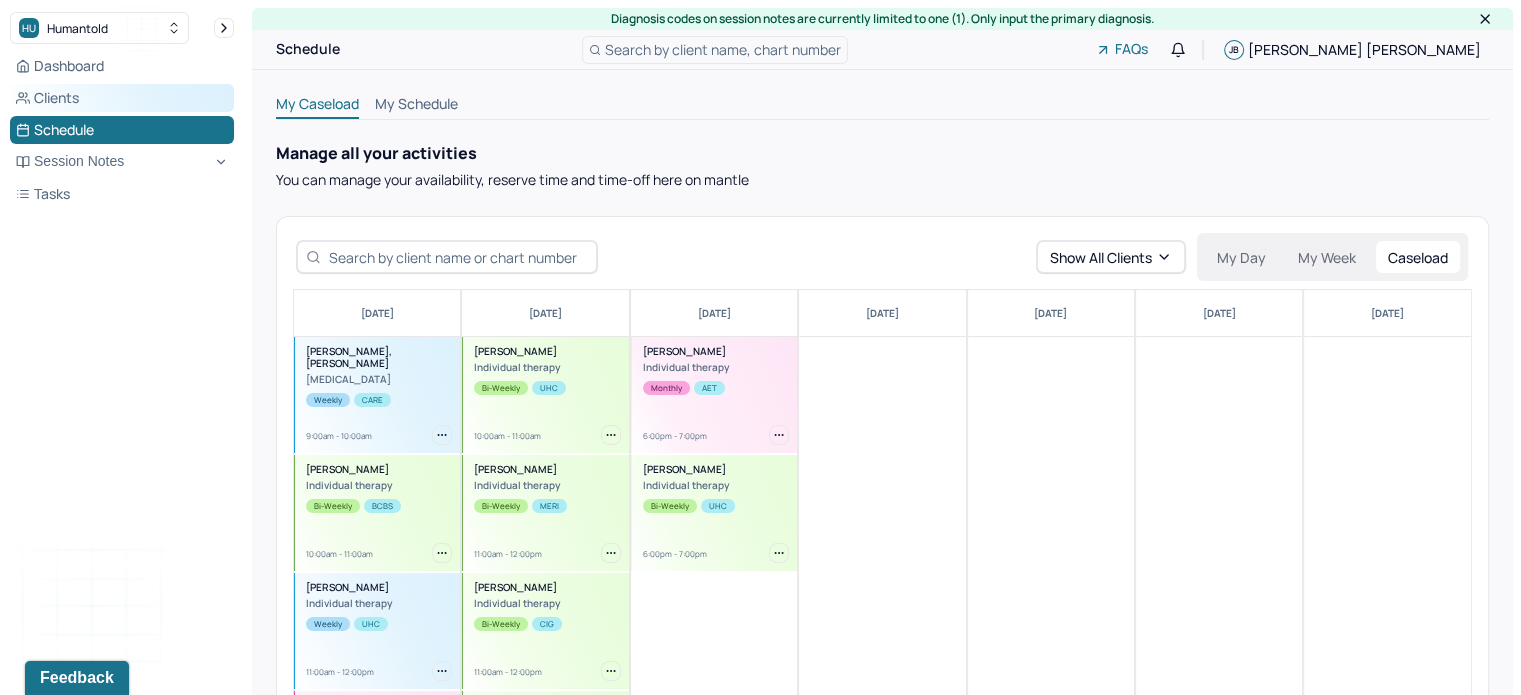 click on "Clients" at bounding box center [122, 98] 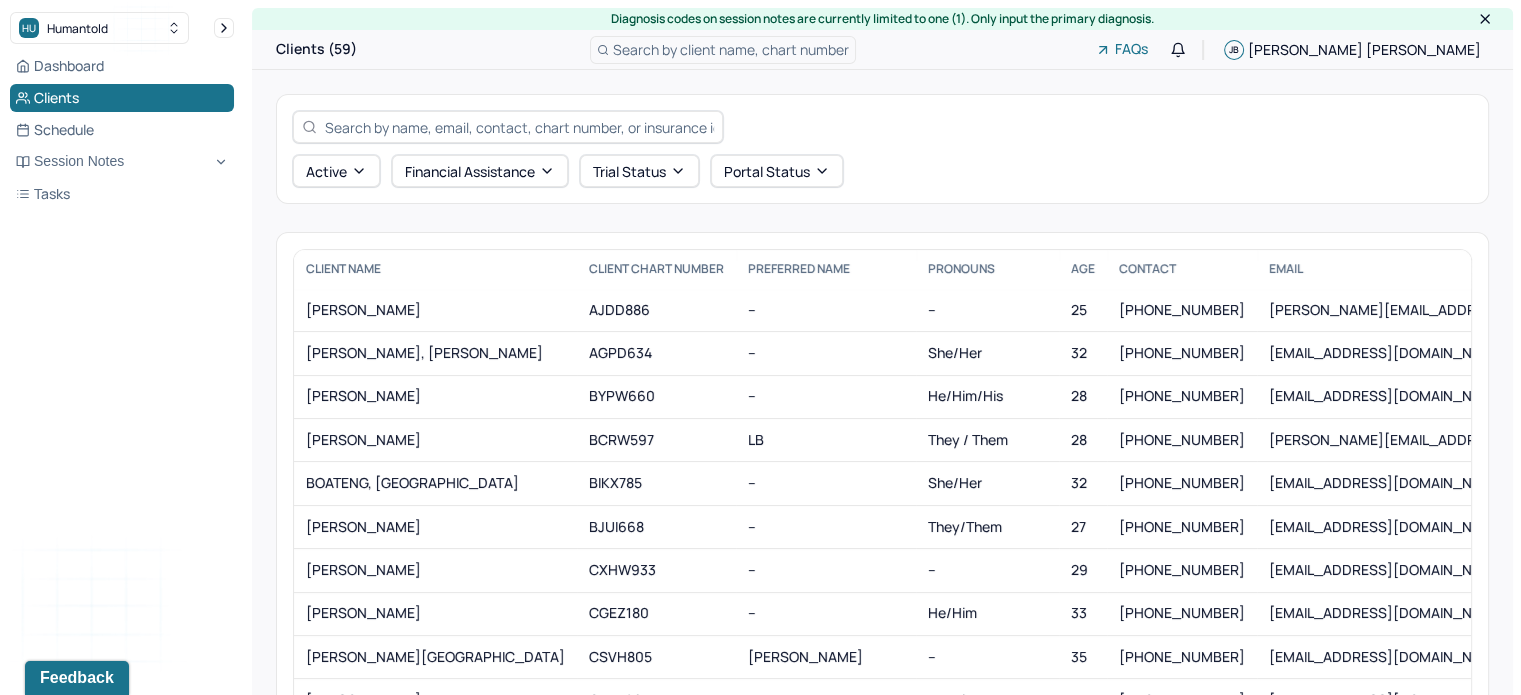 click on "HU Humantold" at bounding box center [122, 28] 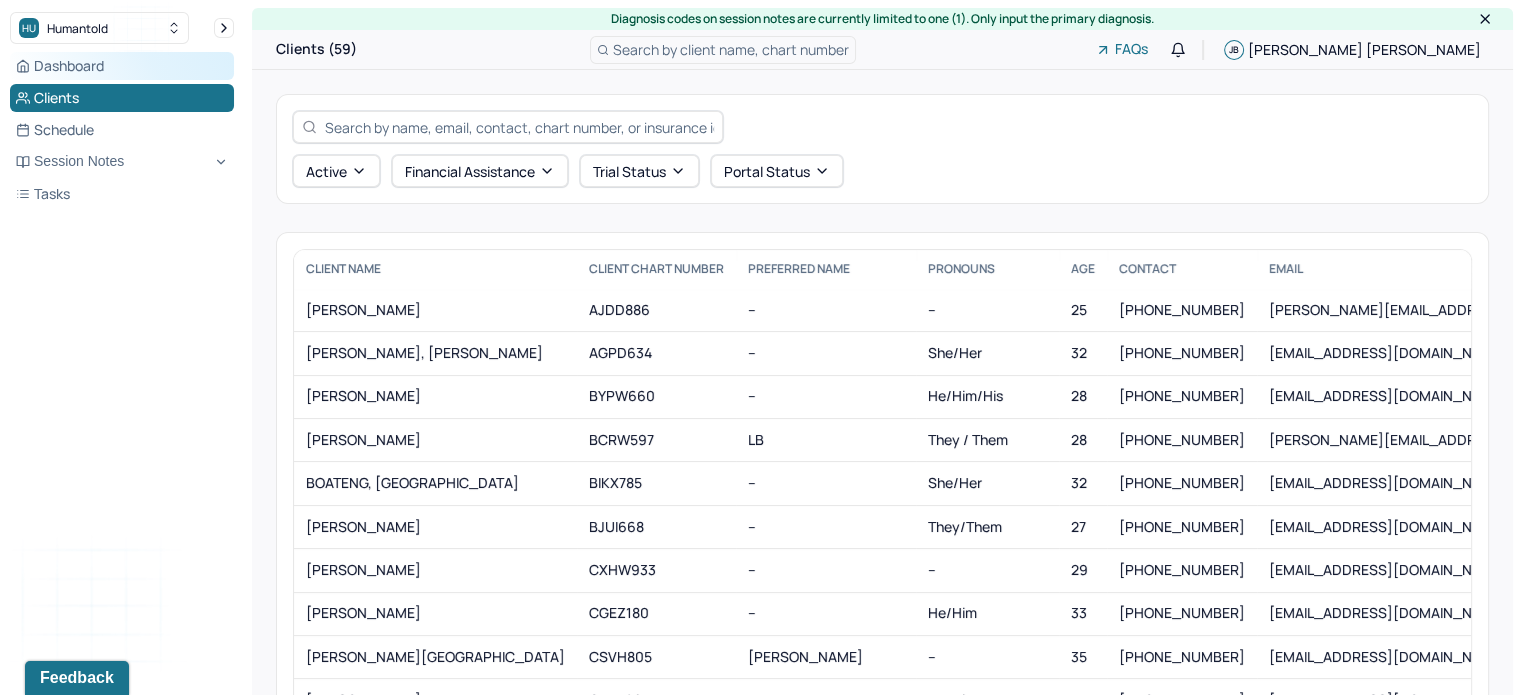 click on "Dashboard" at bounding box center (122, 66) 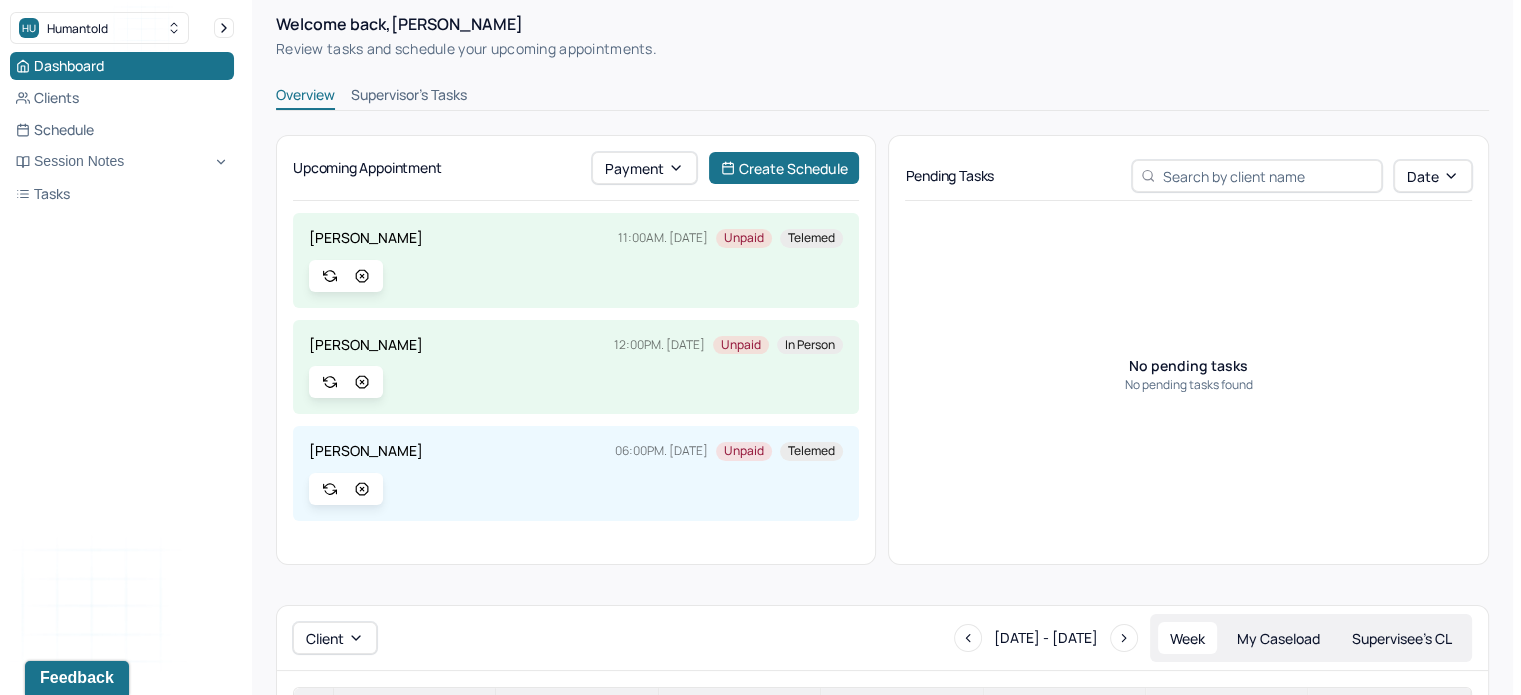 scroll, scrollTop: 156, scrollLeft: 0, axis: vertical 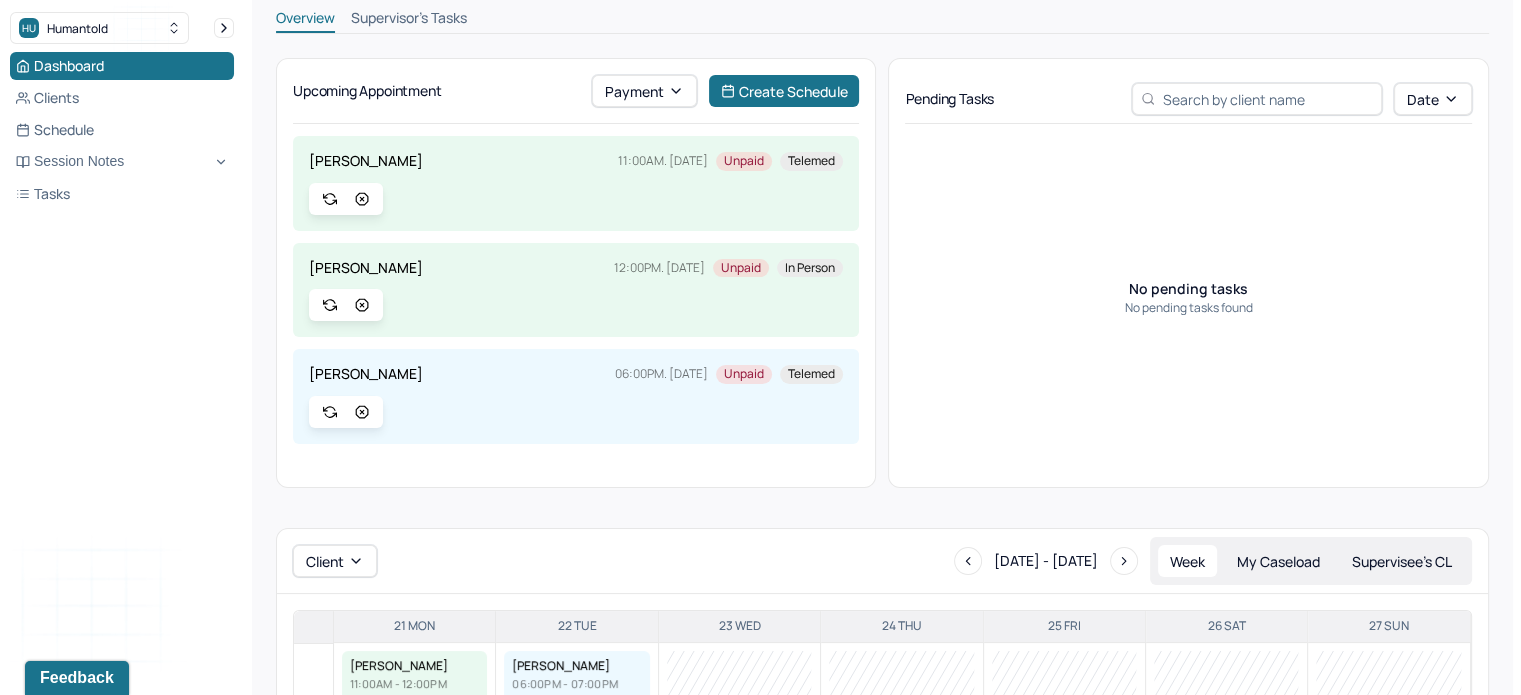 click on "Supervisor's Tasks" at bounding box center [409, 20] 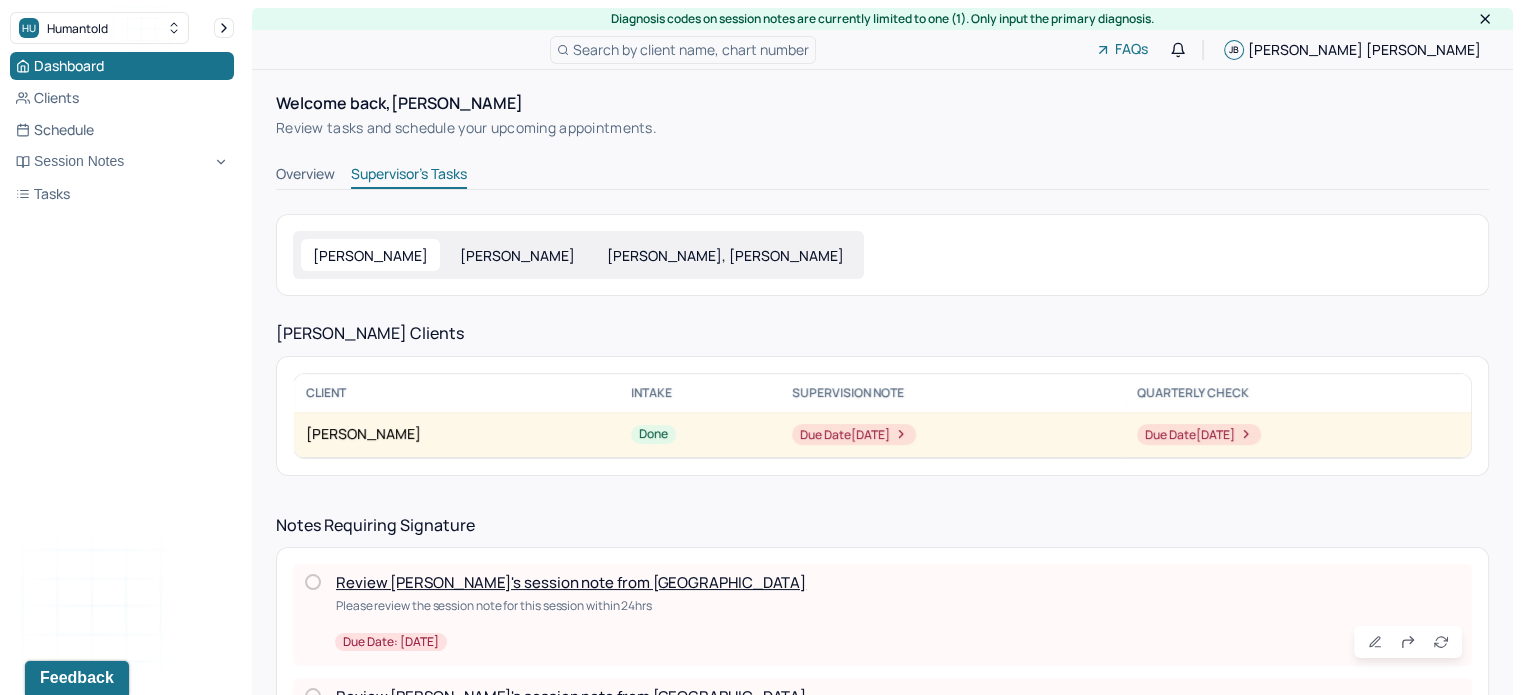 scroll, scrollTop: 131, scrollLeft: 0, axis: vertical 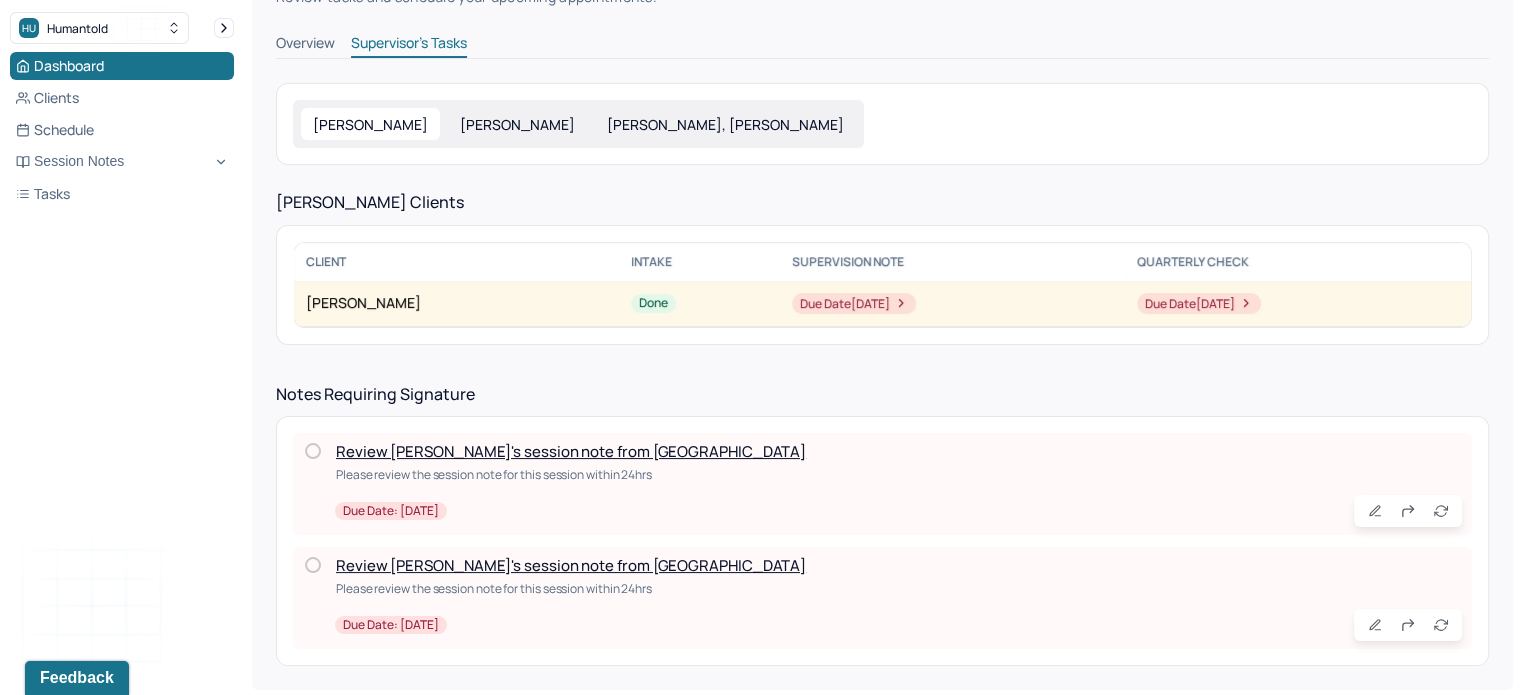 click on "Review [PERSON_NAME]'s session note from [GEOGRAPHIC_DATA]" at bounding box center [571, 451] 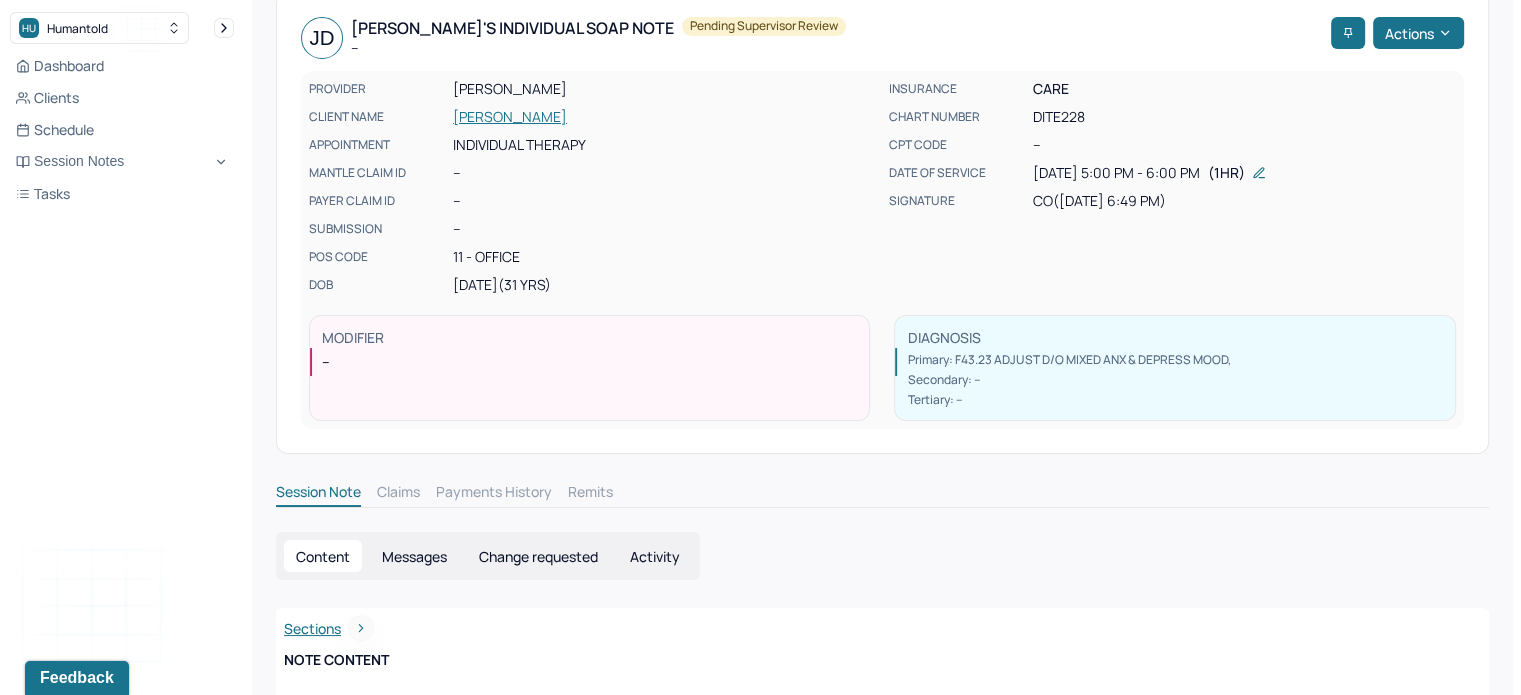 scroll, scrollTop: 100, scrollLeft: 0, axis: vertical 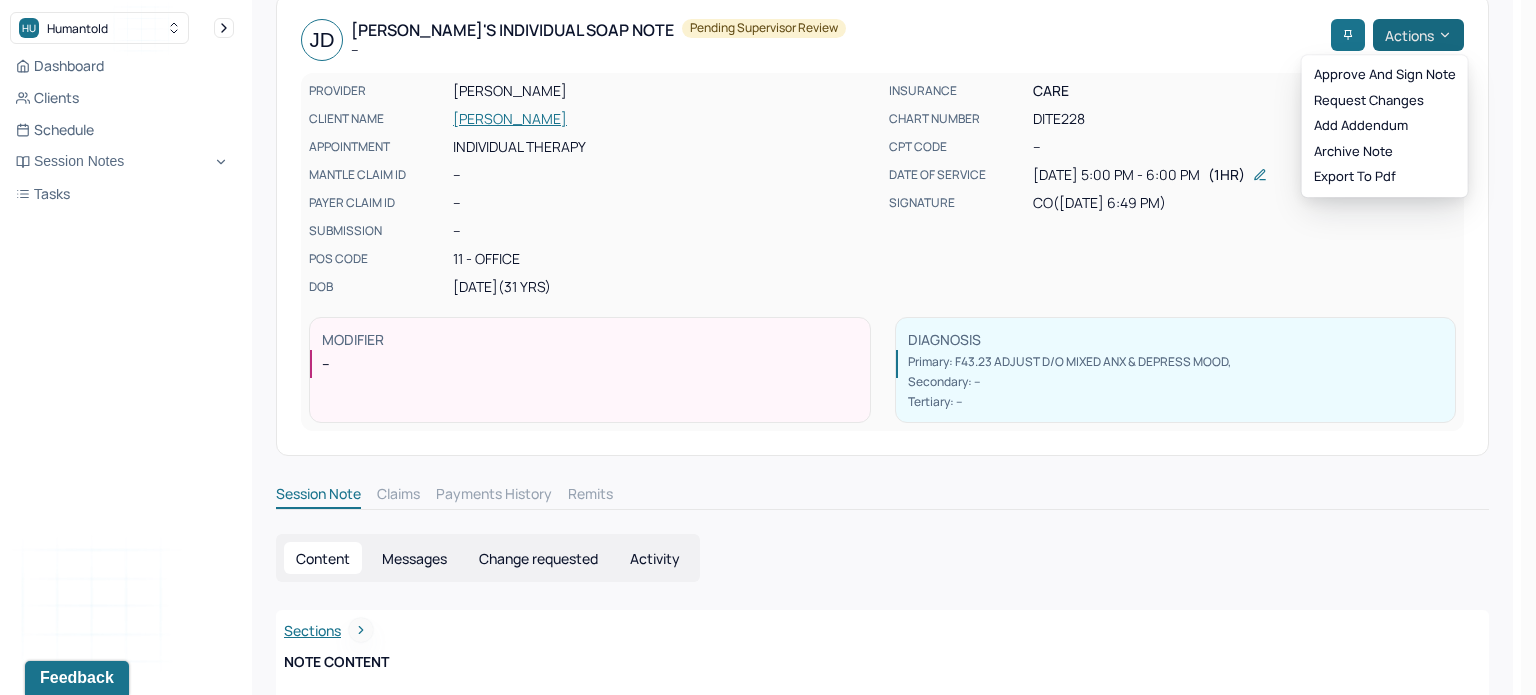 click on "Actions" at bounding box center (1418, 35) 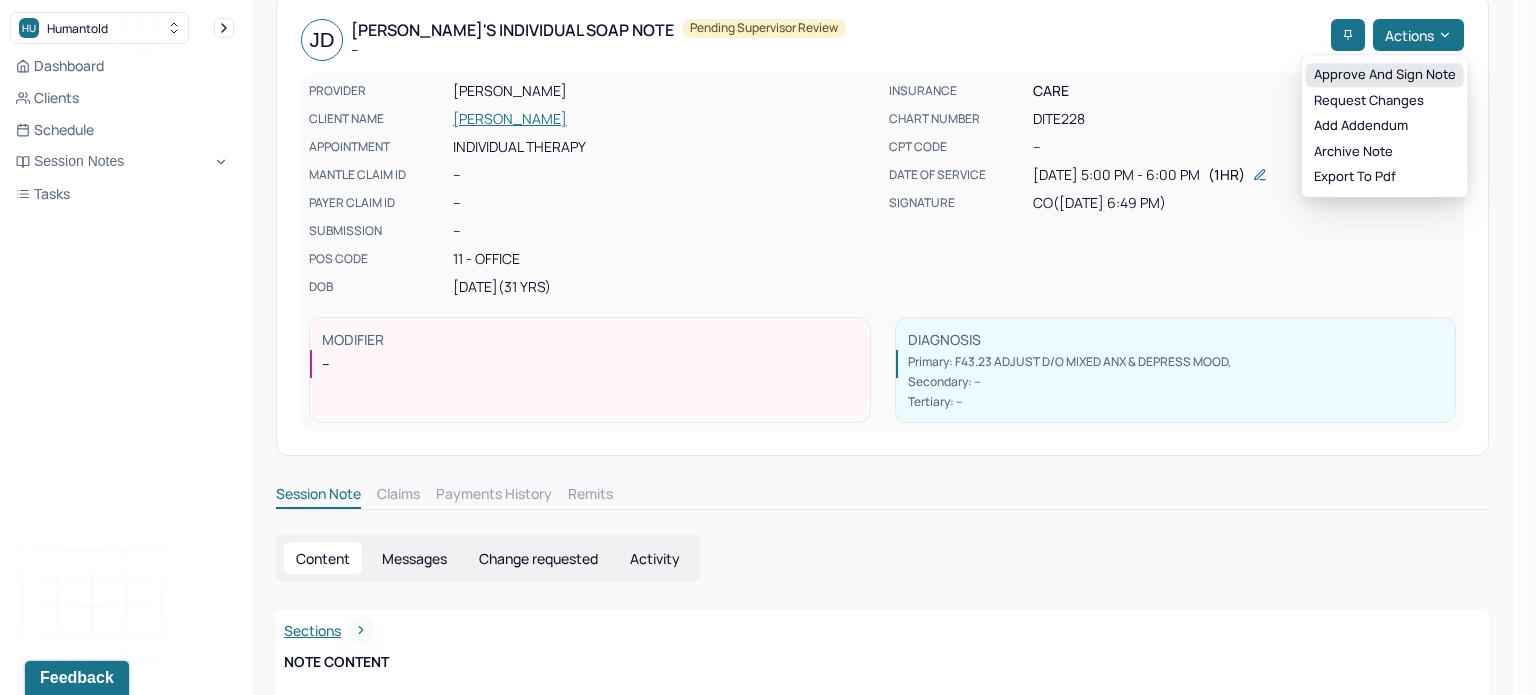 click on "Approve and sign note" at bounding box center (1385, 75) 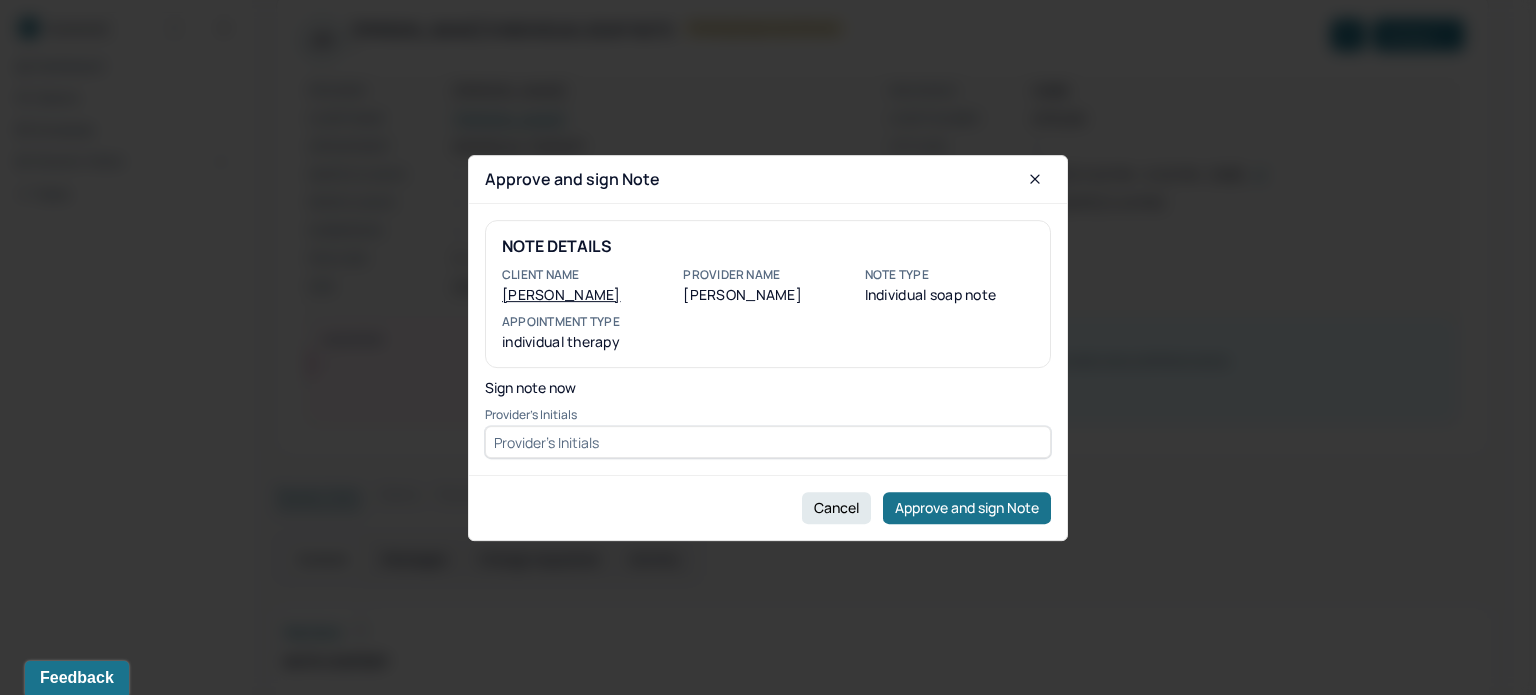 click at bounding box center (768, 442) 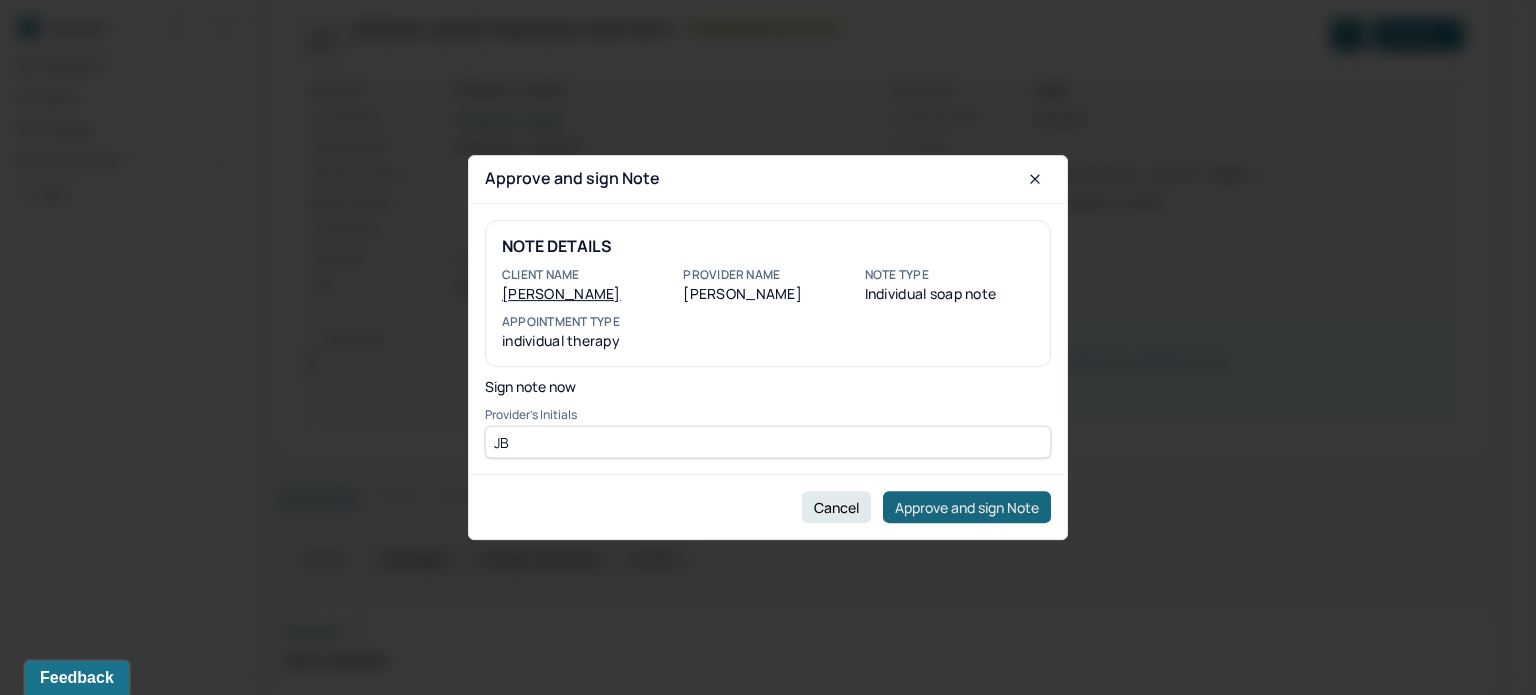 type on "JB" 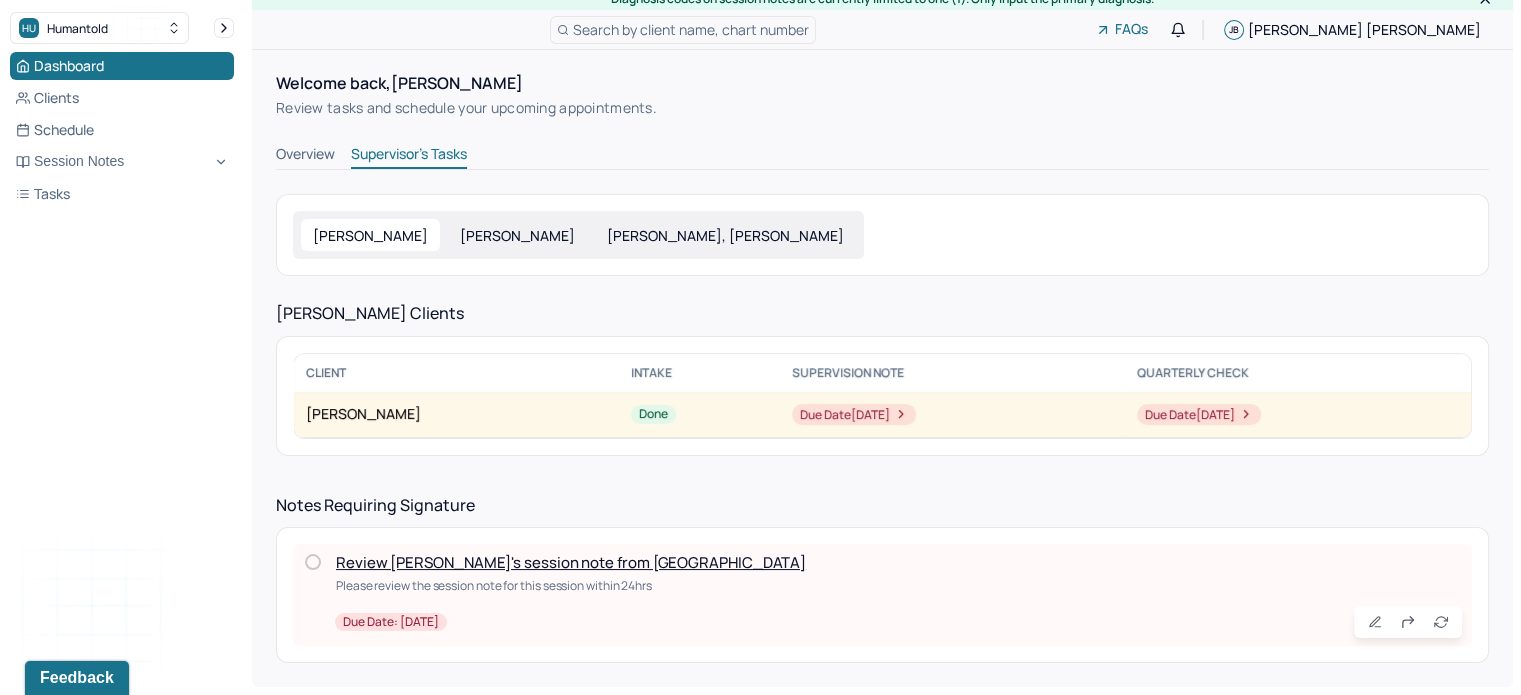 scroll, scrollTop: 17, scrollLeft: 0, axis: vertical 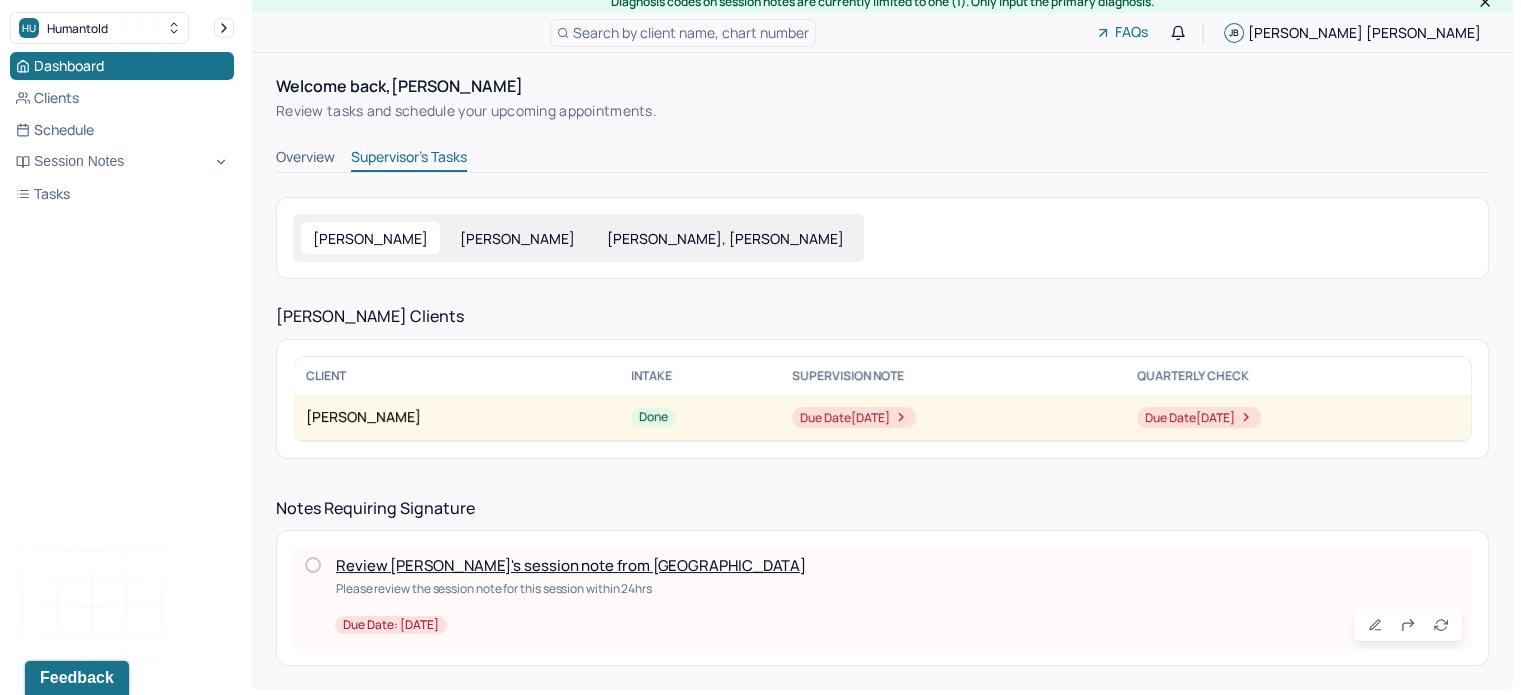 click on "Review [PERSON_NAME]'s session note from [GEOGRAPHIC_DATA]" at bounding box center [571, 565] 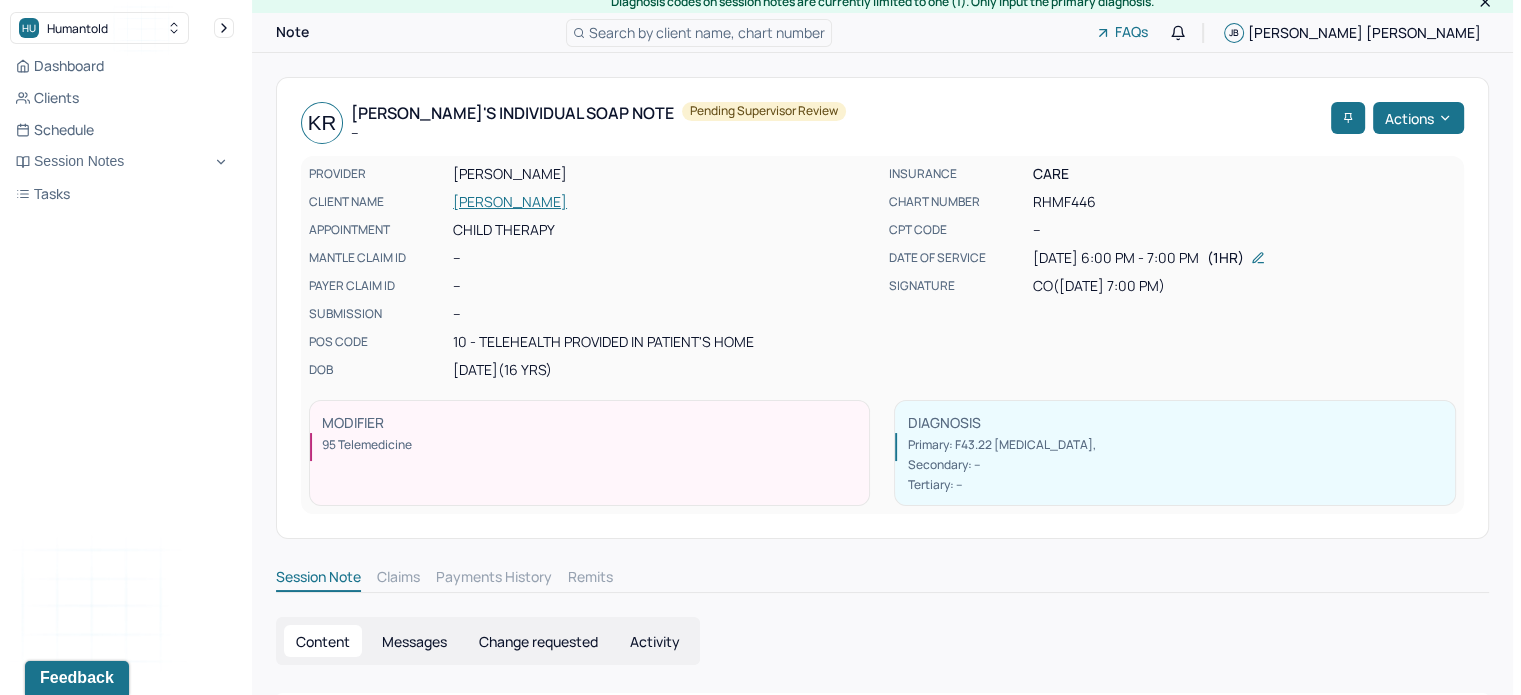 drag, startPoint x: 1411, startPoint y: 118, endPoint x: 1492, endPoint y: 220, distance: 130.24976 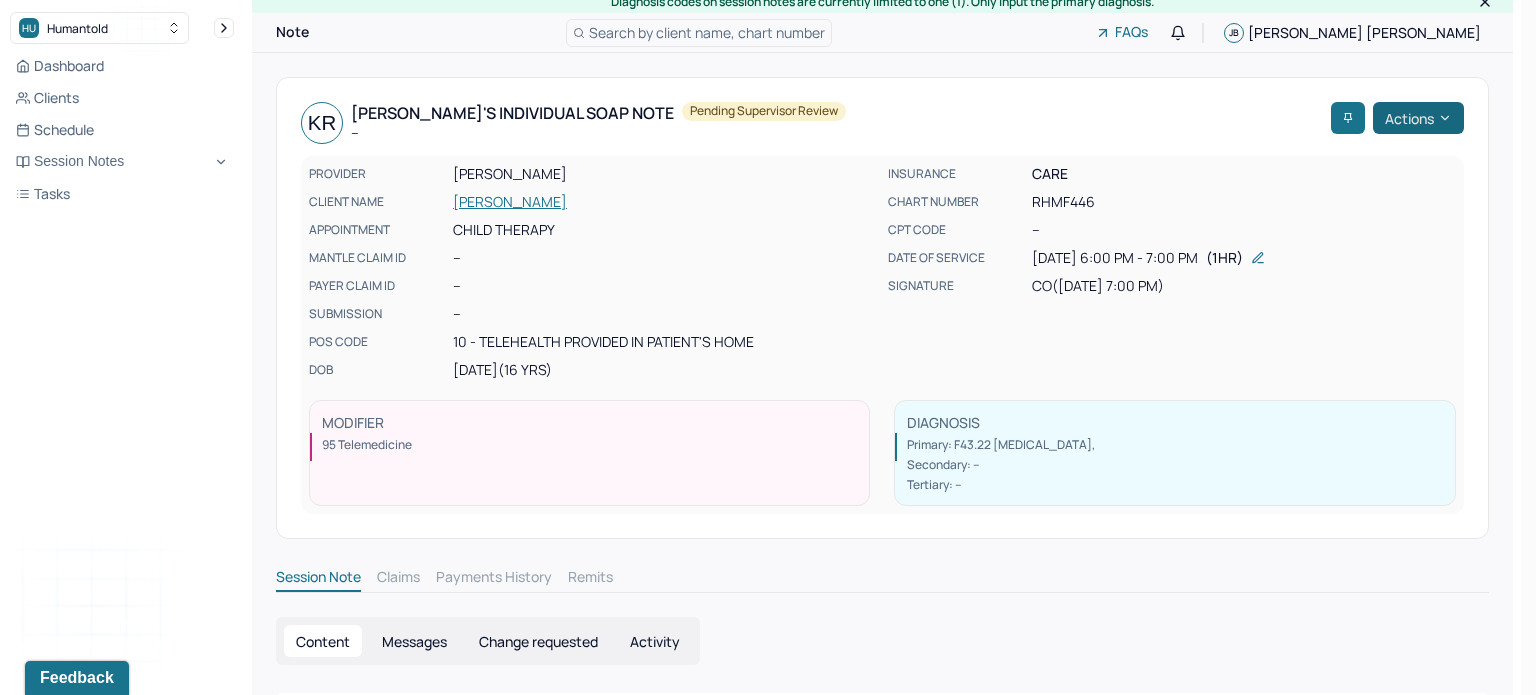 click on "Actions" at bounding box center [1418, 118] 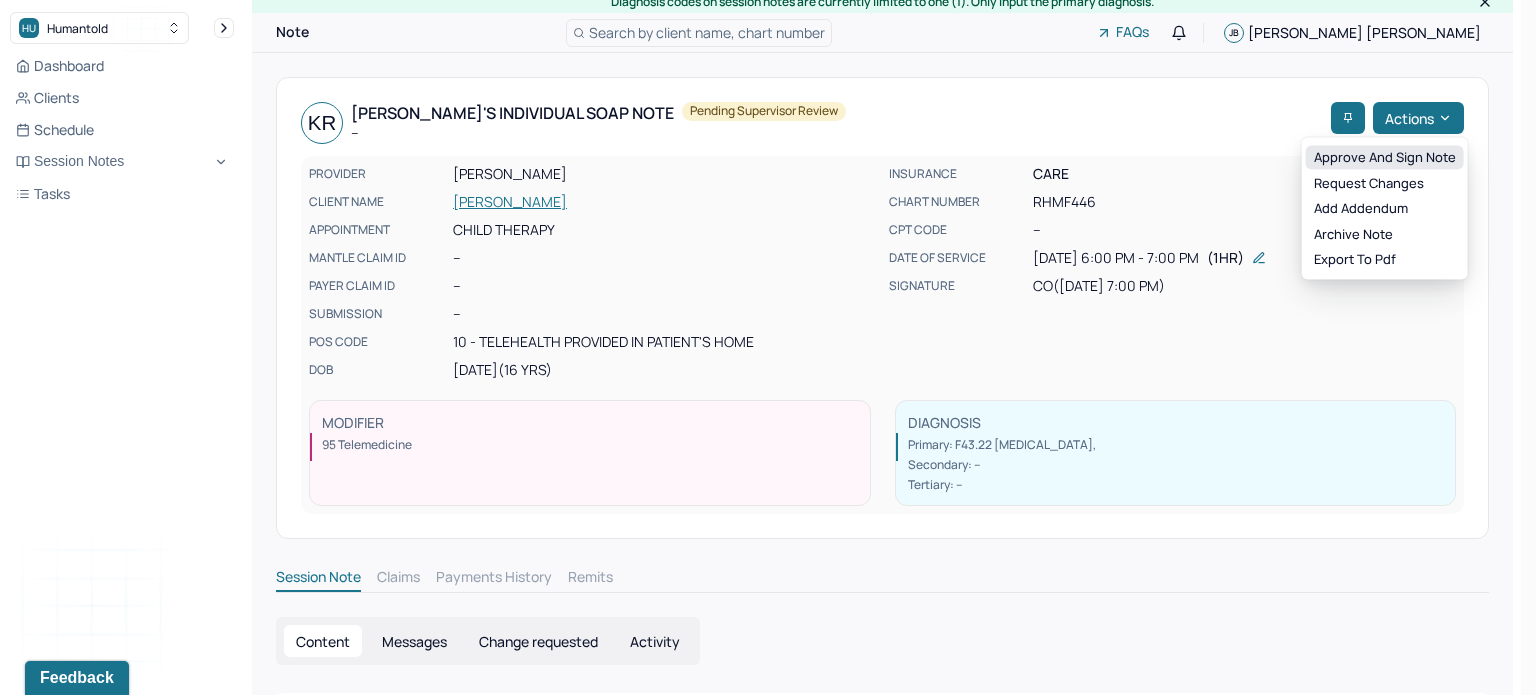 click on "Approve and sign note" at bounding box center [1385, 158] 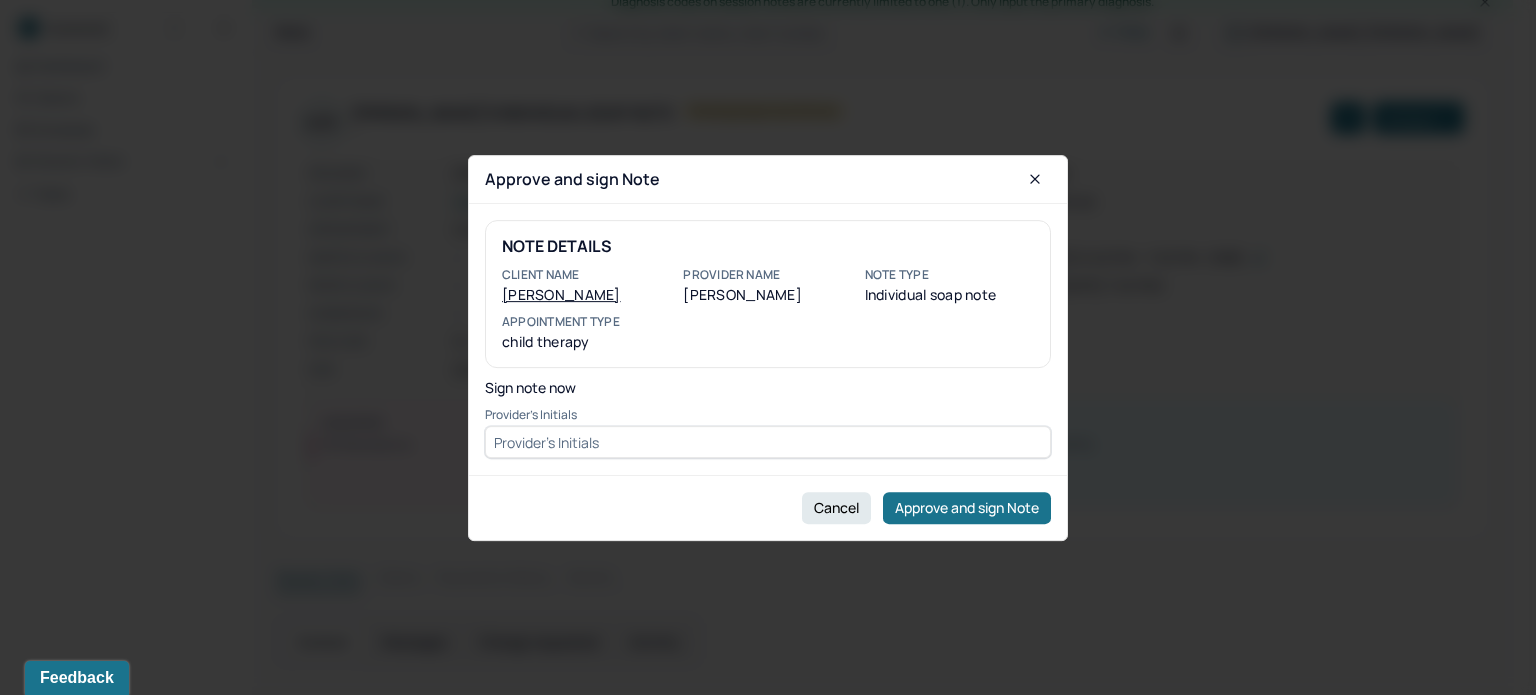 click at bounding box center [768, 442] 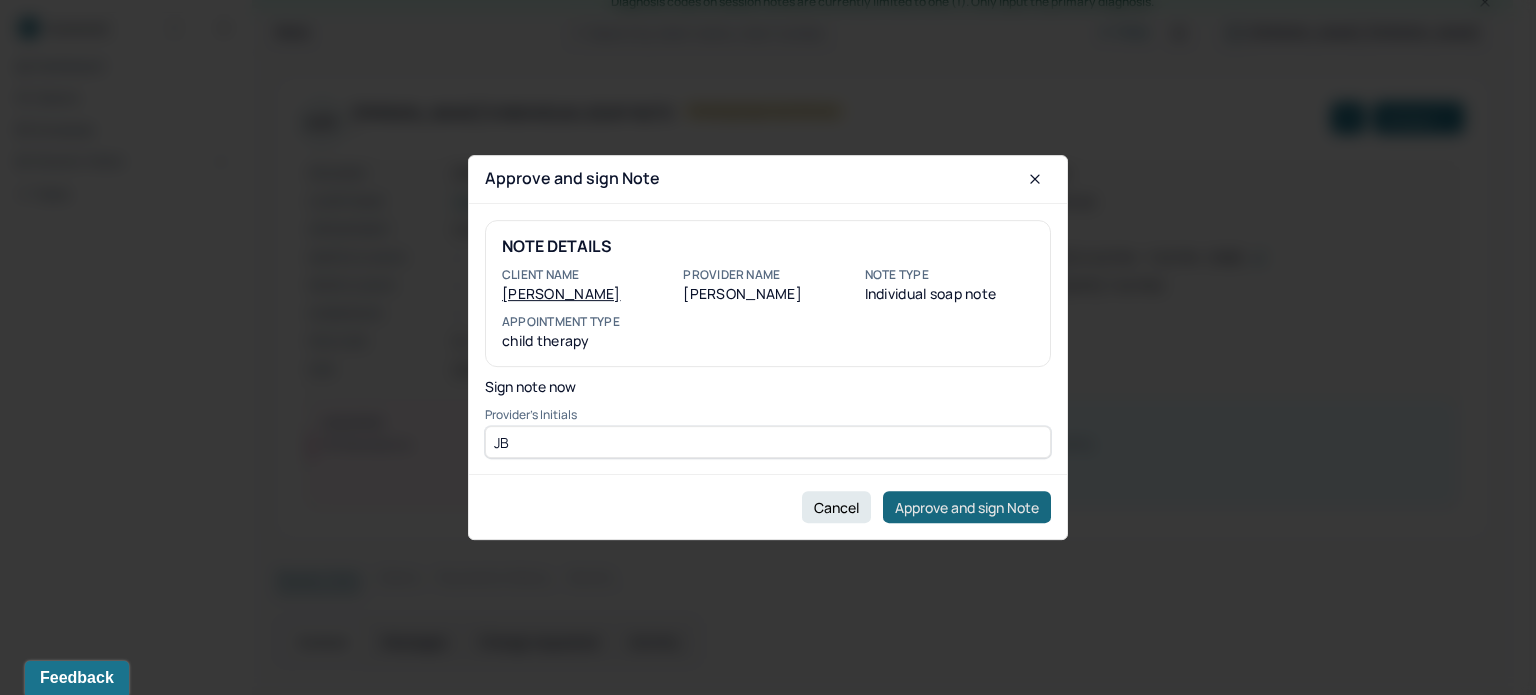 type on "JB" 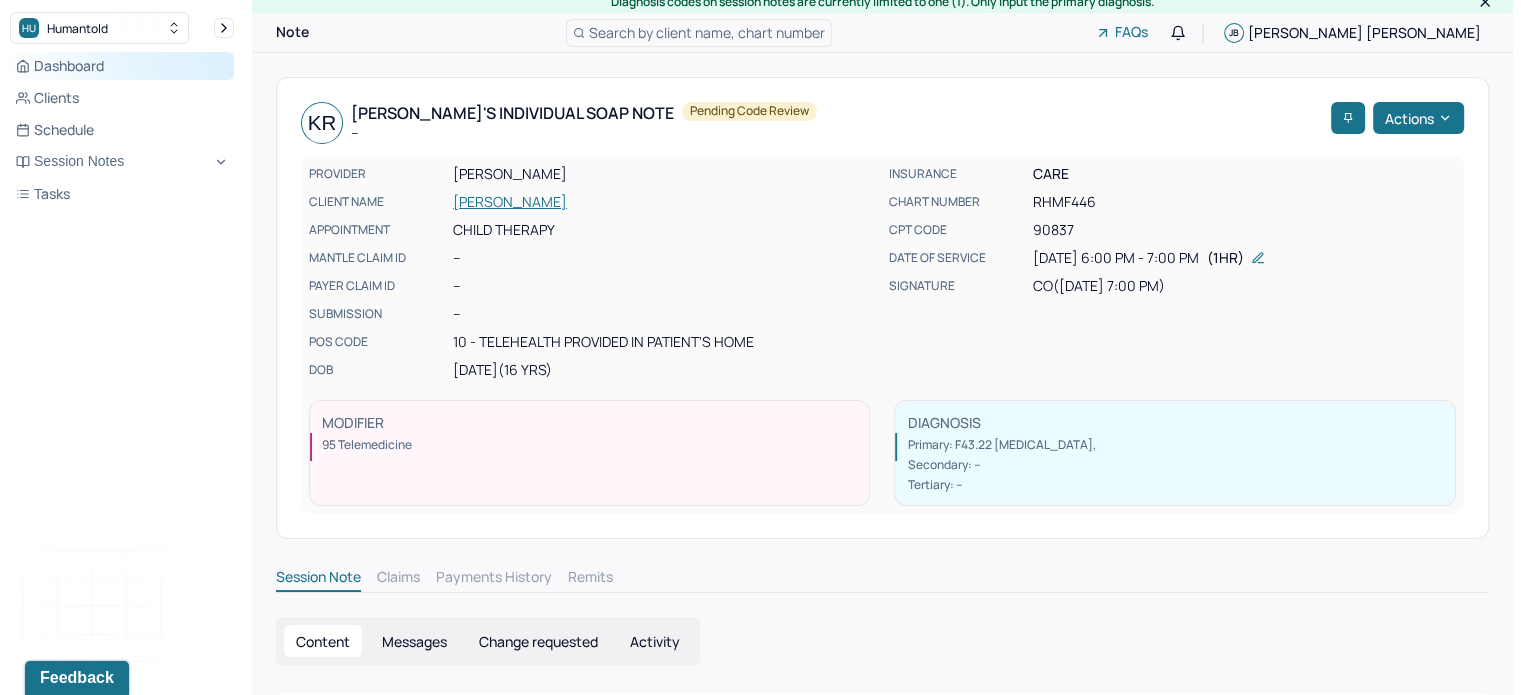 click on "Dashboard" at bounding box center (122, 66) 